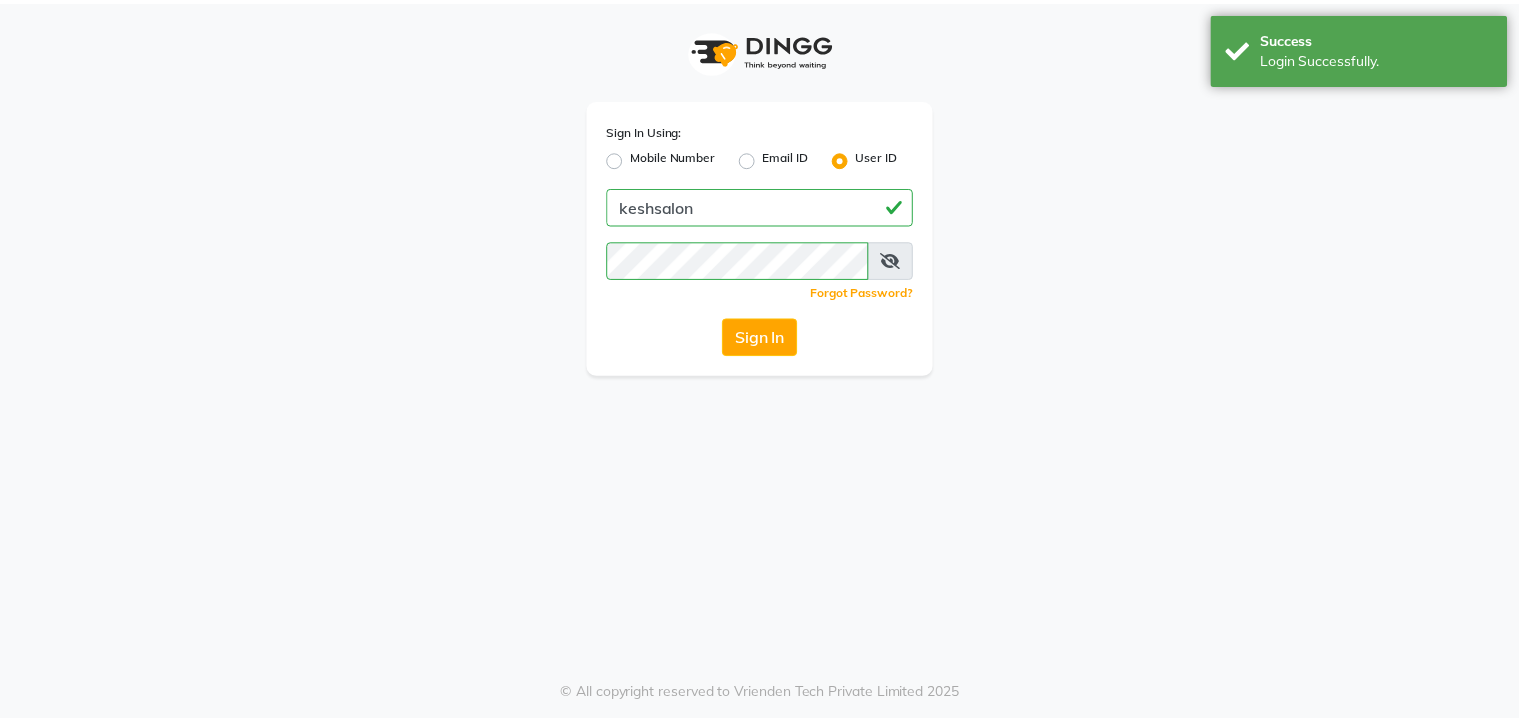 scroll, scrollTop: 0, scrollLeft: 0, axis: both 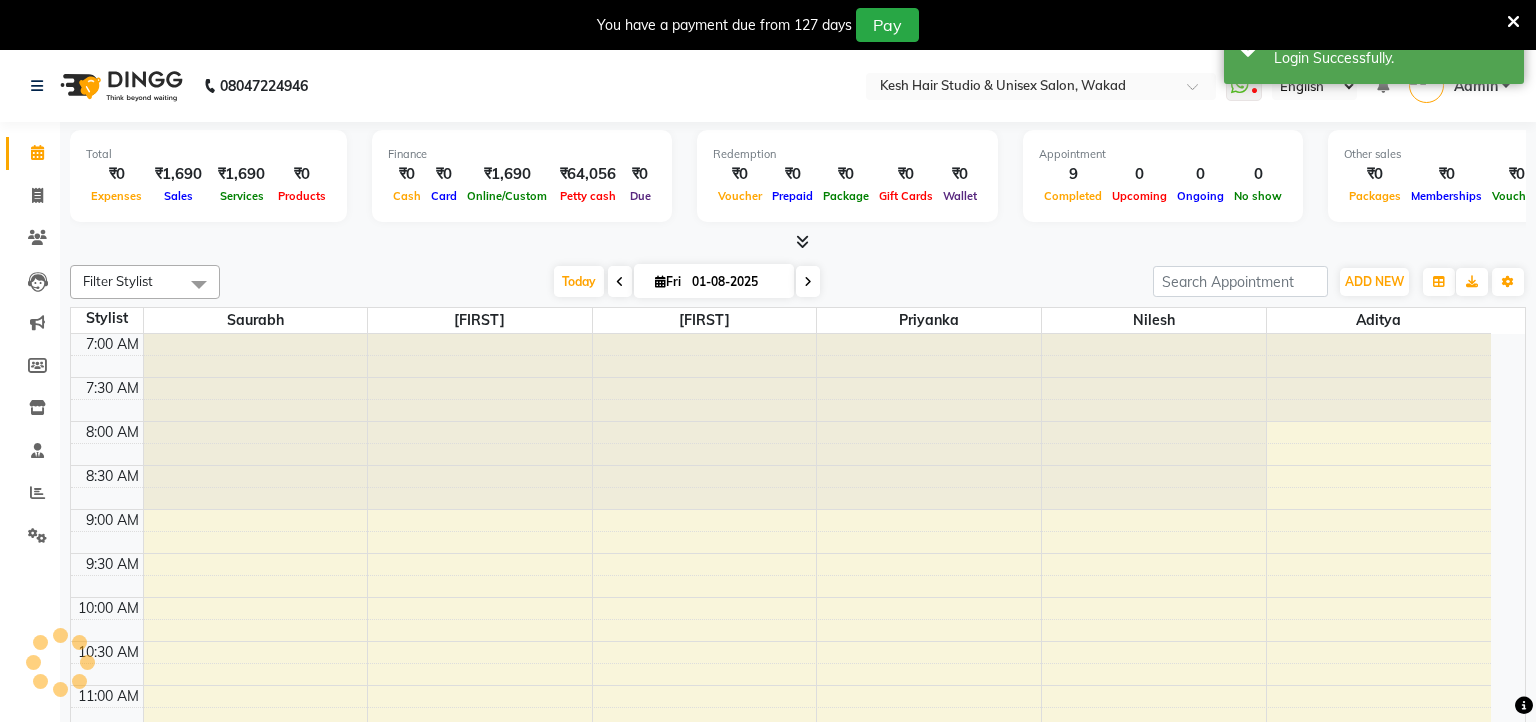 select on "en" 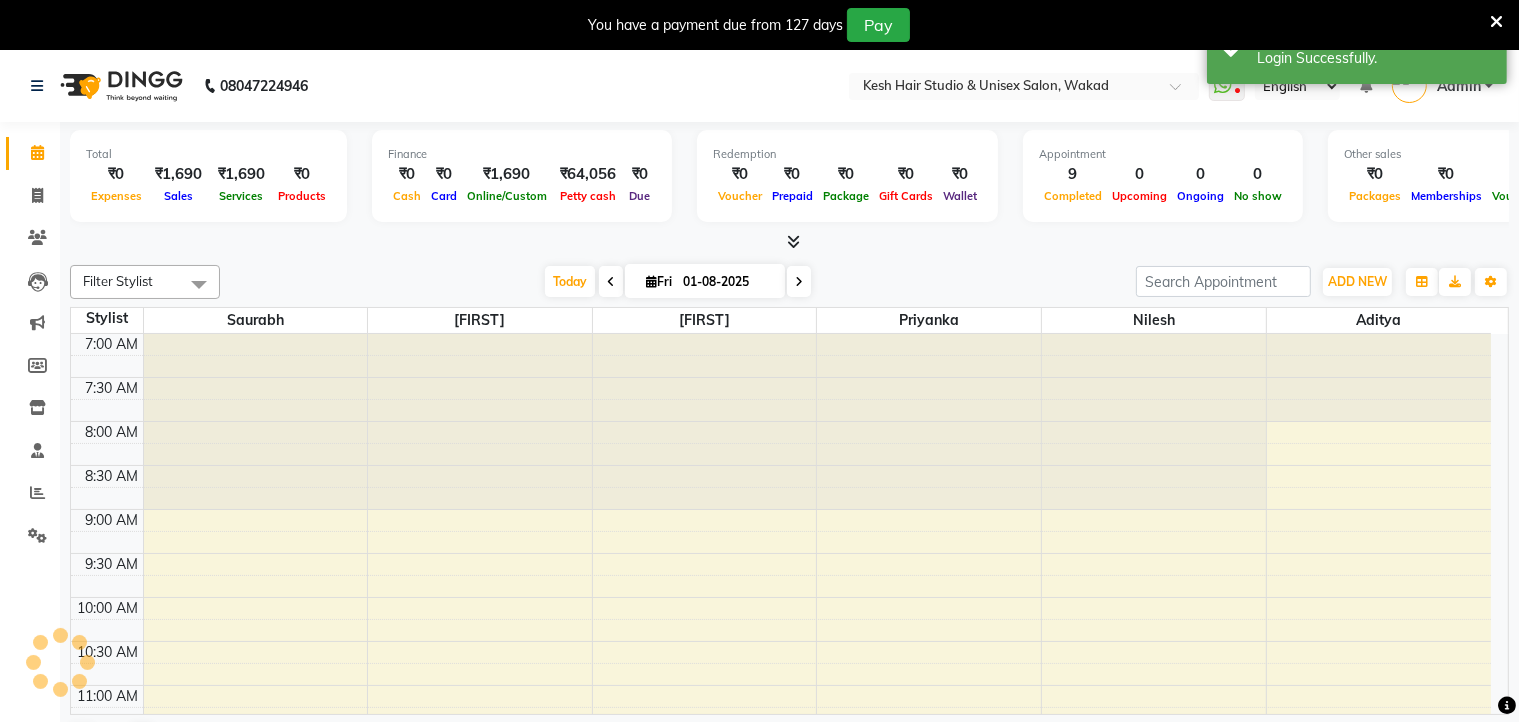 scroll, scrollTop: 0, scrollLeft: 0, axis: both 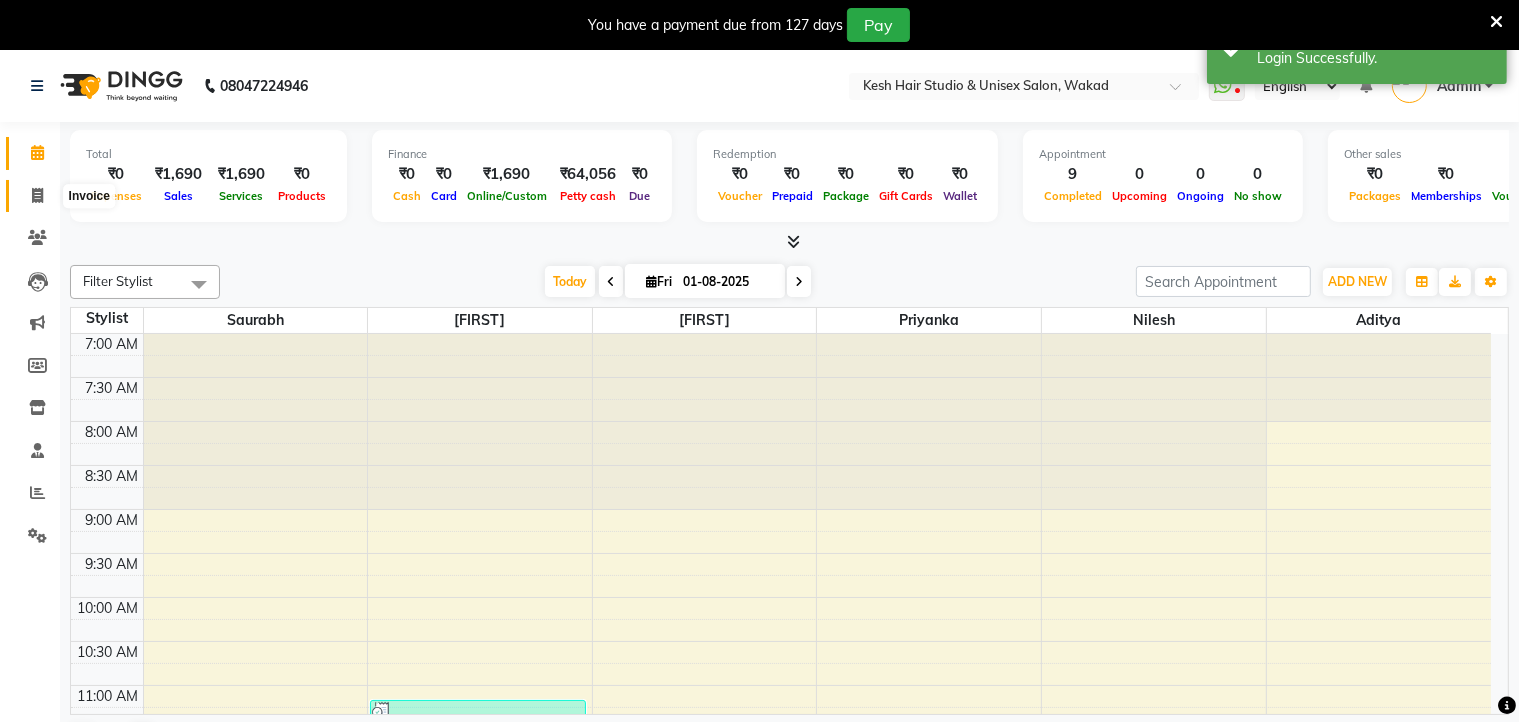 click 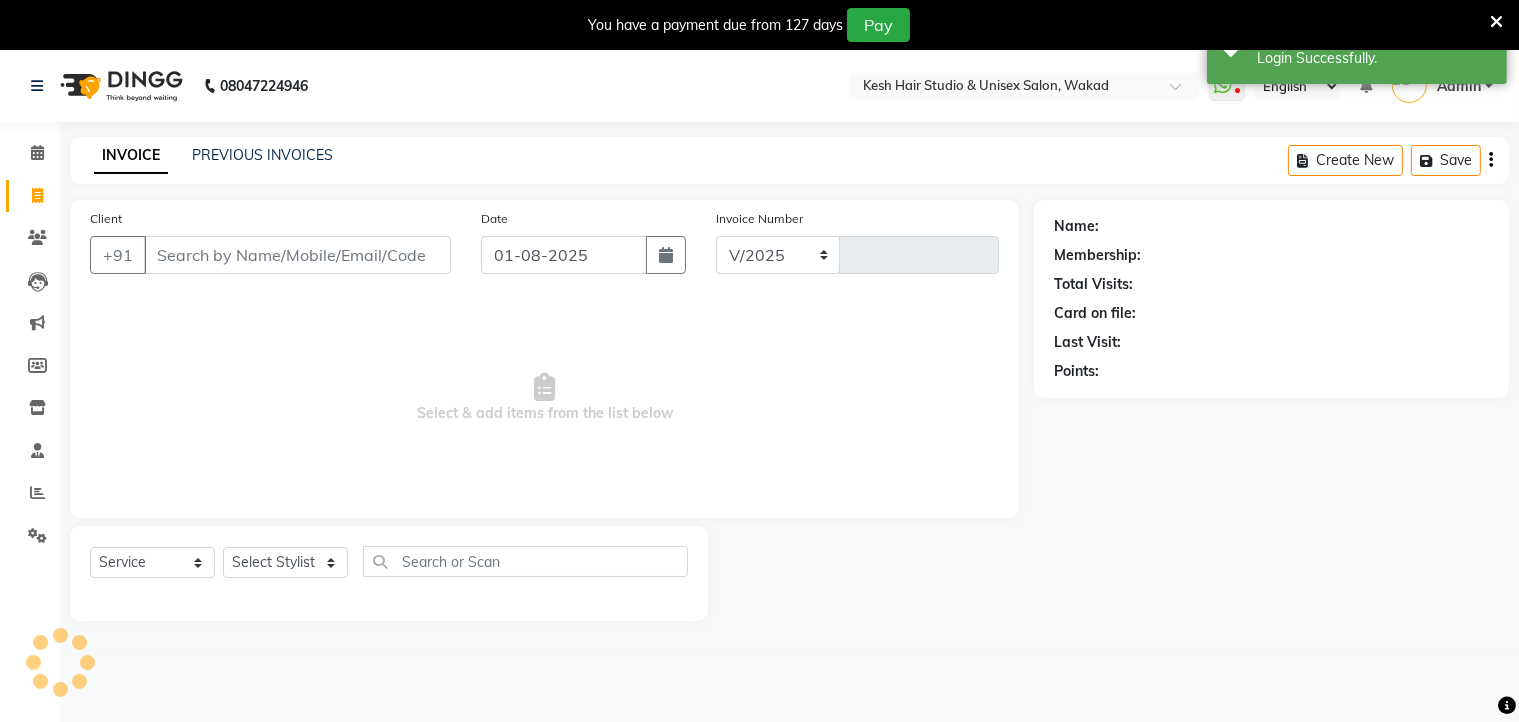 select on "5431" 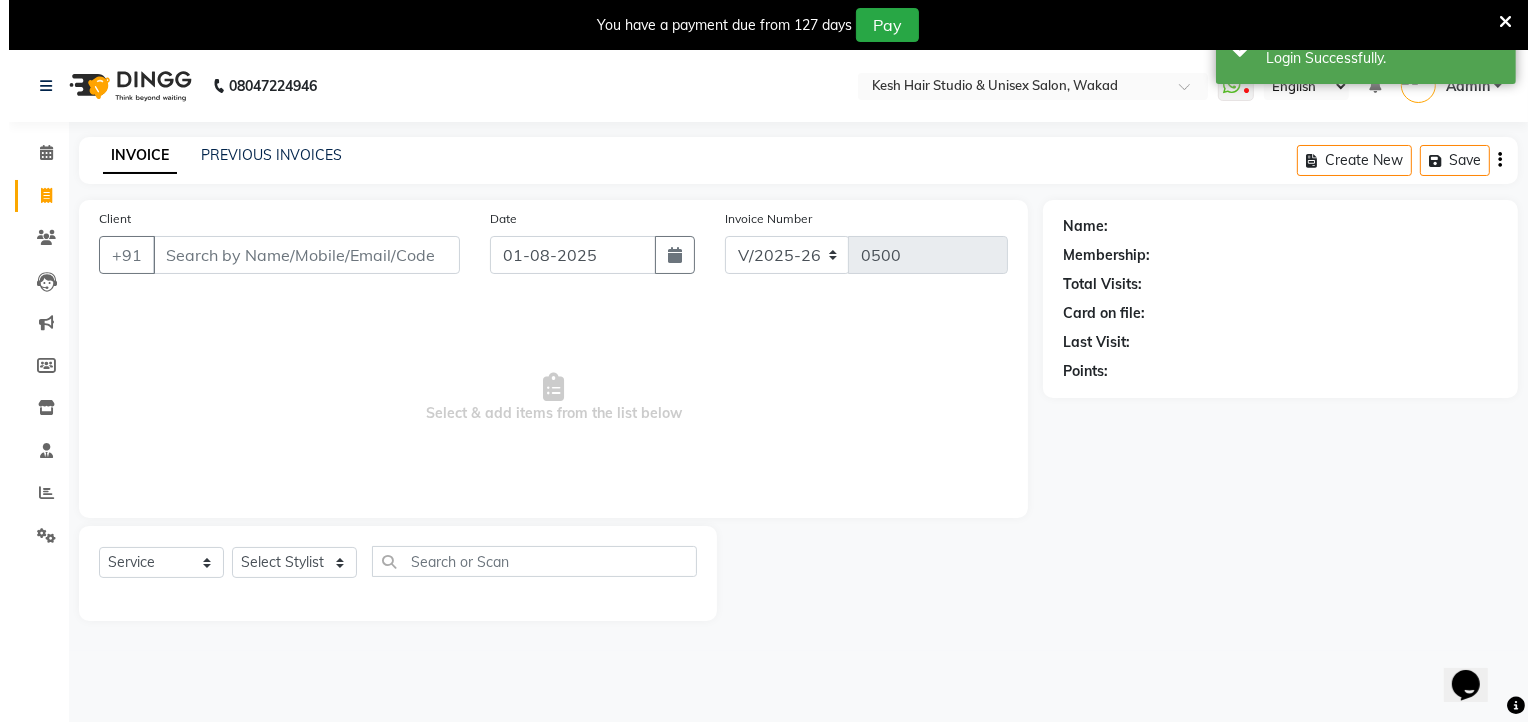 scroll, scrollTop: 0, scrollLeft: 0, axis: both 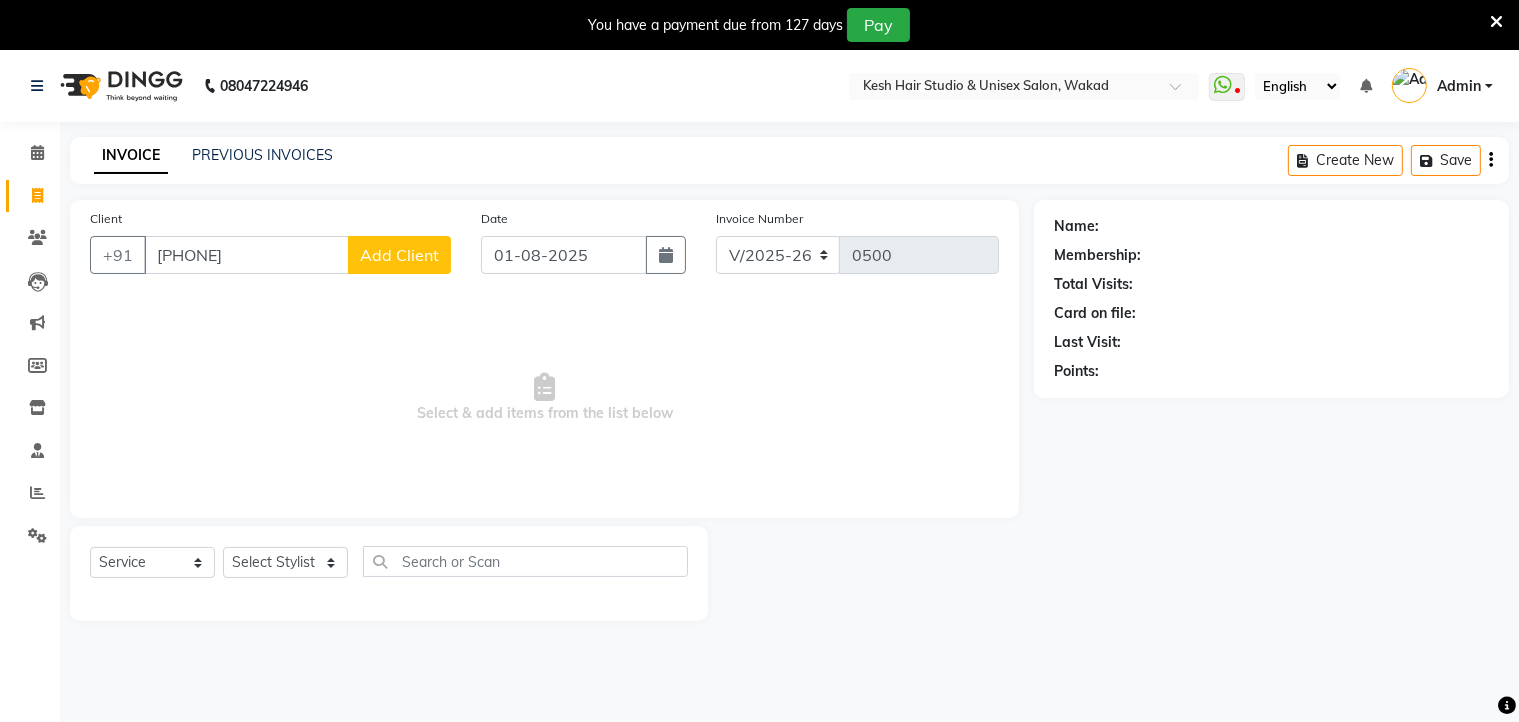 type on "[PHONE]" 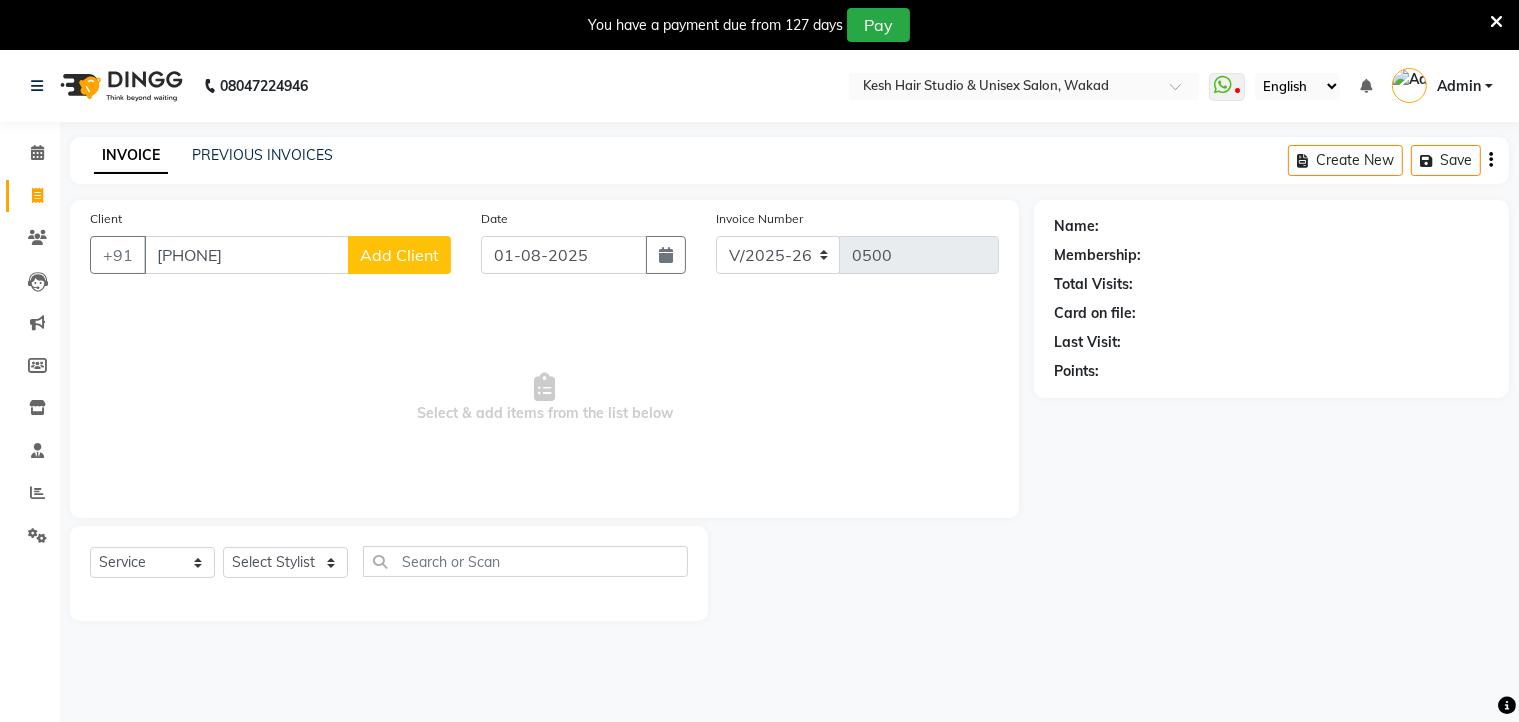 click on "Add Client" 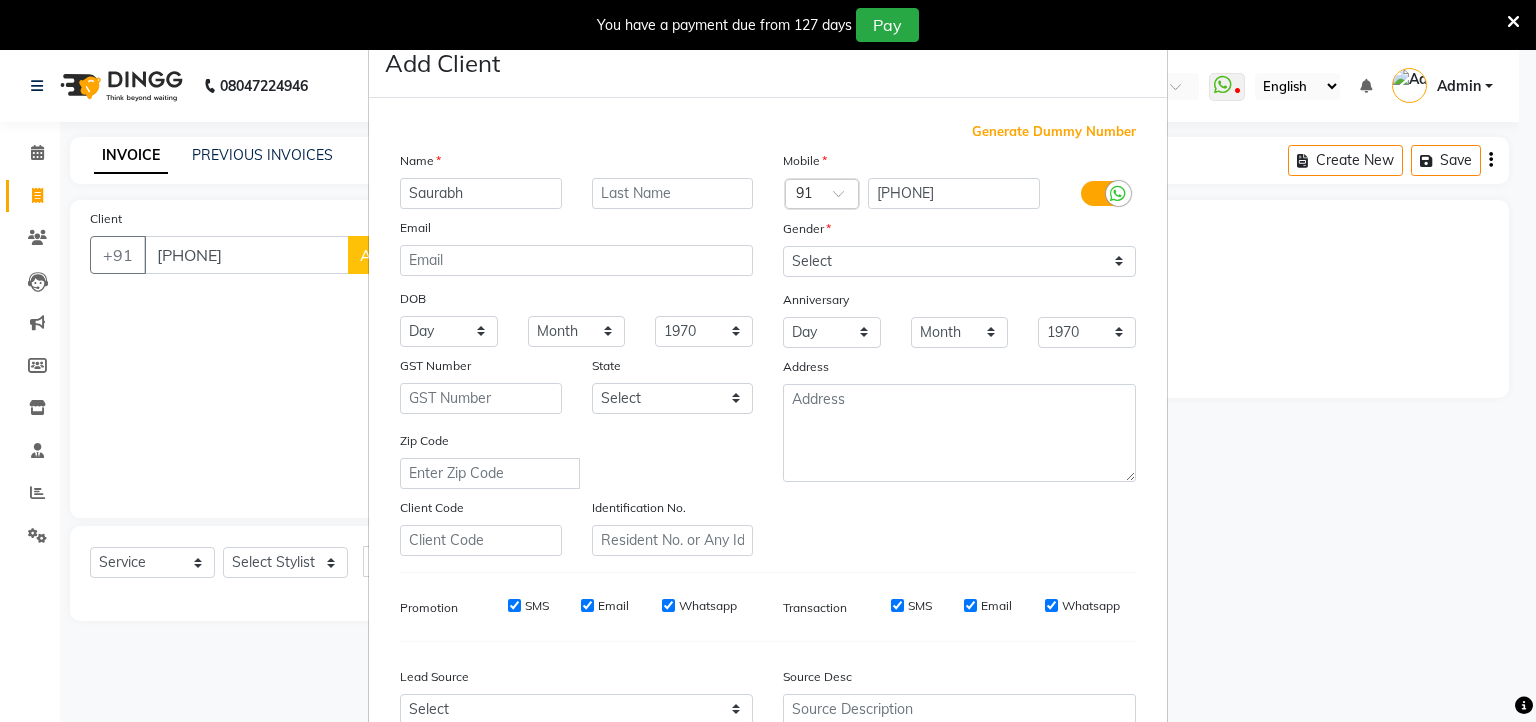 type on "Saurabh" 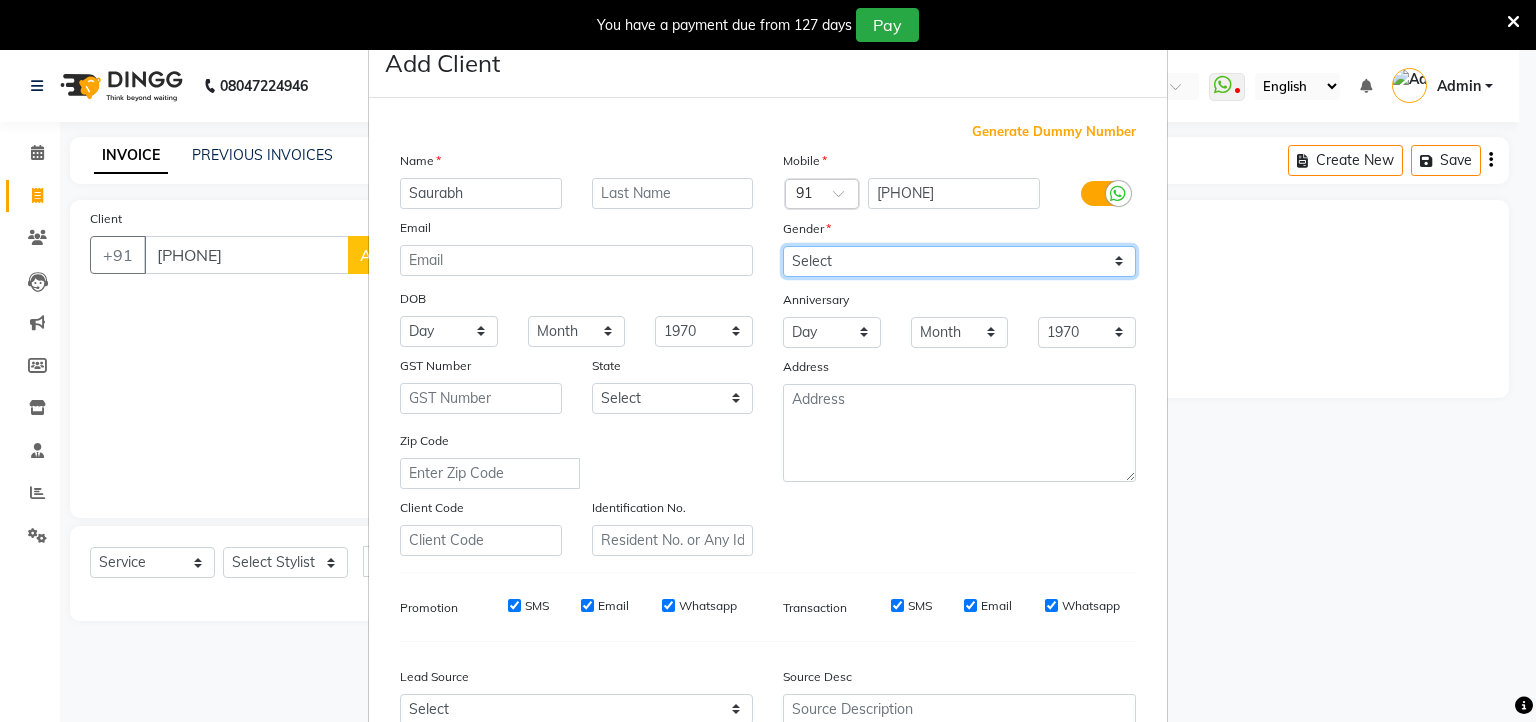 click on "Select Male Female Other Prefer Not To Say" at bounding box center [959, 261] 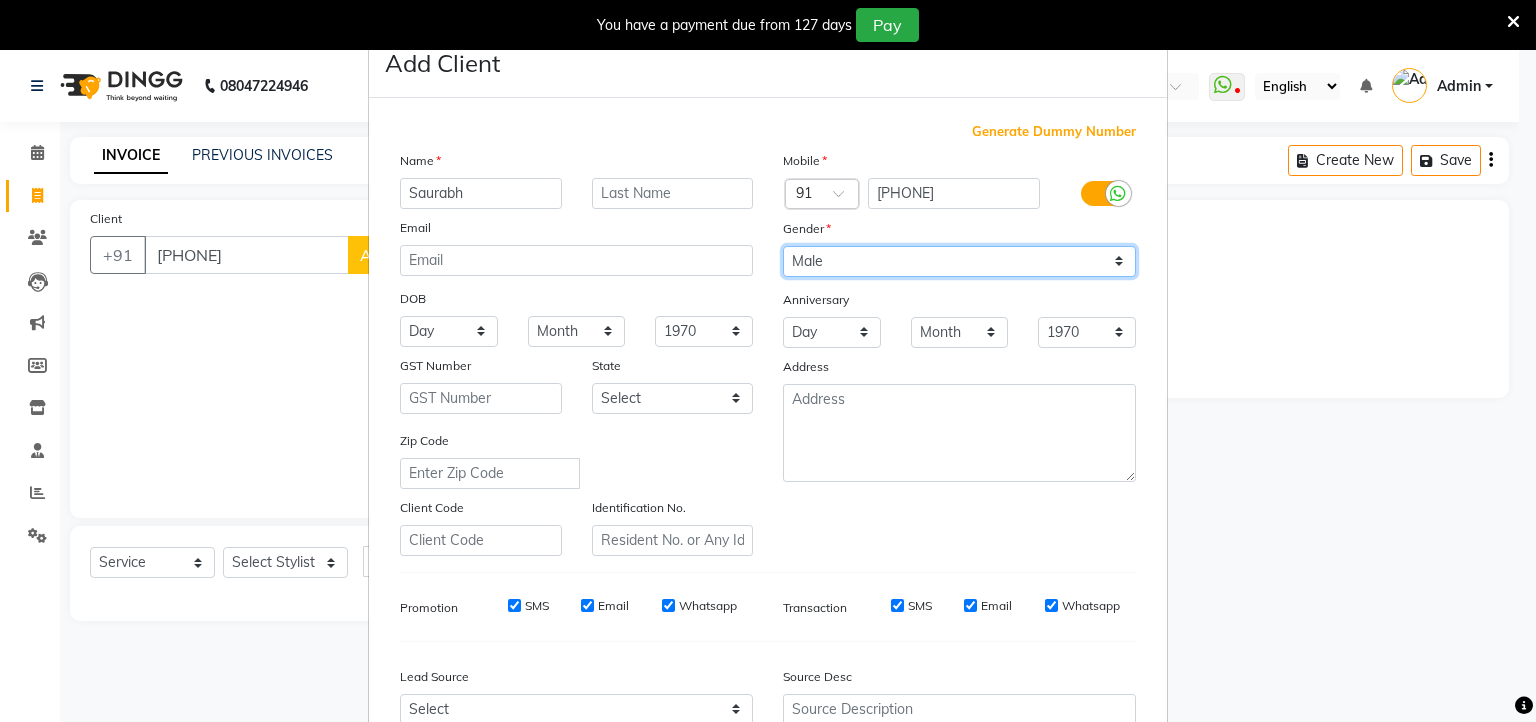 click on "Select Male Female Other Prefer Not To Say" at bounding box center [959, 261] 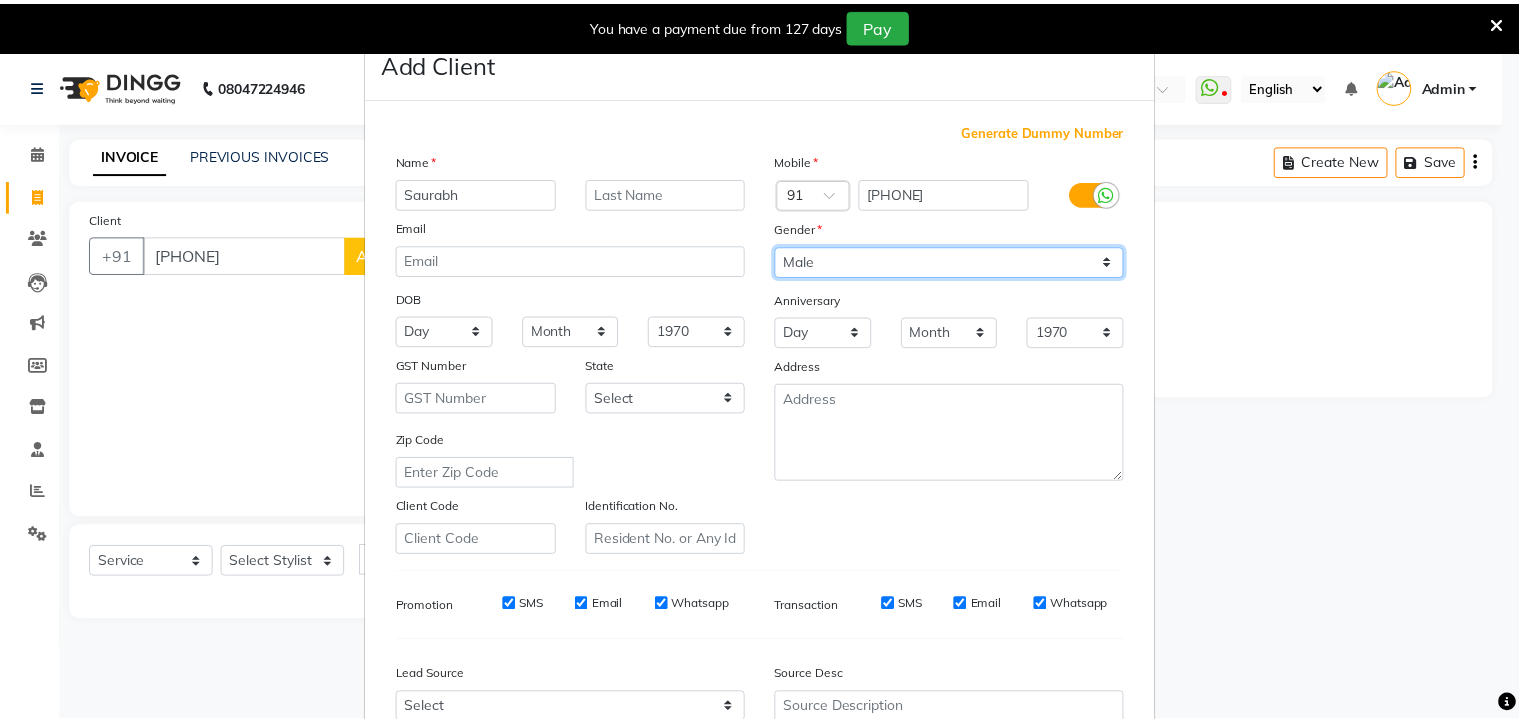 scroll, scrollTop: 212, scrollLeft: 0, axis: vertical 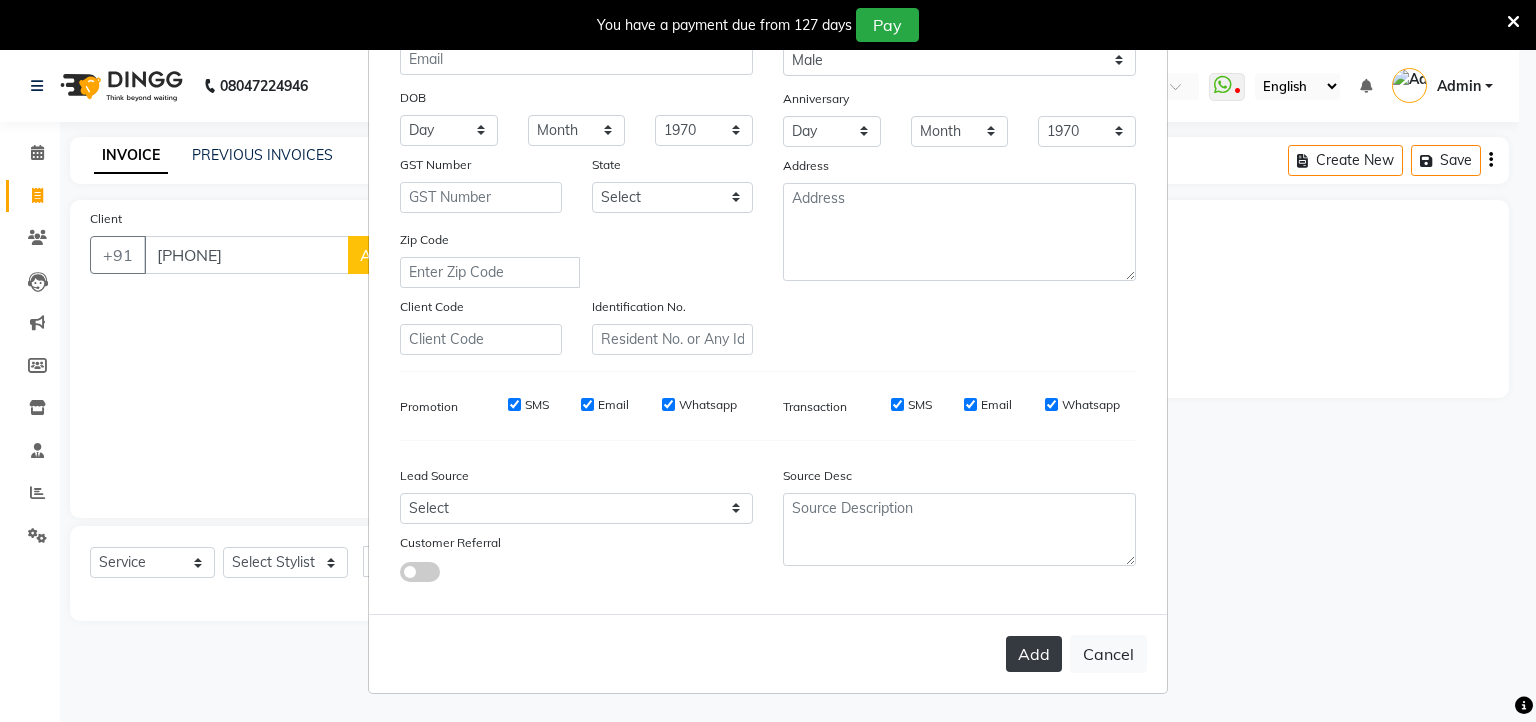 click on "Add" at bounding box center (1034, 654) 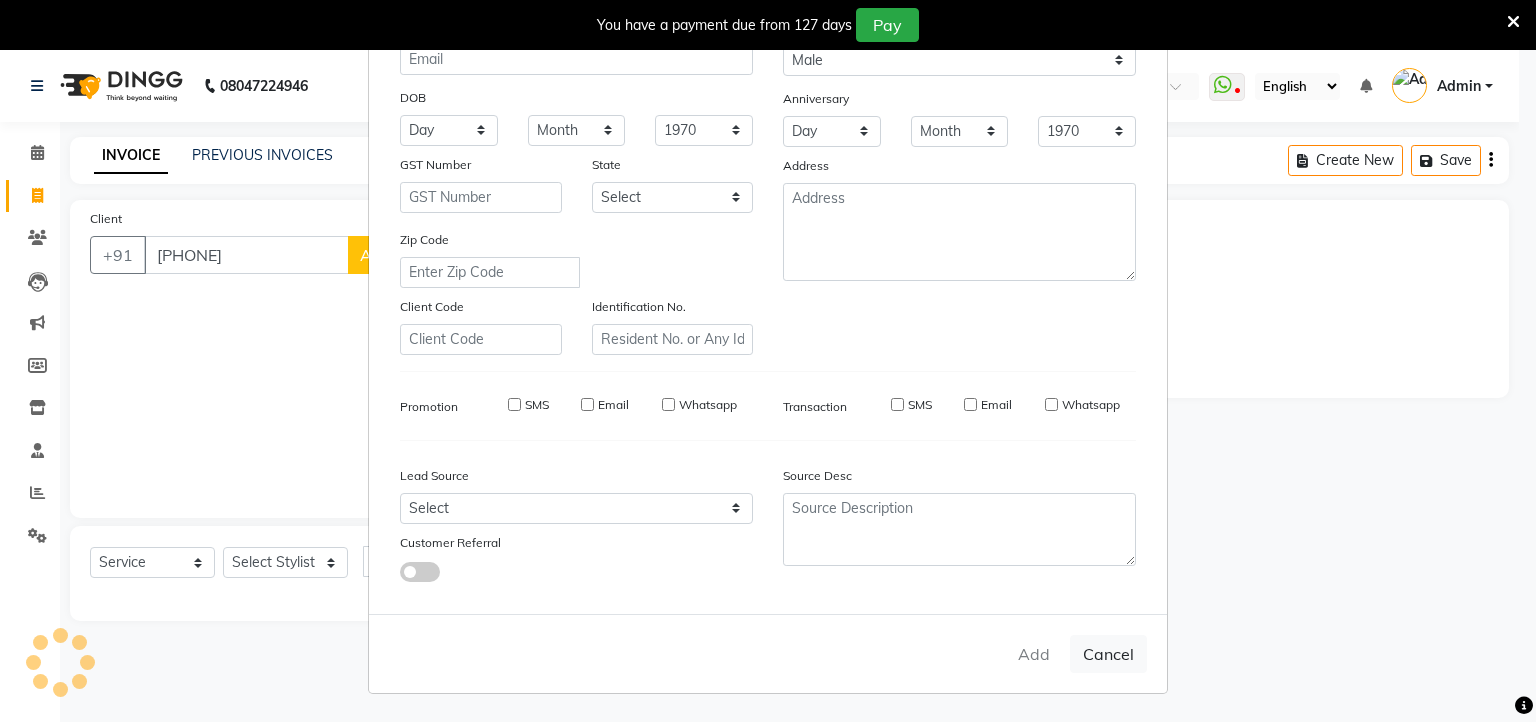 type 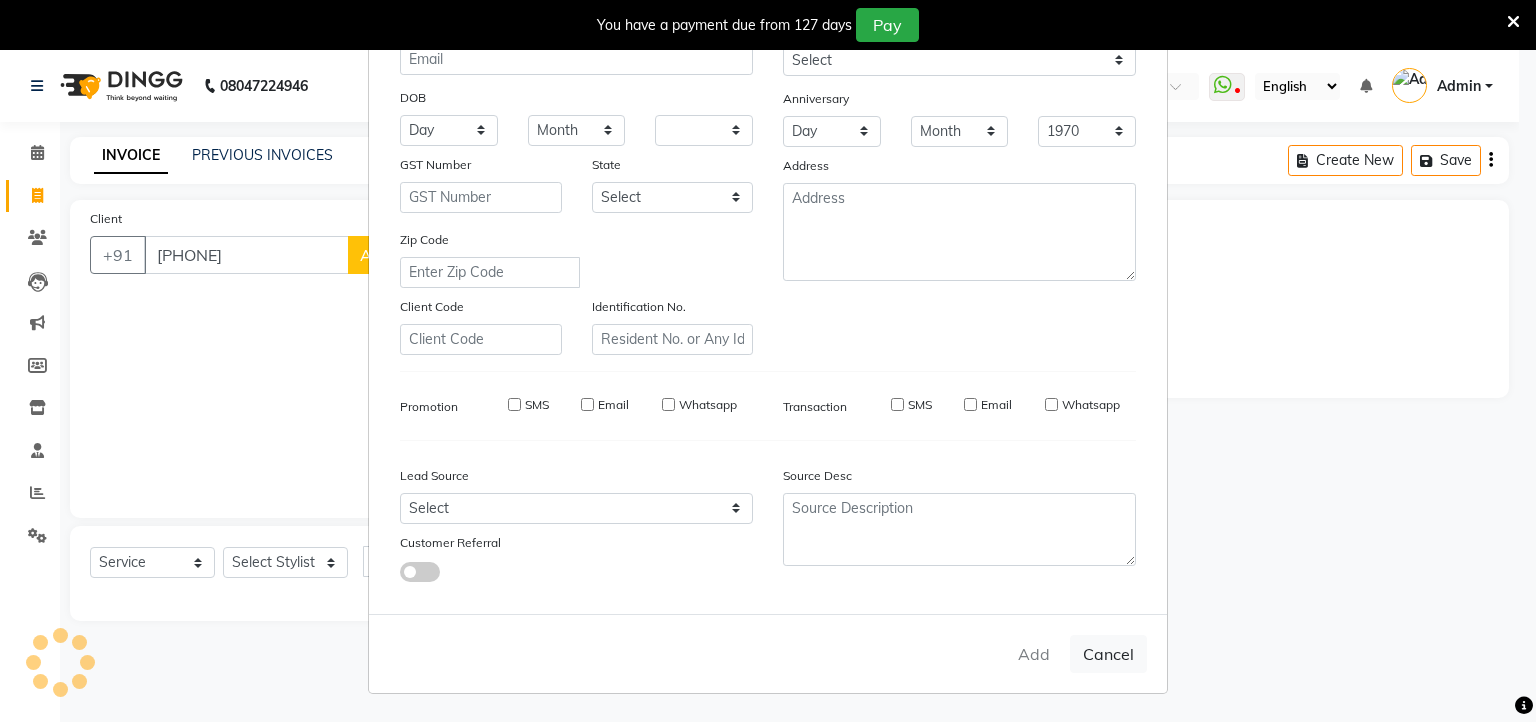 select 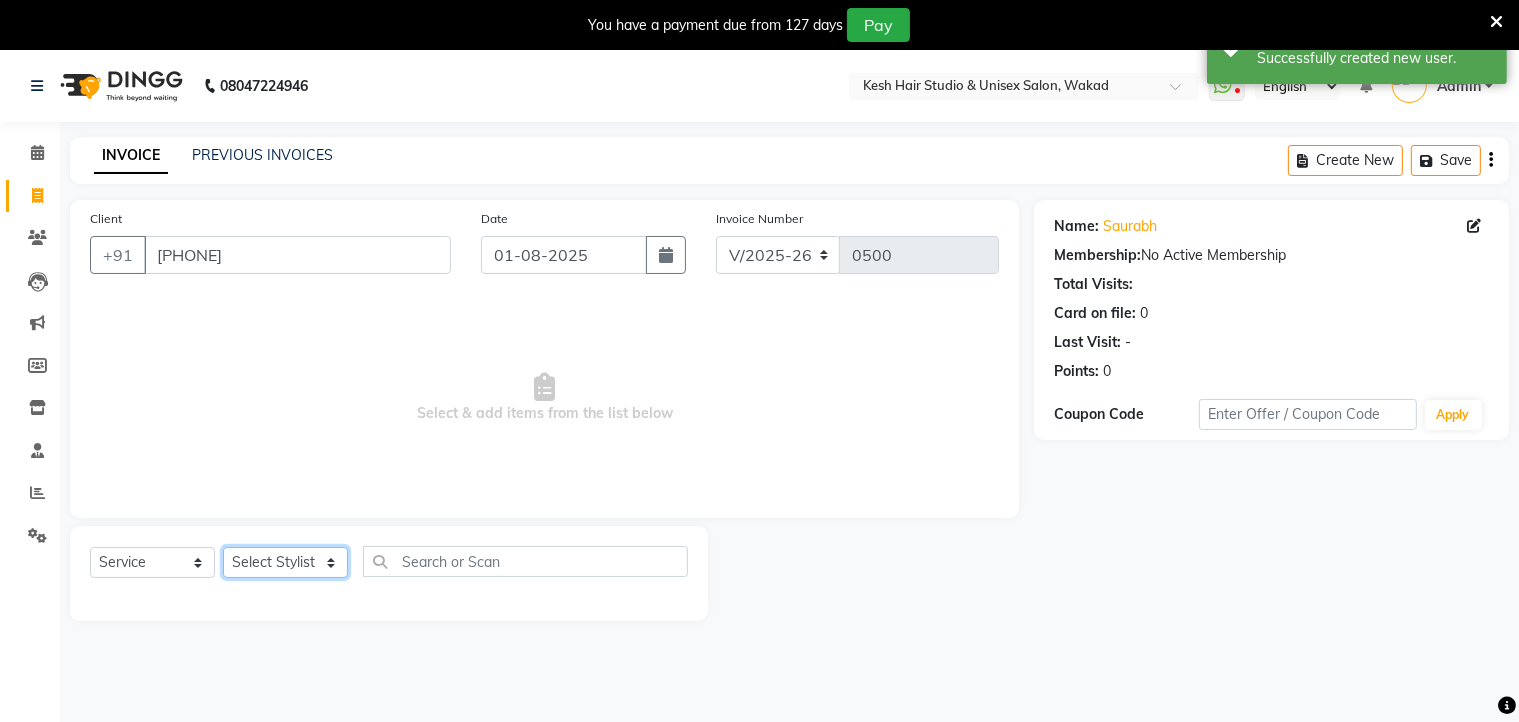 click on "Select Stylist [FIRST] [FIRST] [FIRST] [FIRST] [FIRST] [FIRST] [FIRST]" 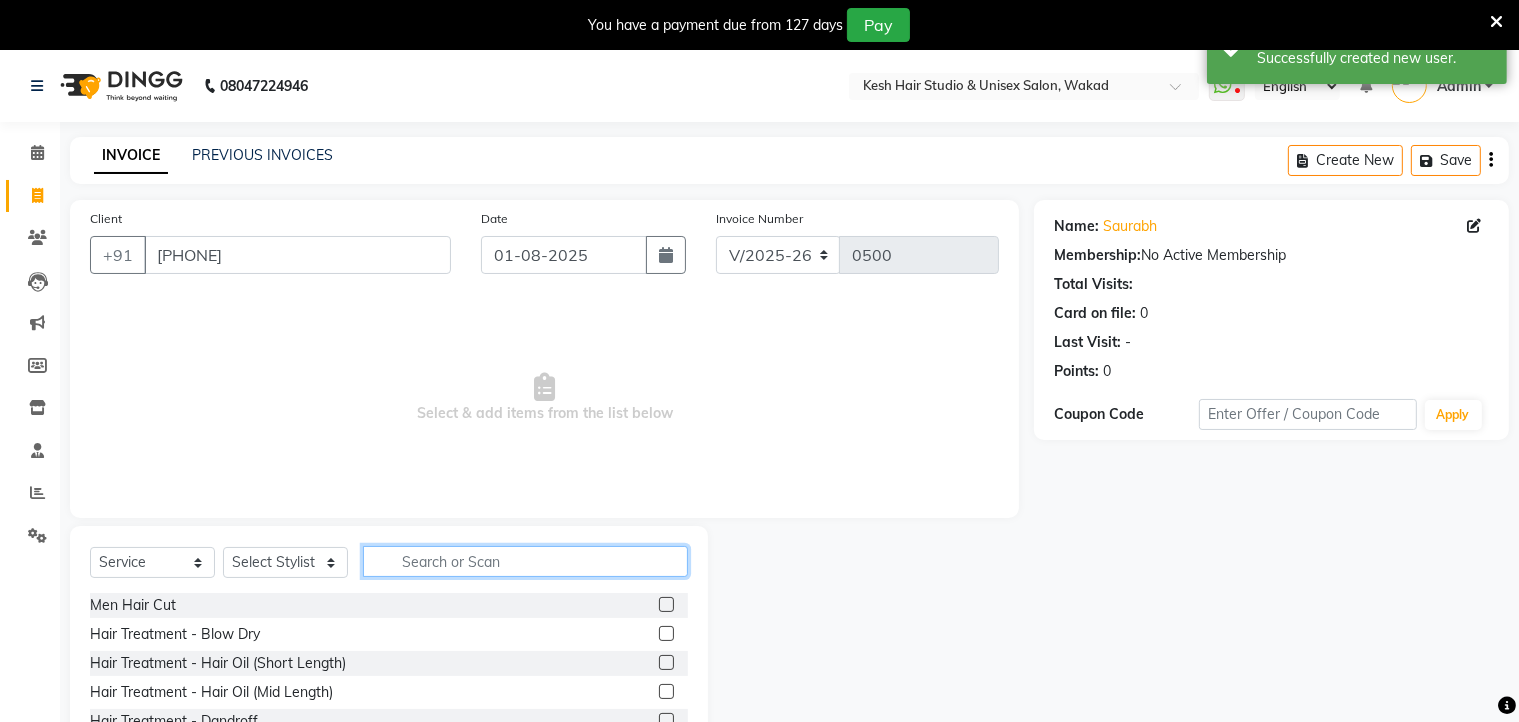 click 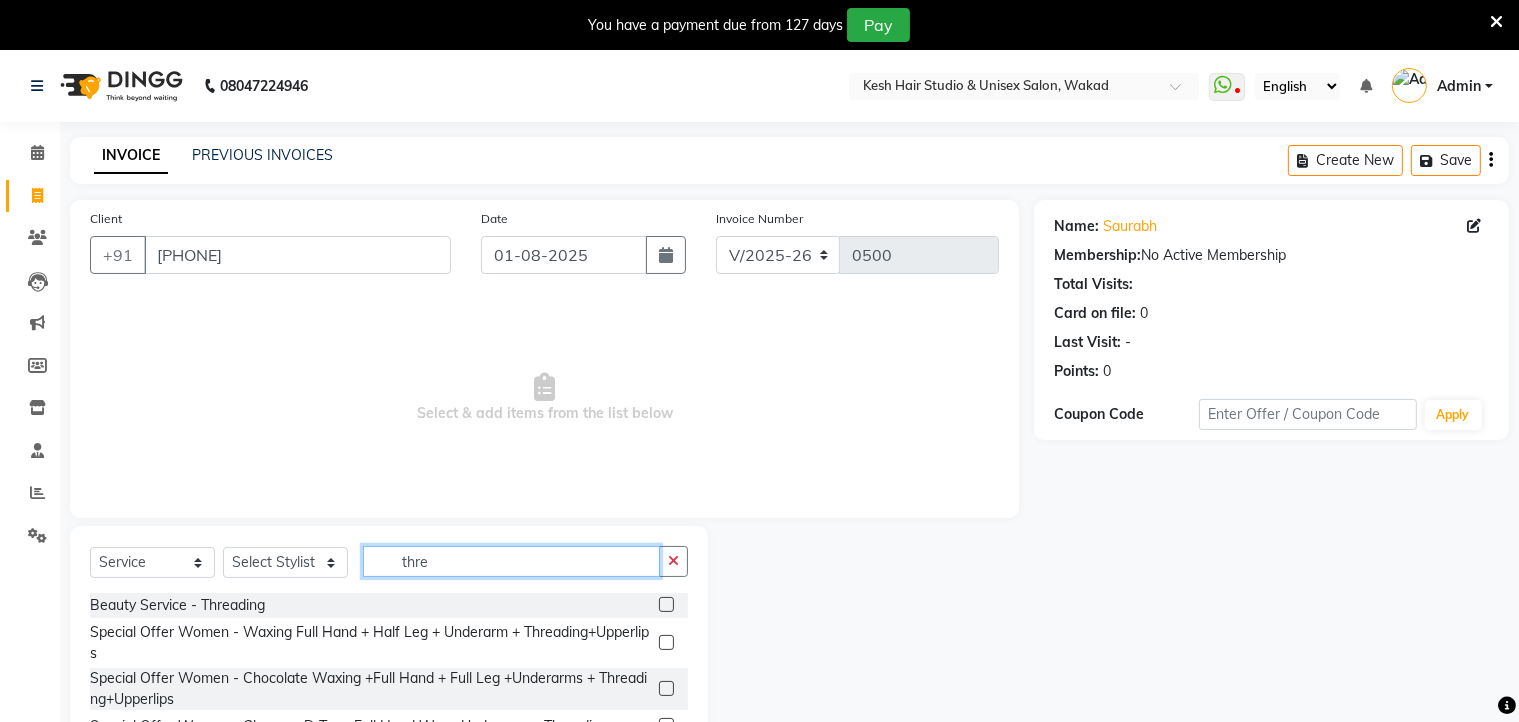 type on "thre" 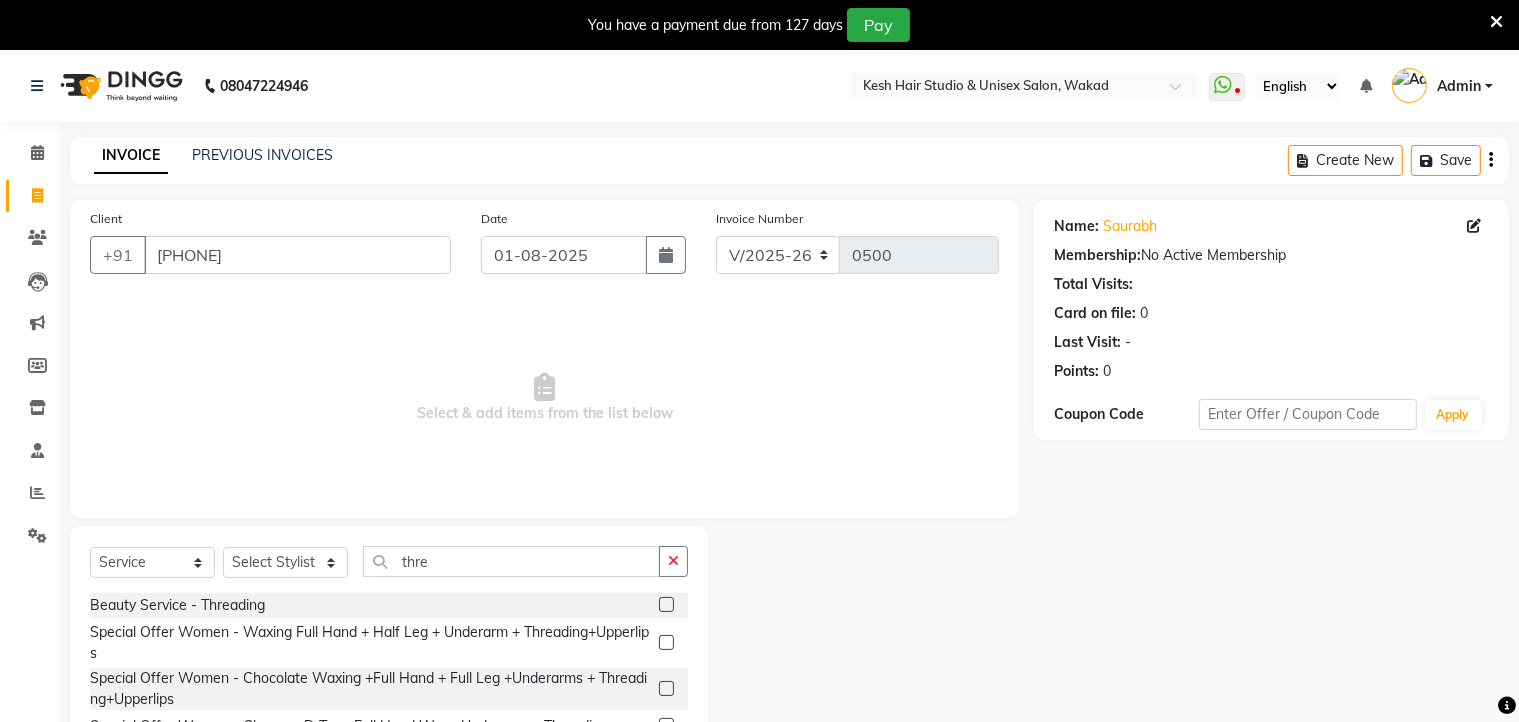 click 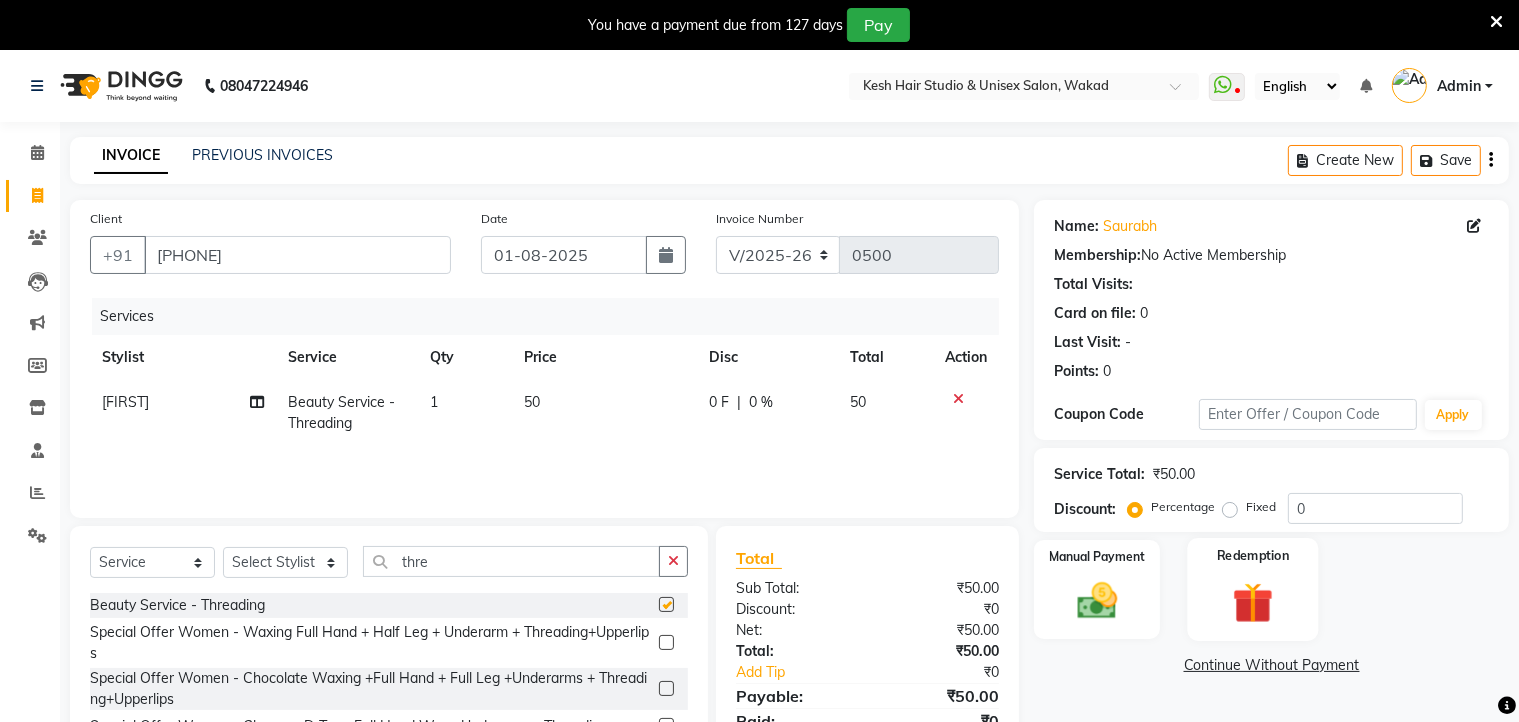 checkbox on "false" 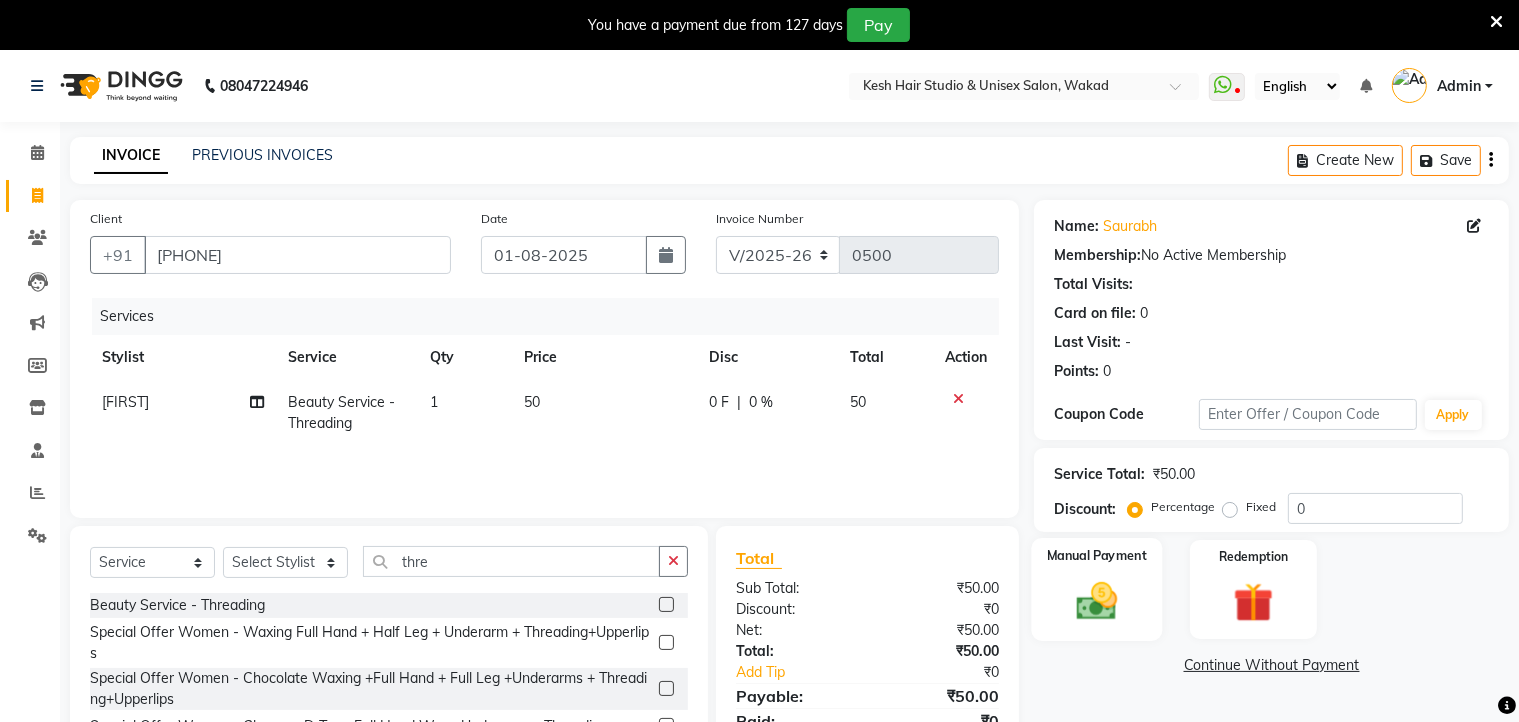 click 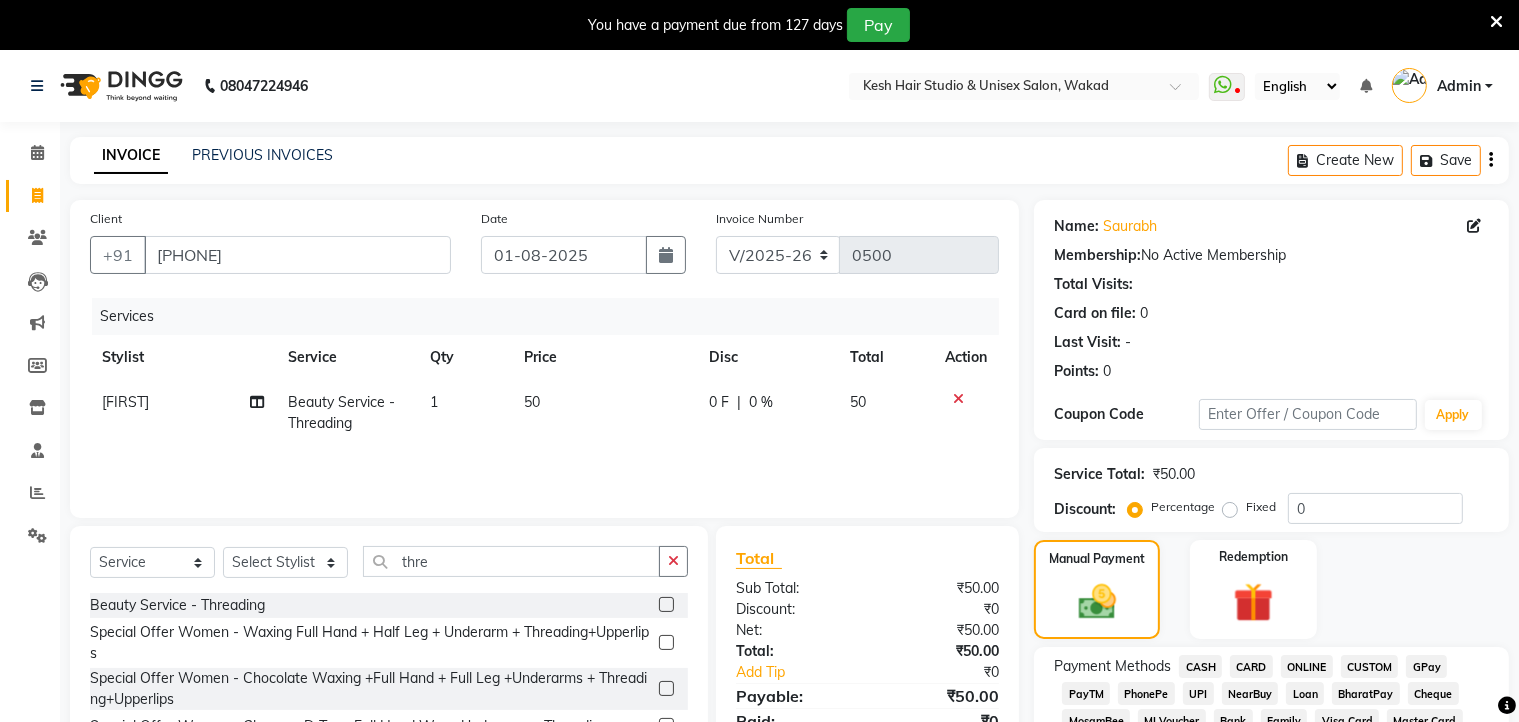 click on "ONLINE" 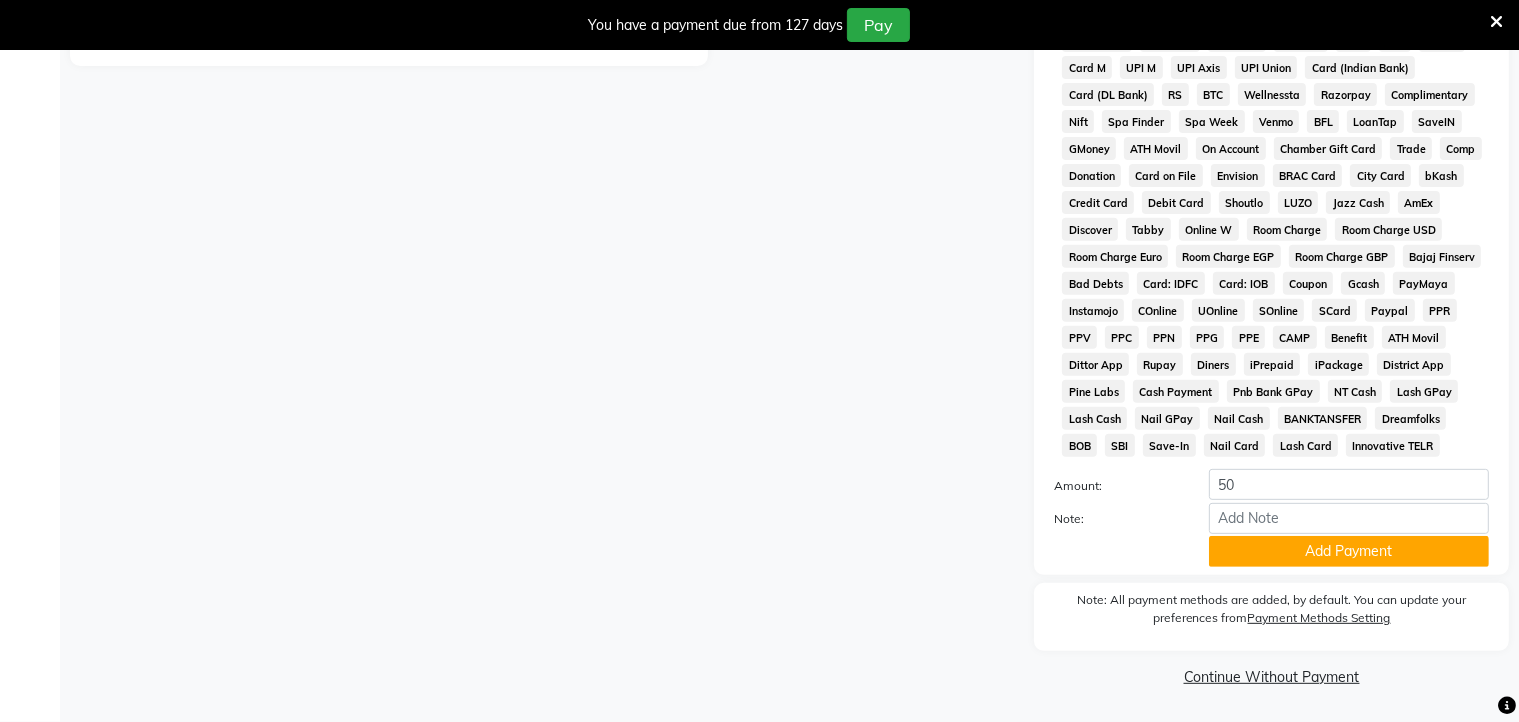 scroll, scrollTop: 752, scrollLeft: 0, axis: vertical 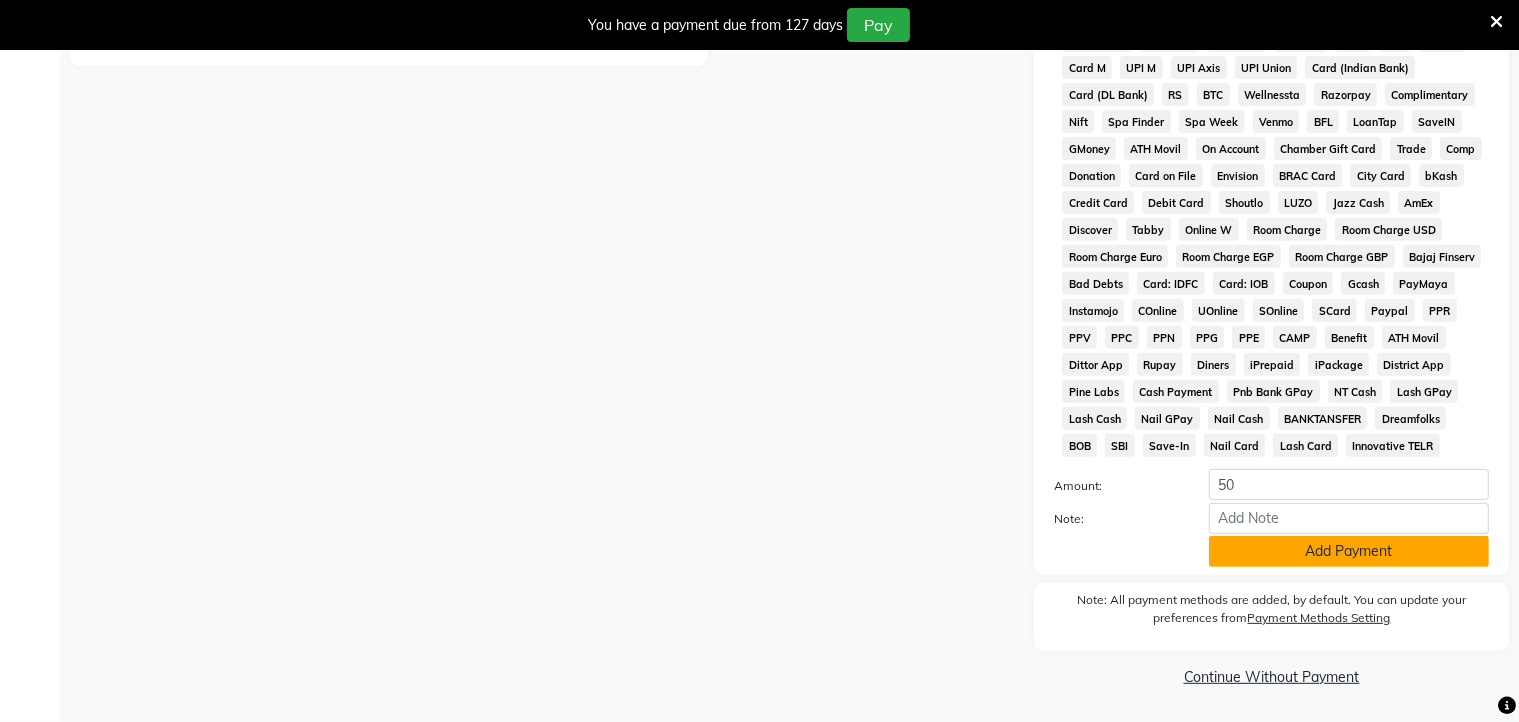 click on "Add Payment" 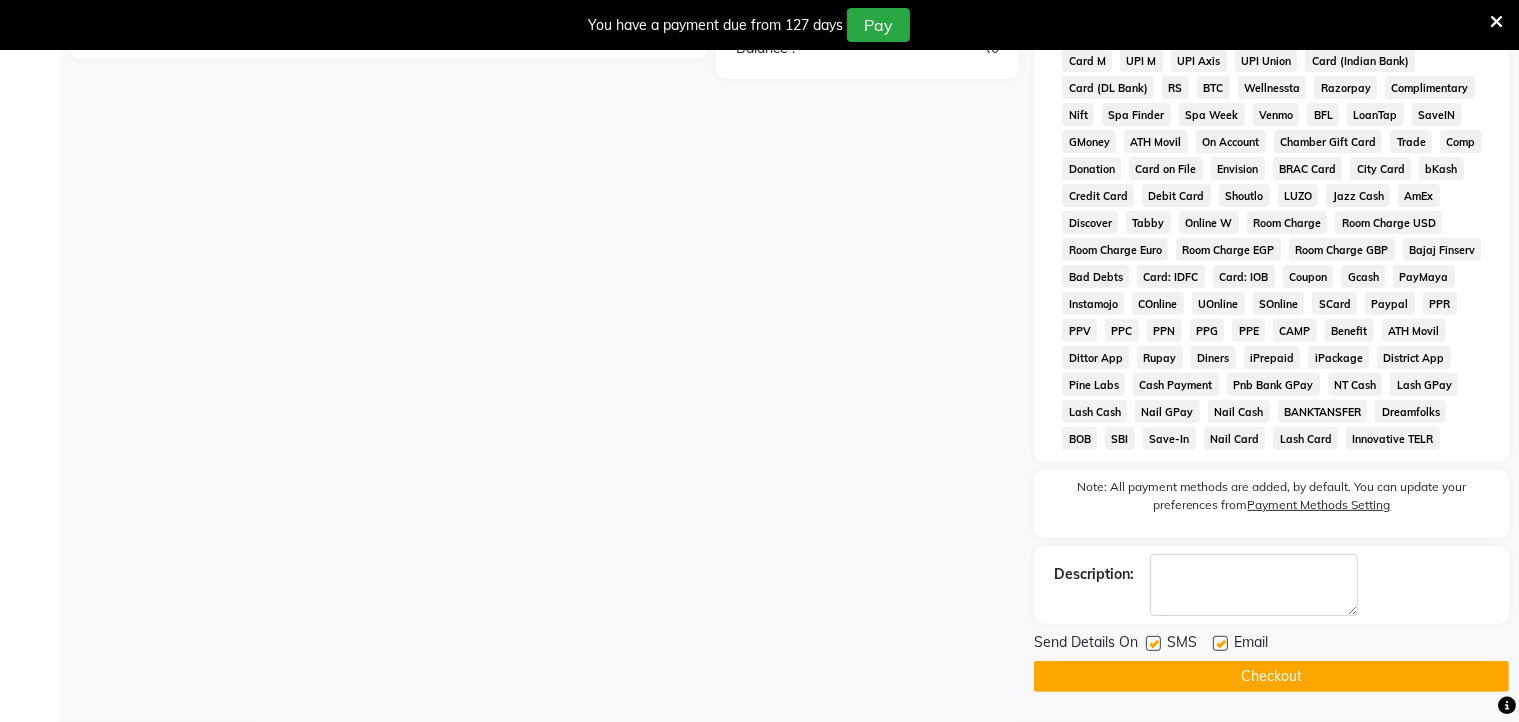click on "Checkout" 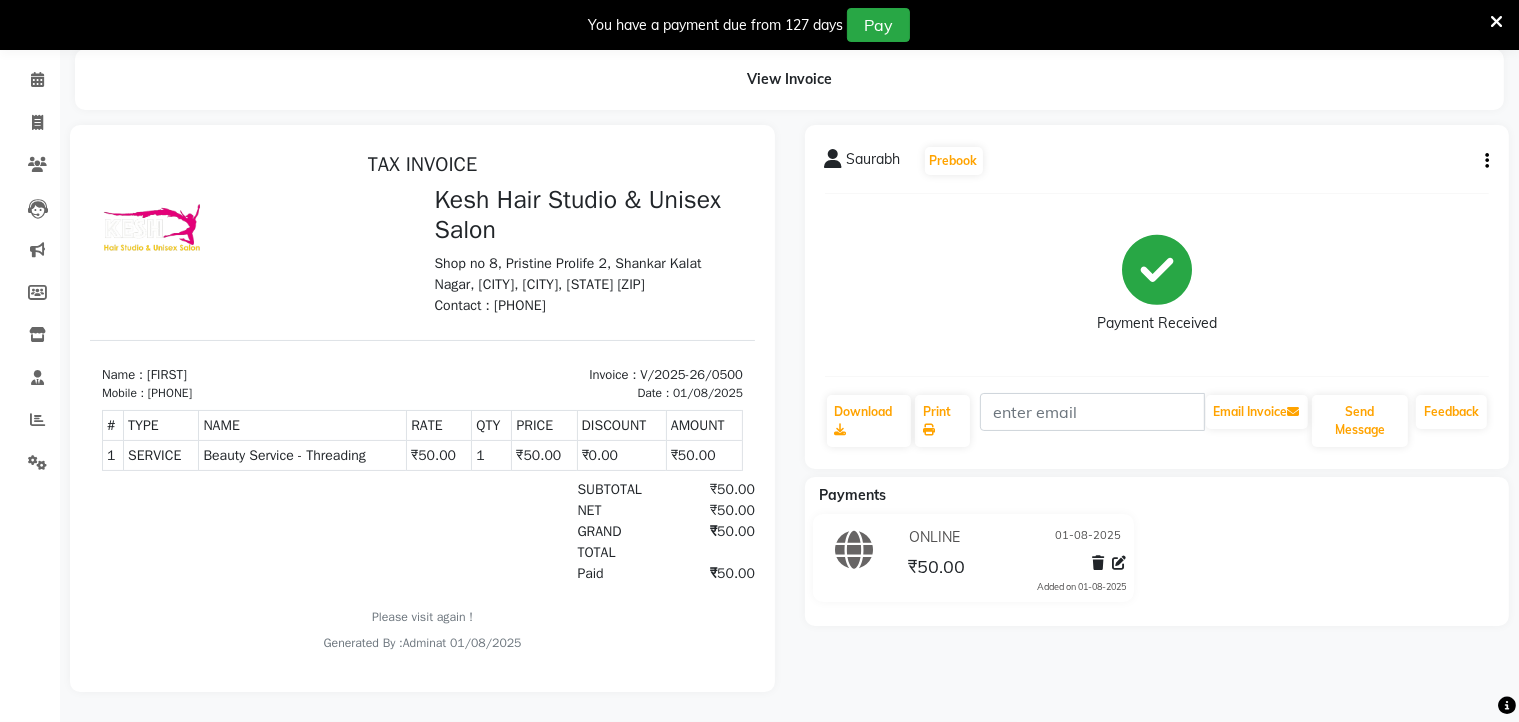 scroll, scrollTop: 0, scrollLeft: 0, axis: both 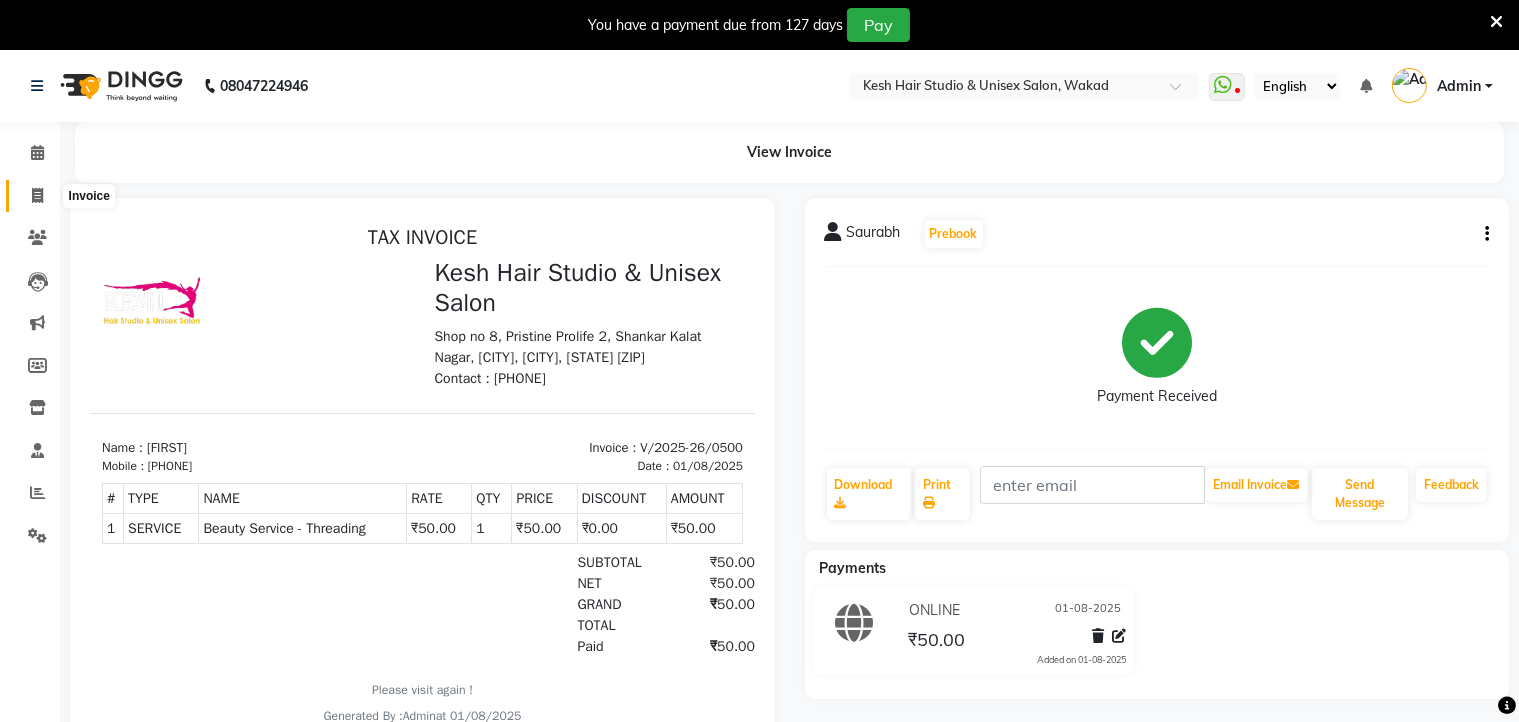 click 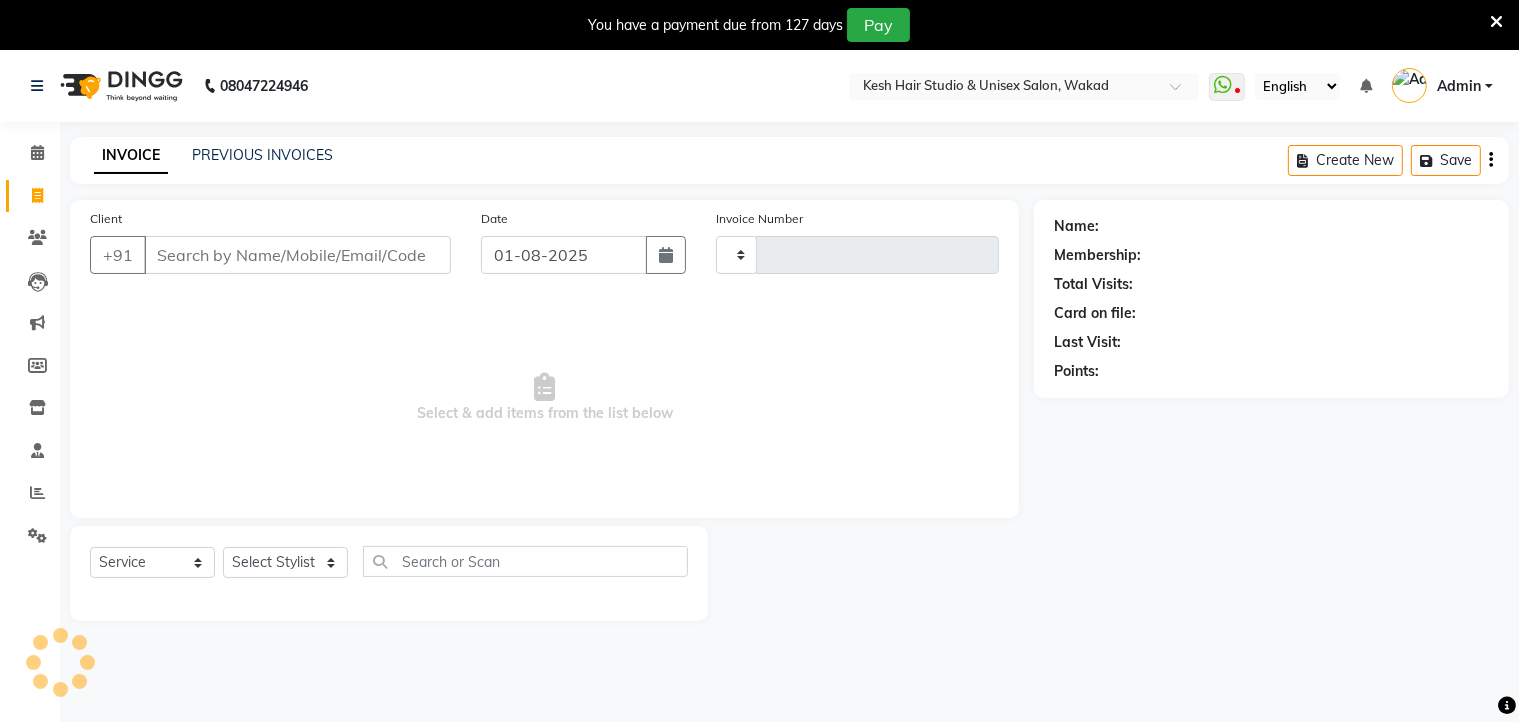 scroll, scrollTop: 50, scrollLeft: 0, axis: vertical 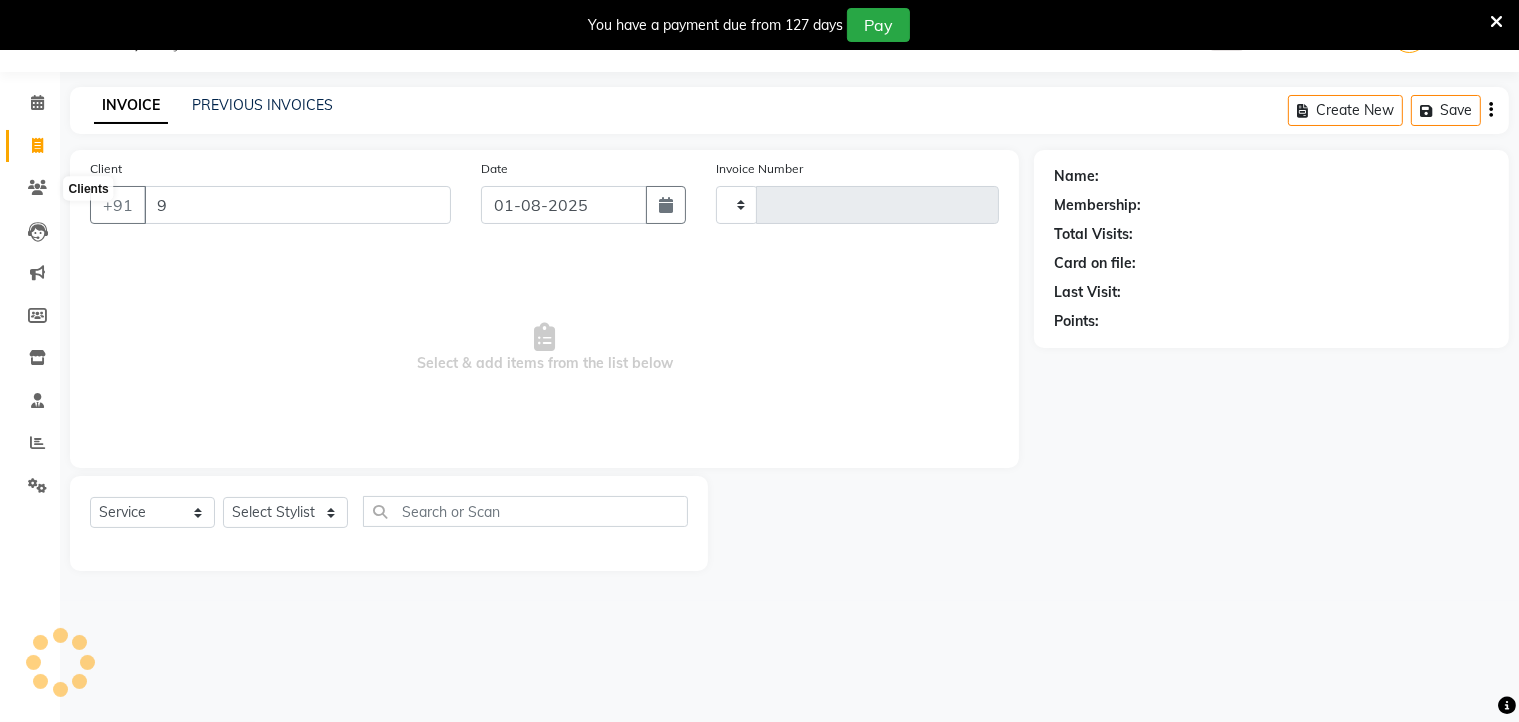 type on "90" 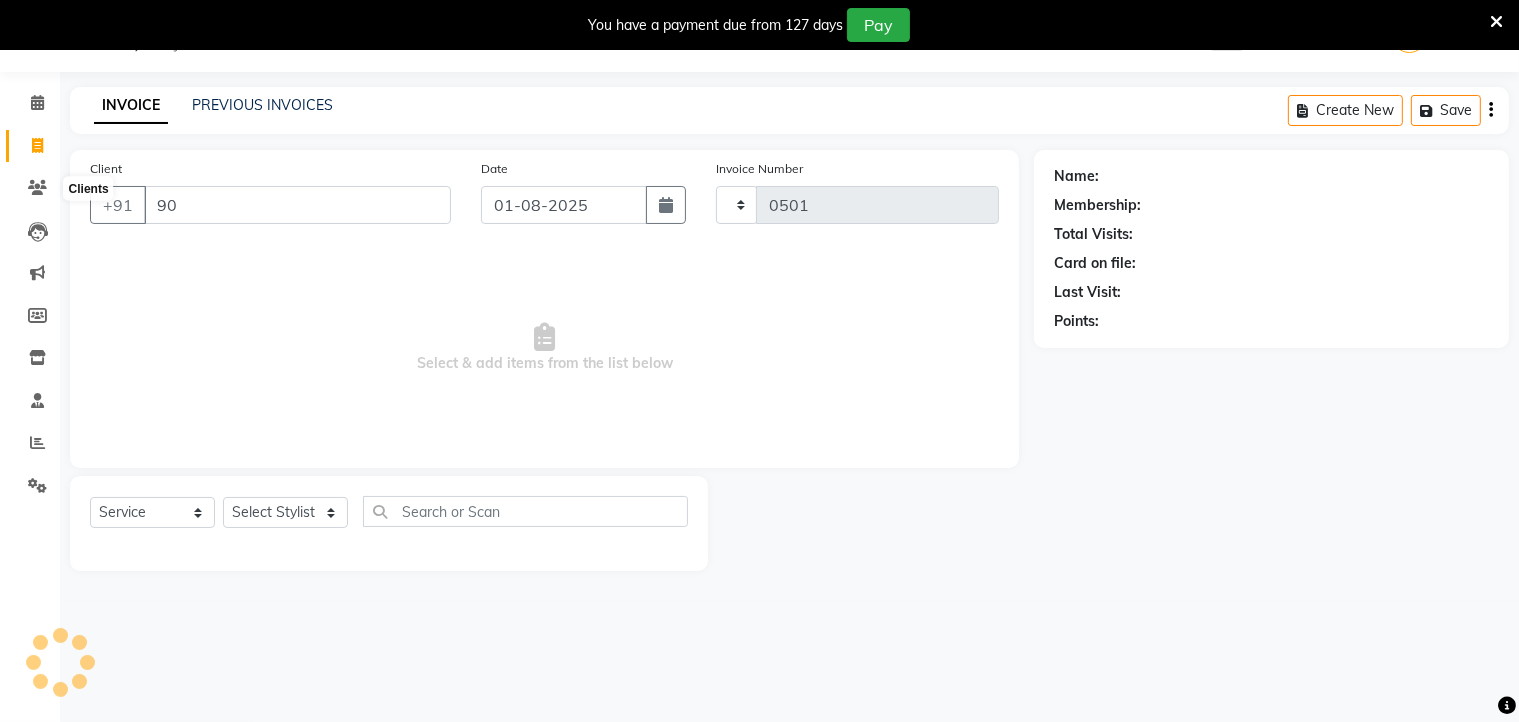 select on "5431" 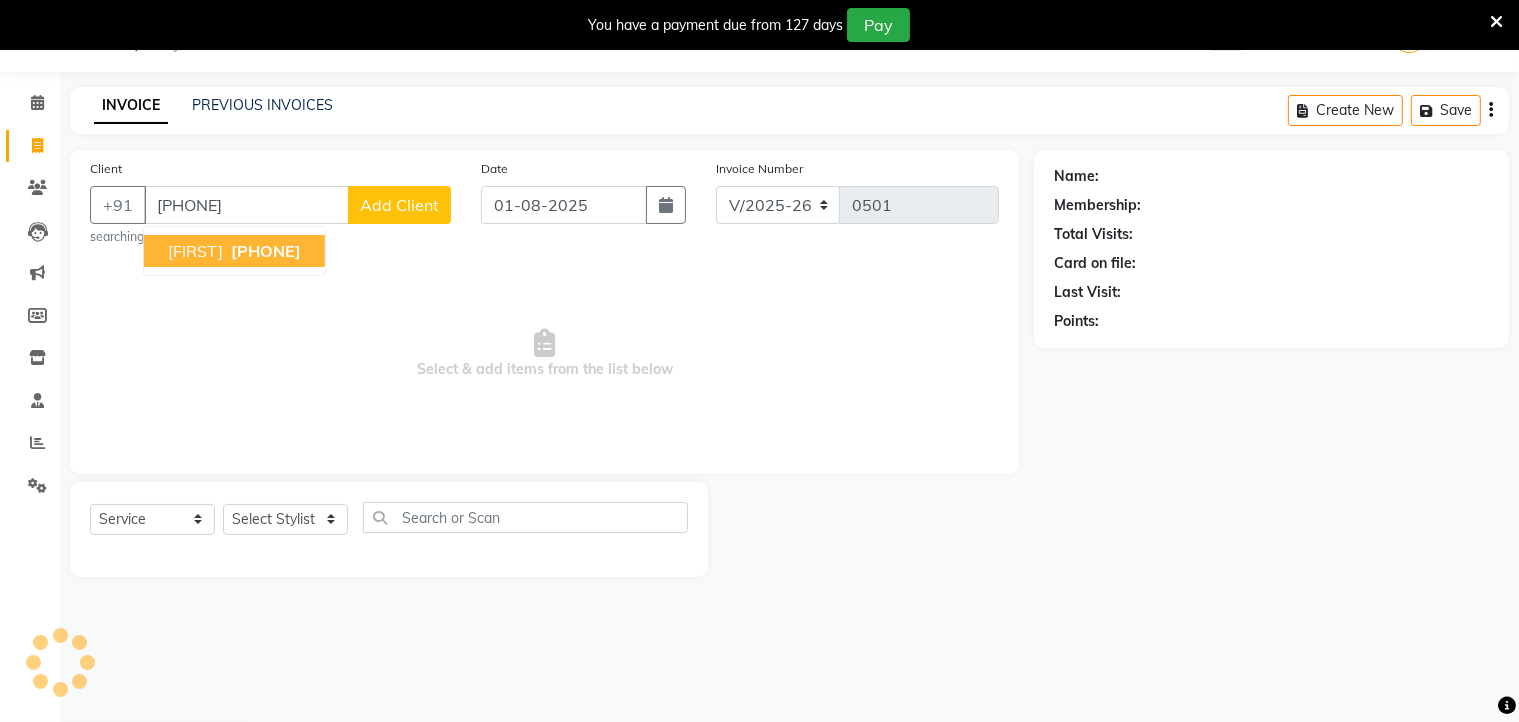 type on "9028149611" 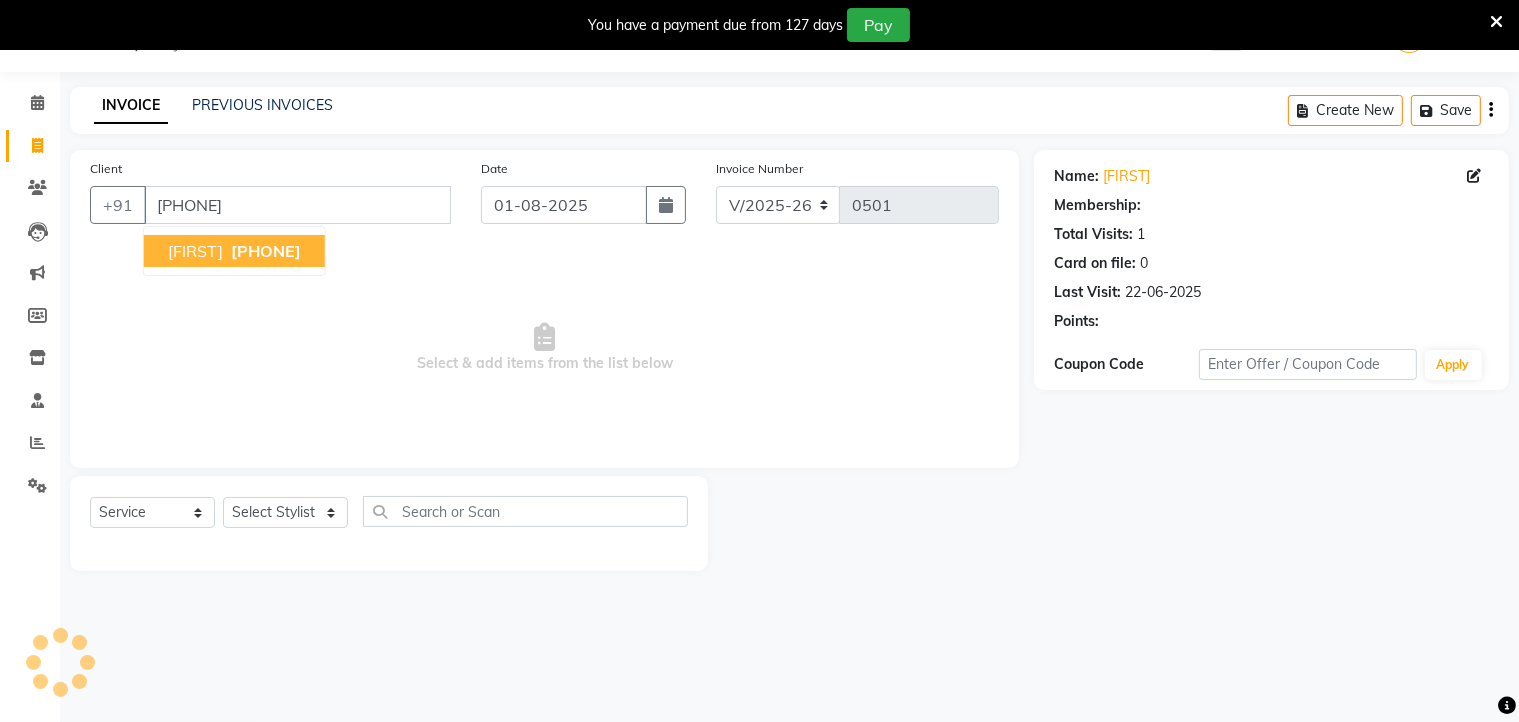 click on "Avishkar" at bounding box center (195, 251) 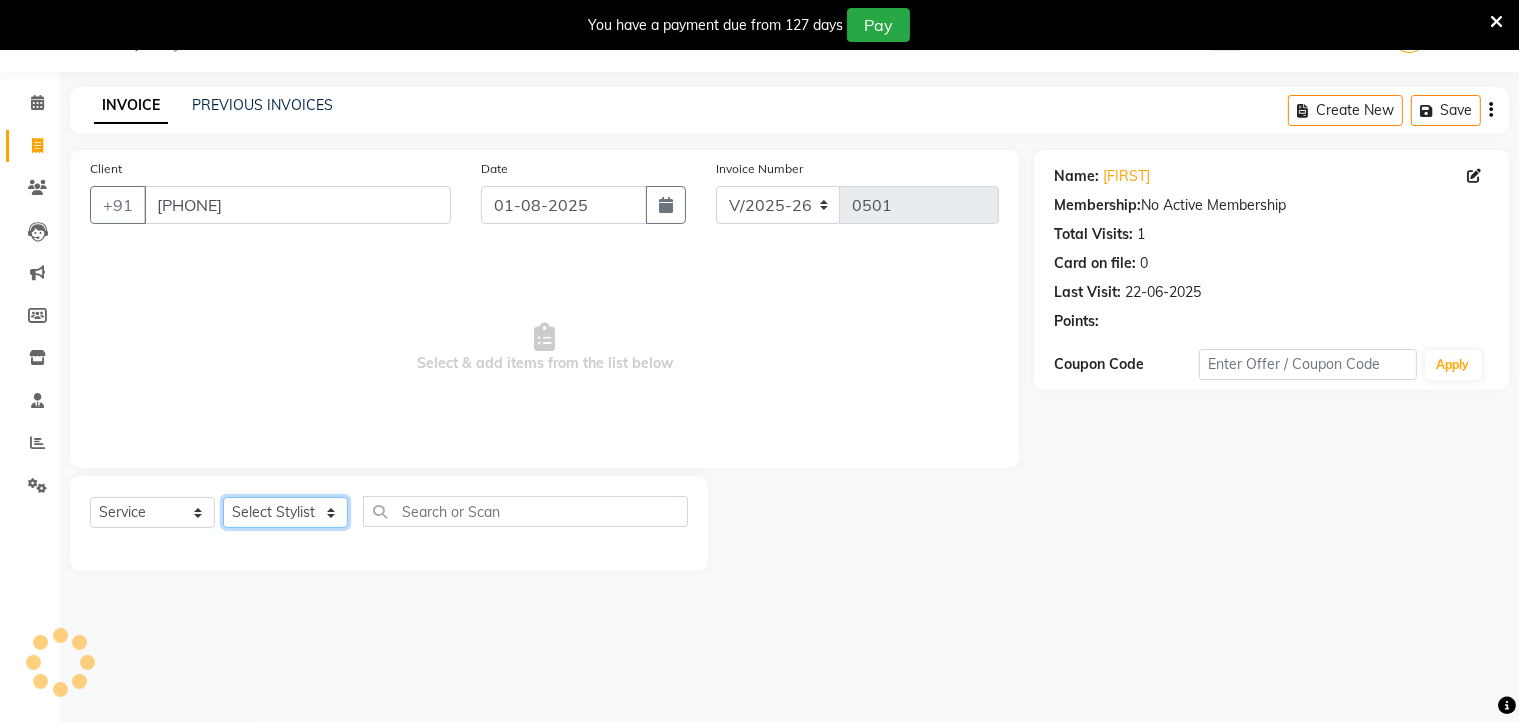 click on "Select Stylist [FIRST] [FIRST] [FIRST] [FIRST] [FIRST] [FIRST] [FIRST]" 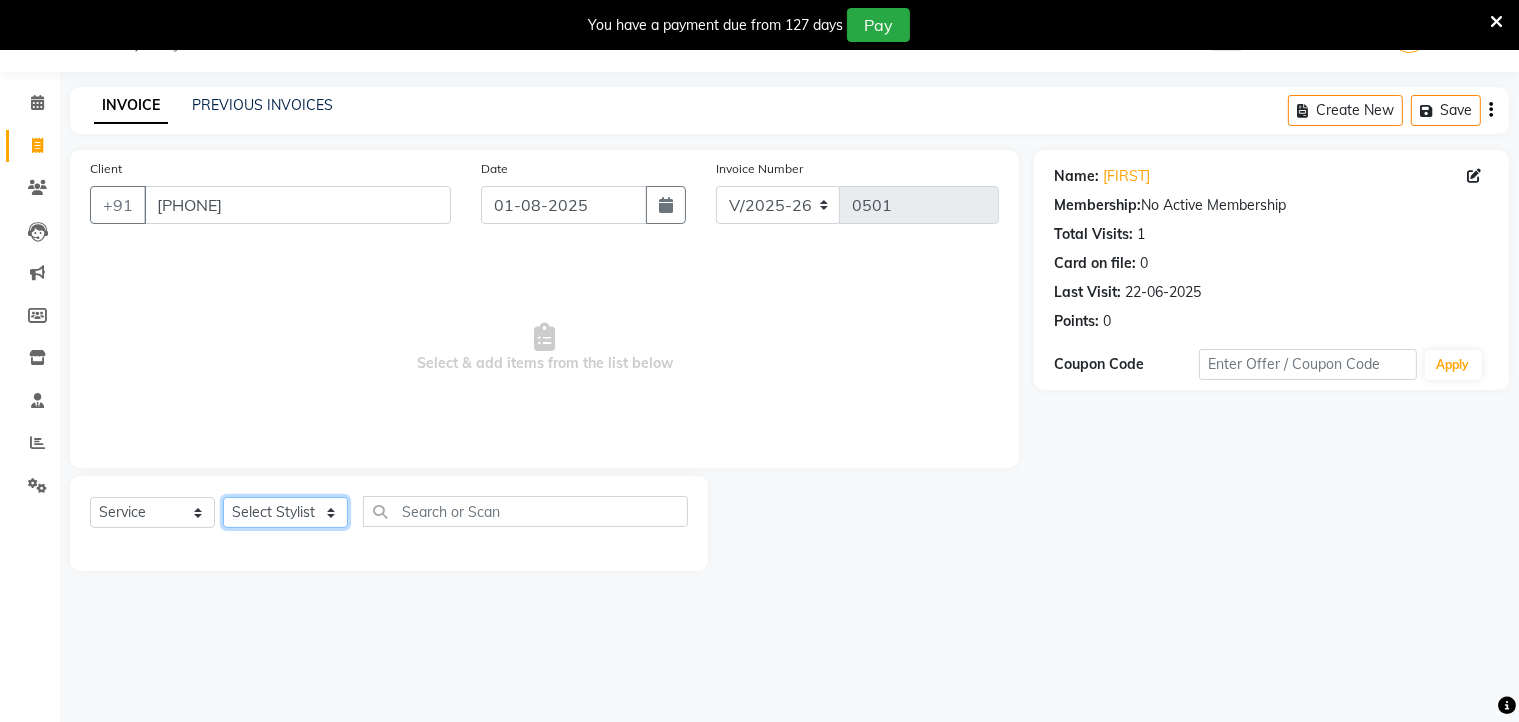 select on "36303" 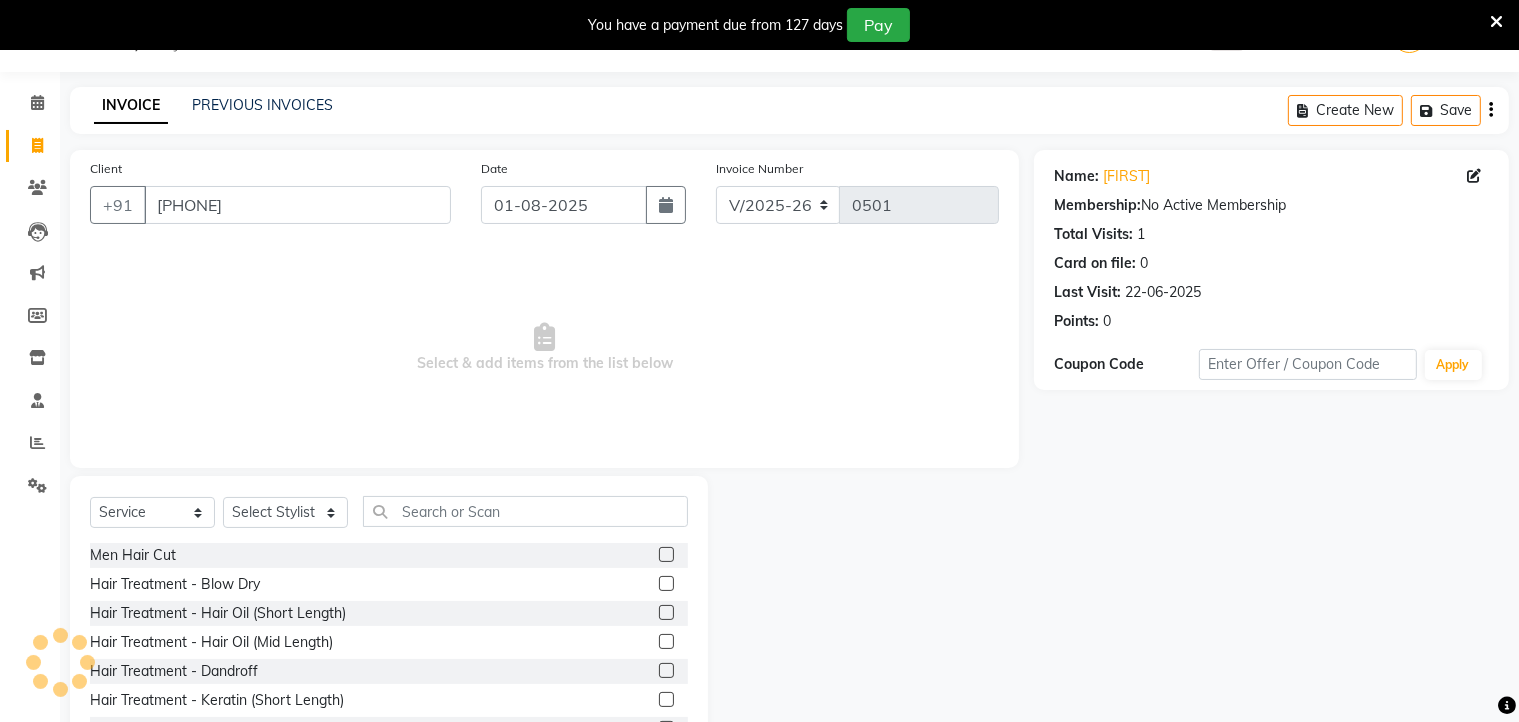 click 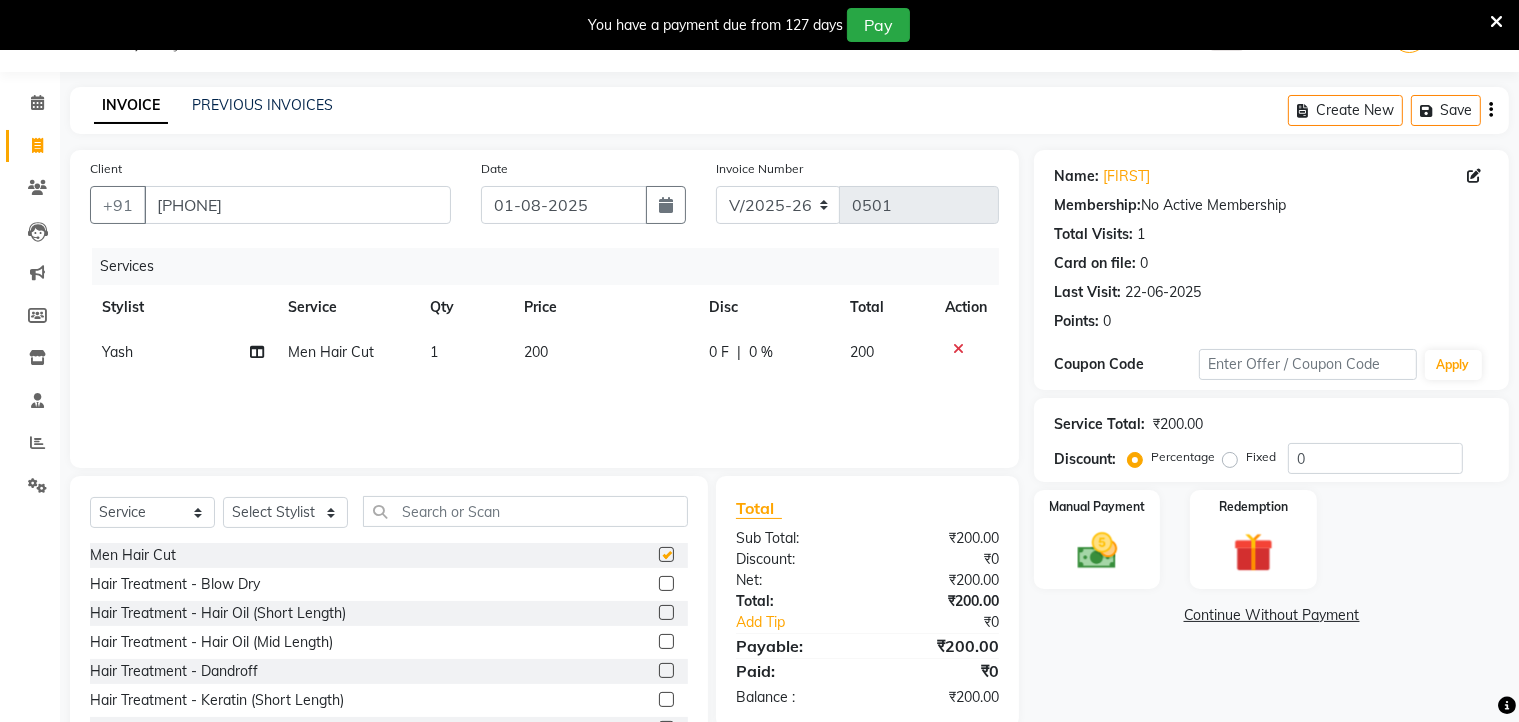 checkbox on "false" 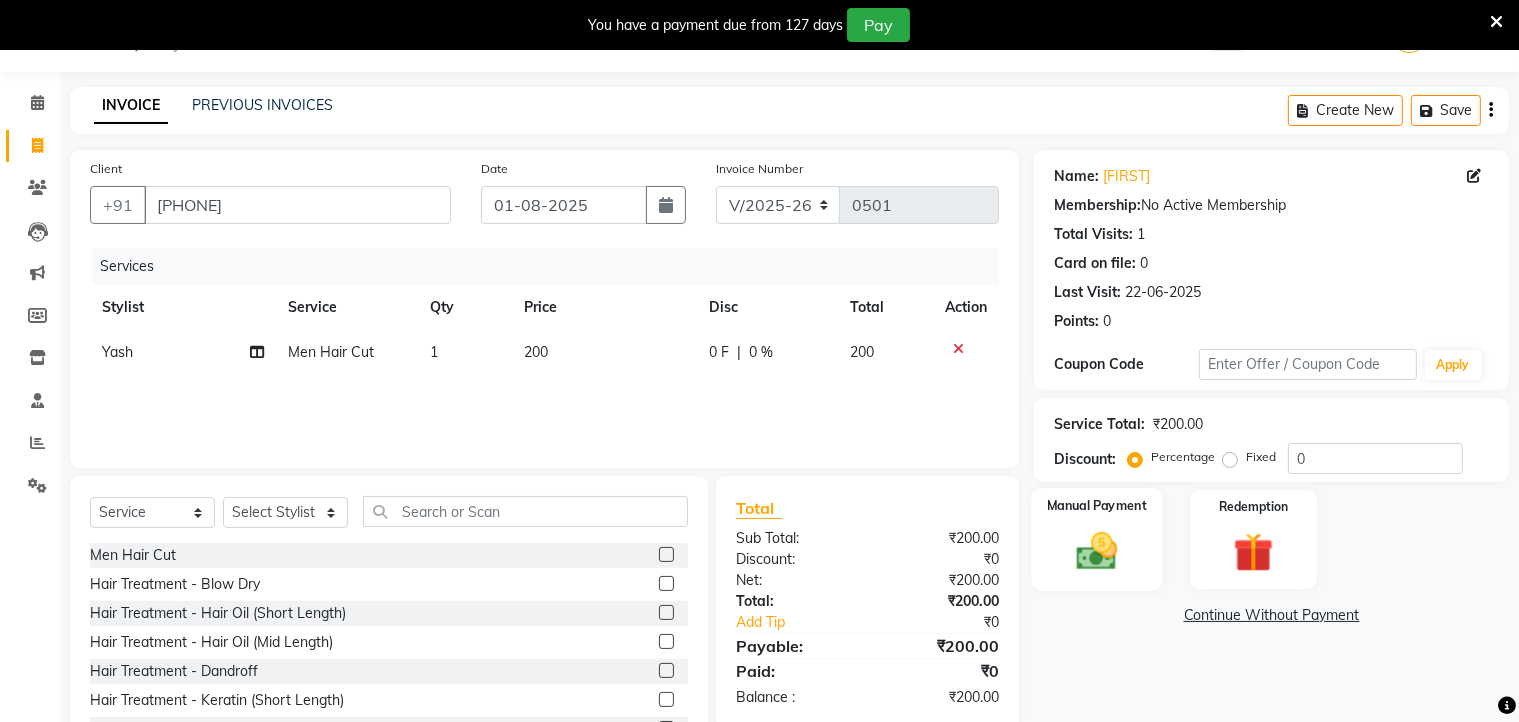 click 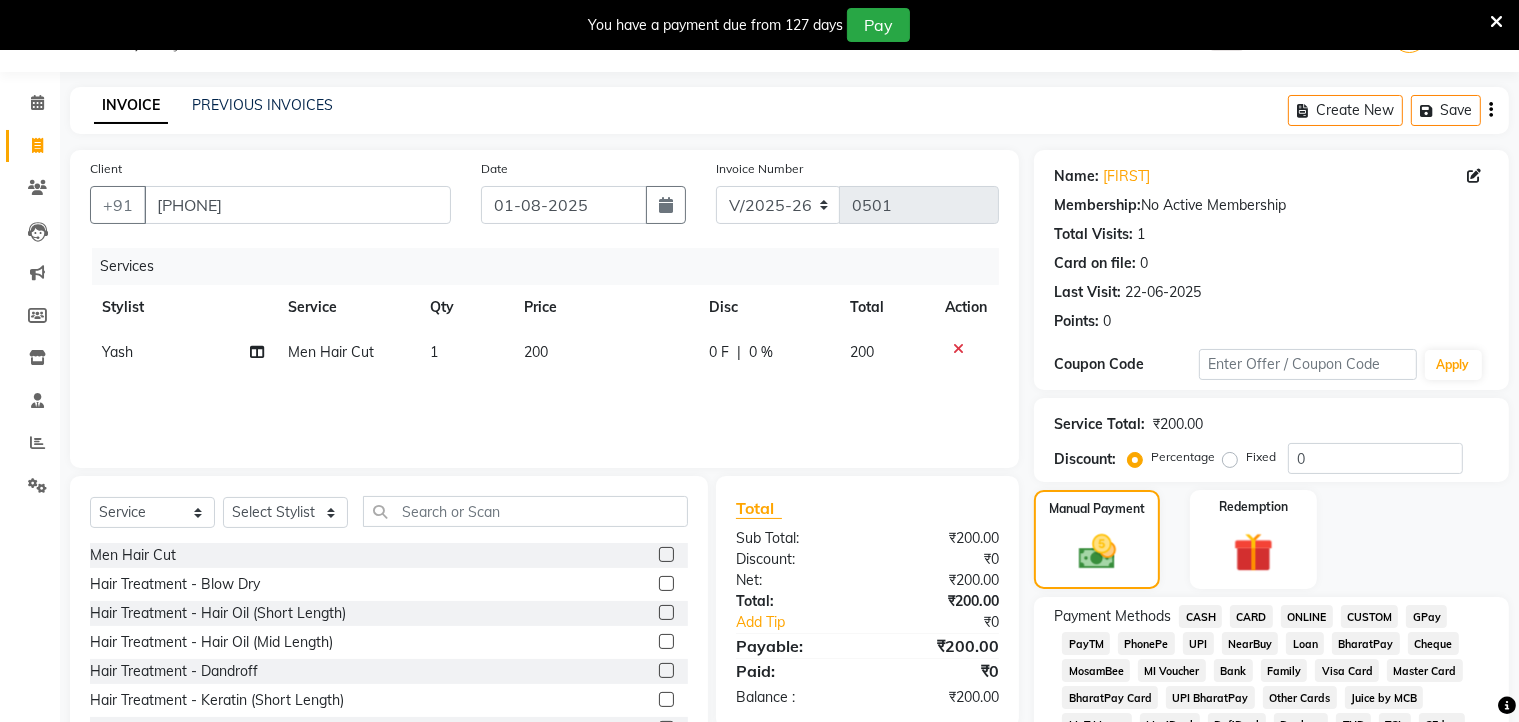 click on "ONLINE" 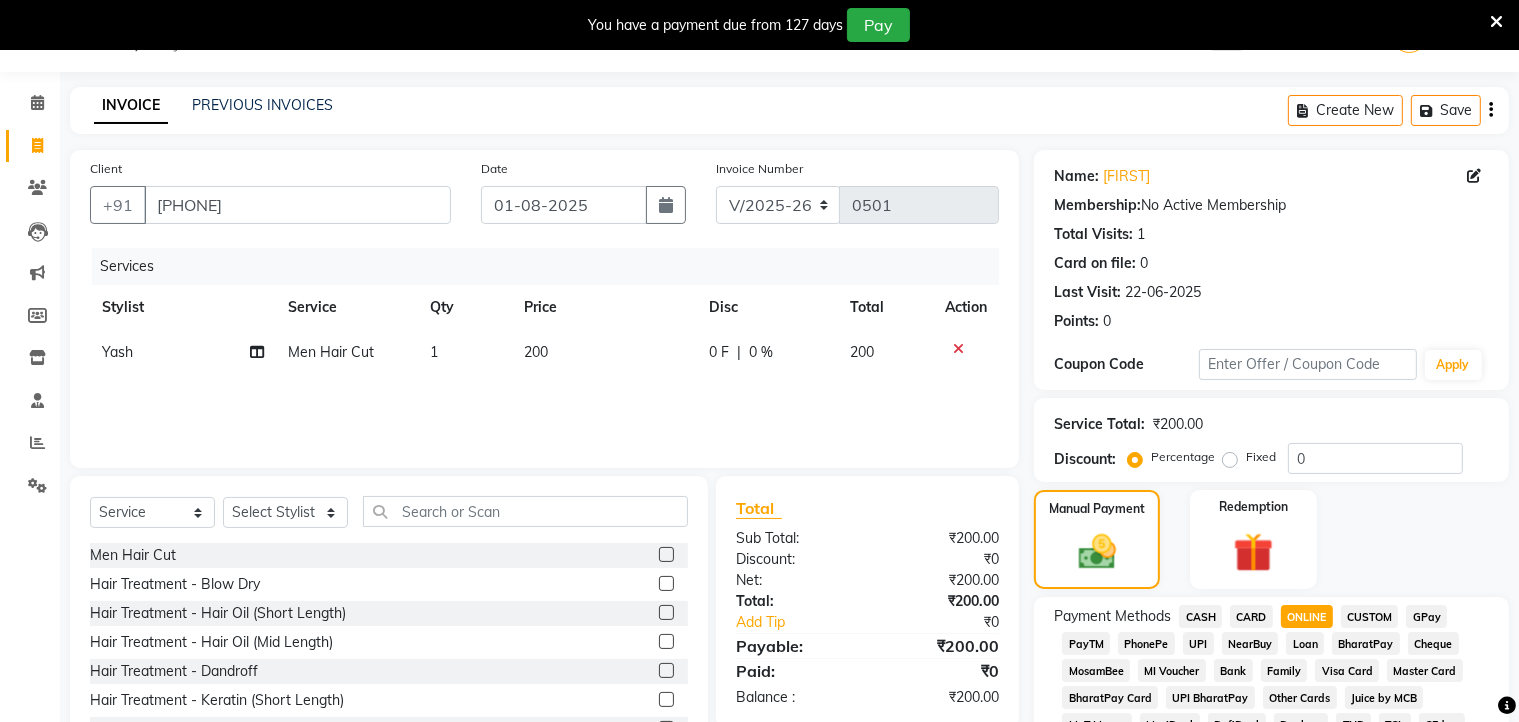 scroll, scrollTop: 752, scrollLeft: 0, axis: vertical 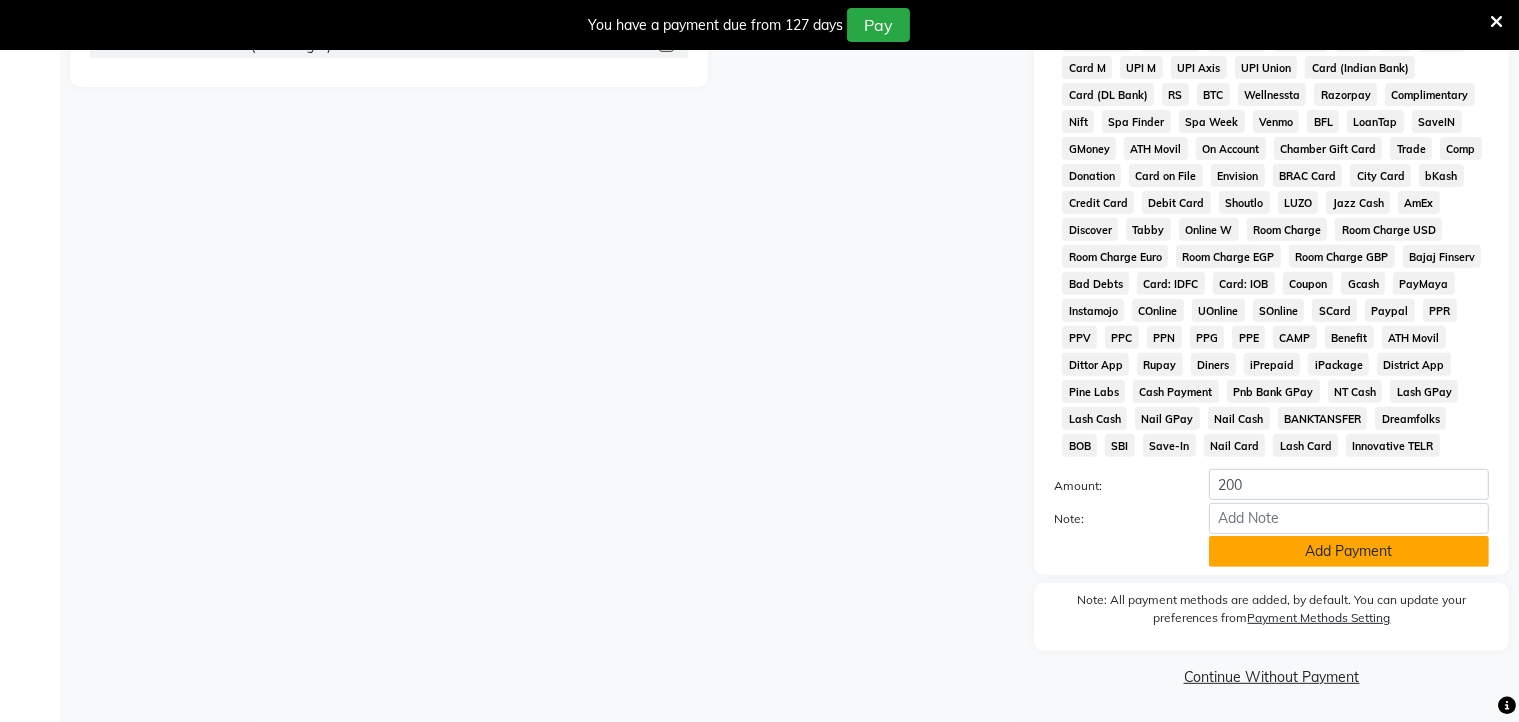 click on "Add Payment" 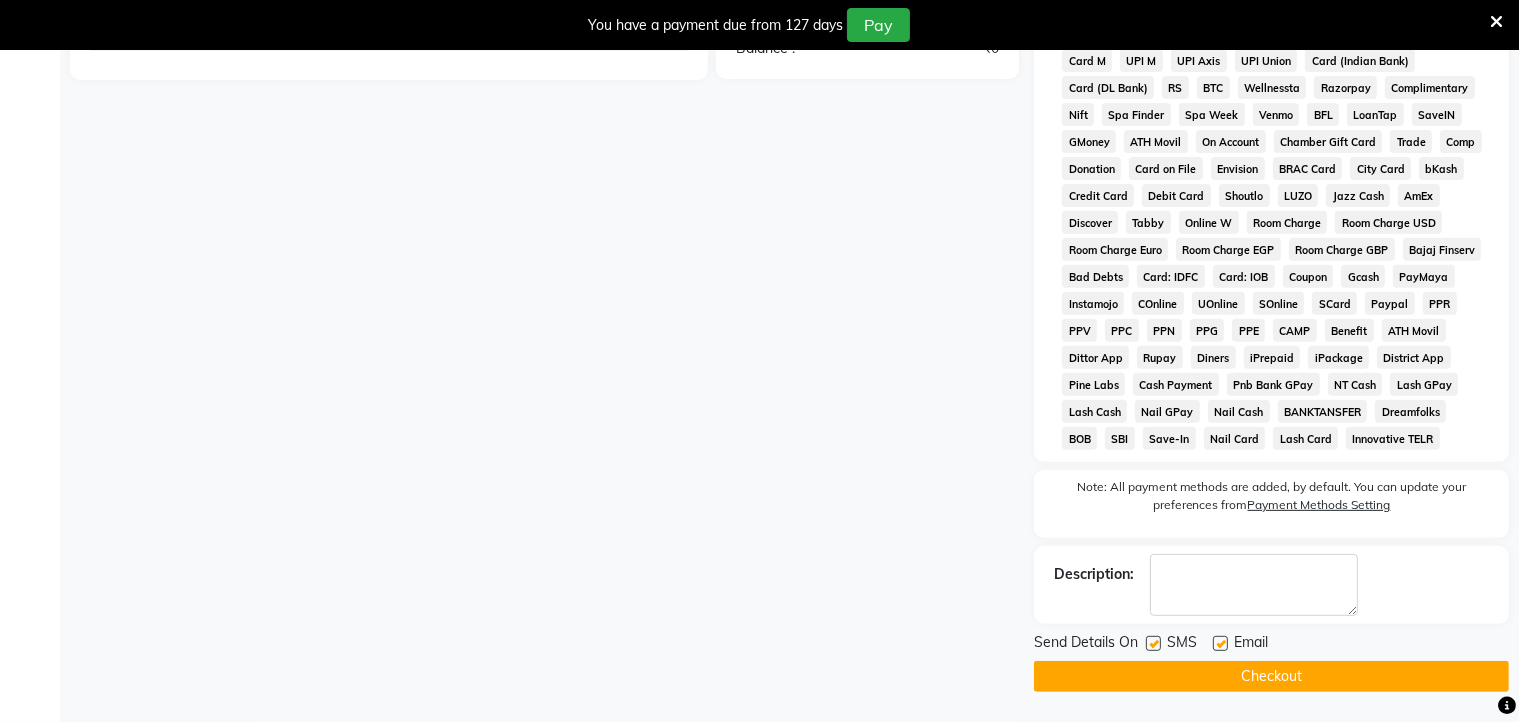 click on "Checkout" 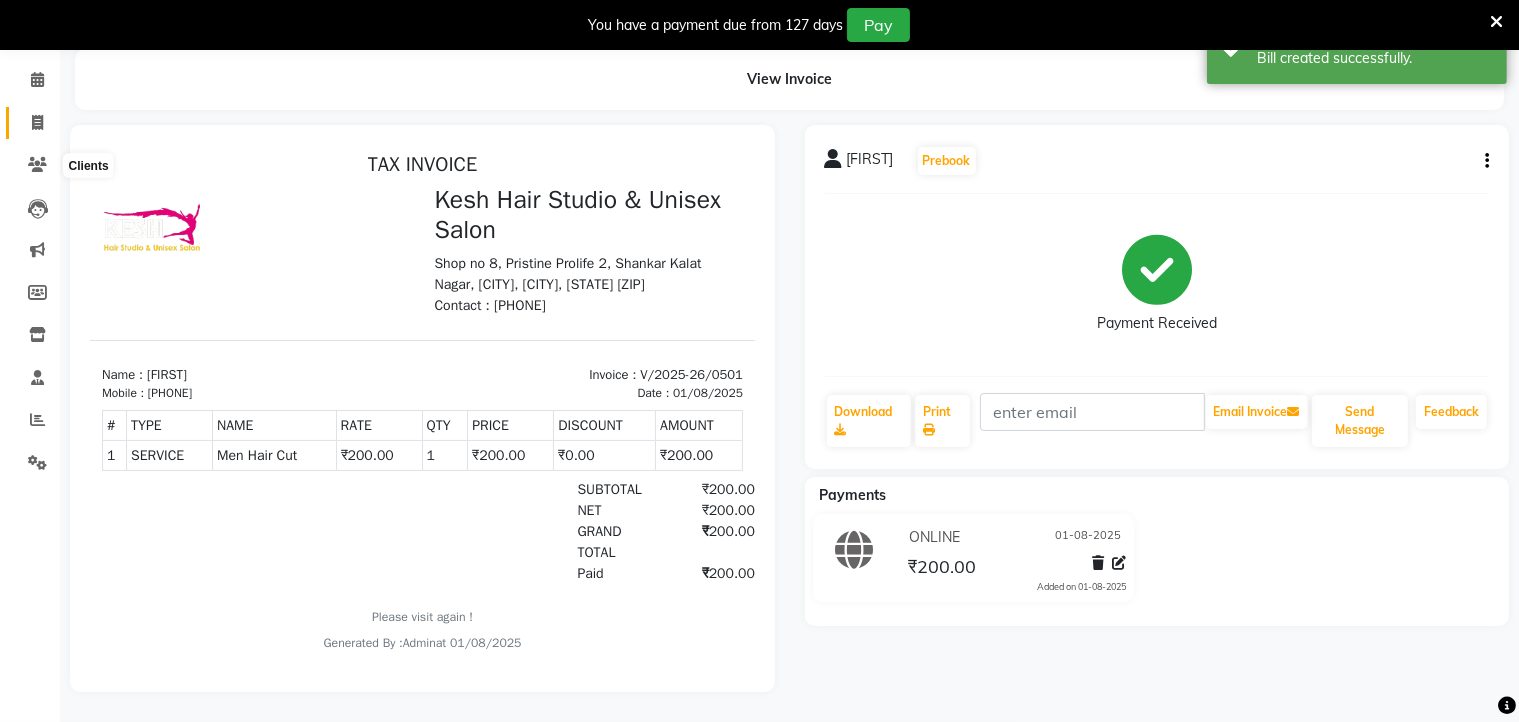 scroll, scrollTop: 0, scrollLeft: 0, axis: both 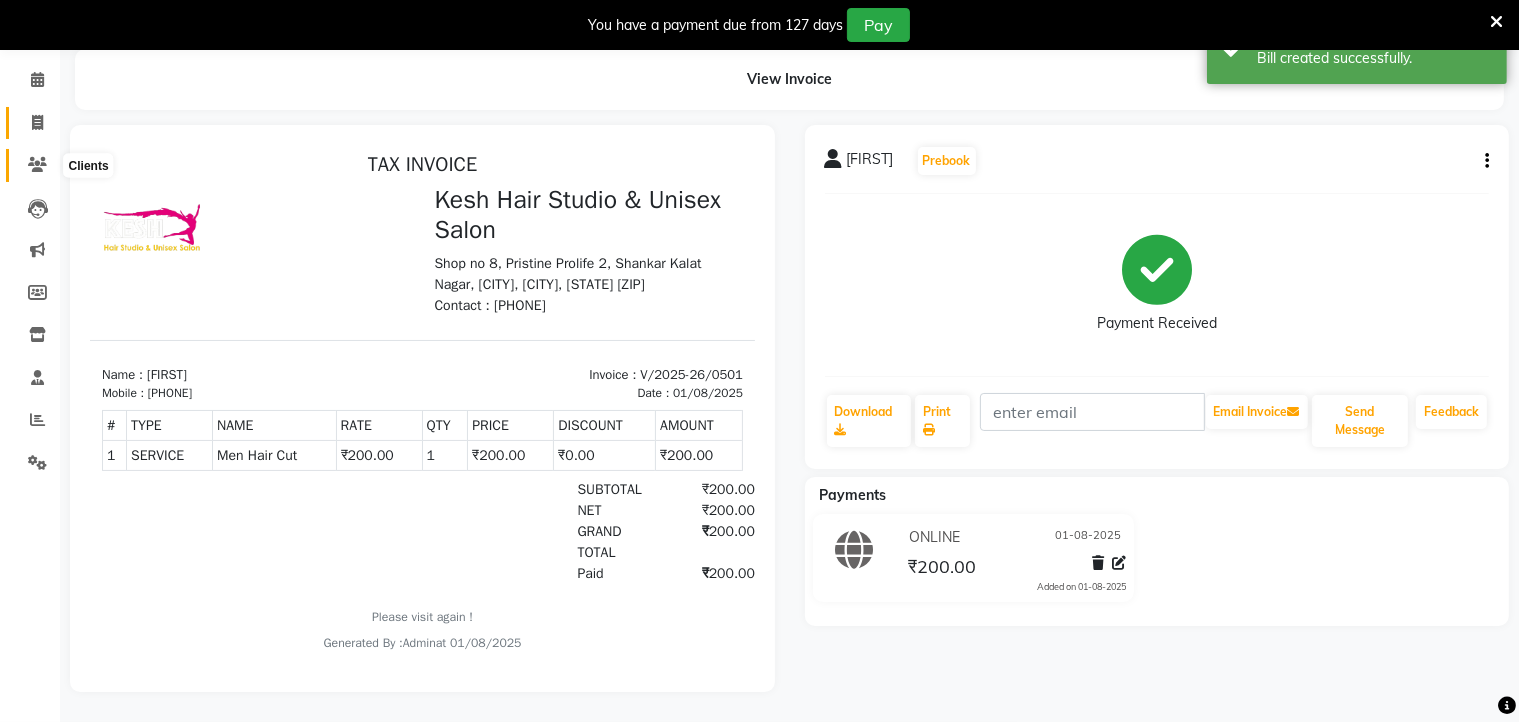 click 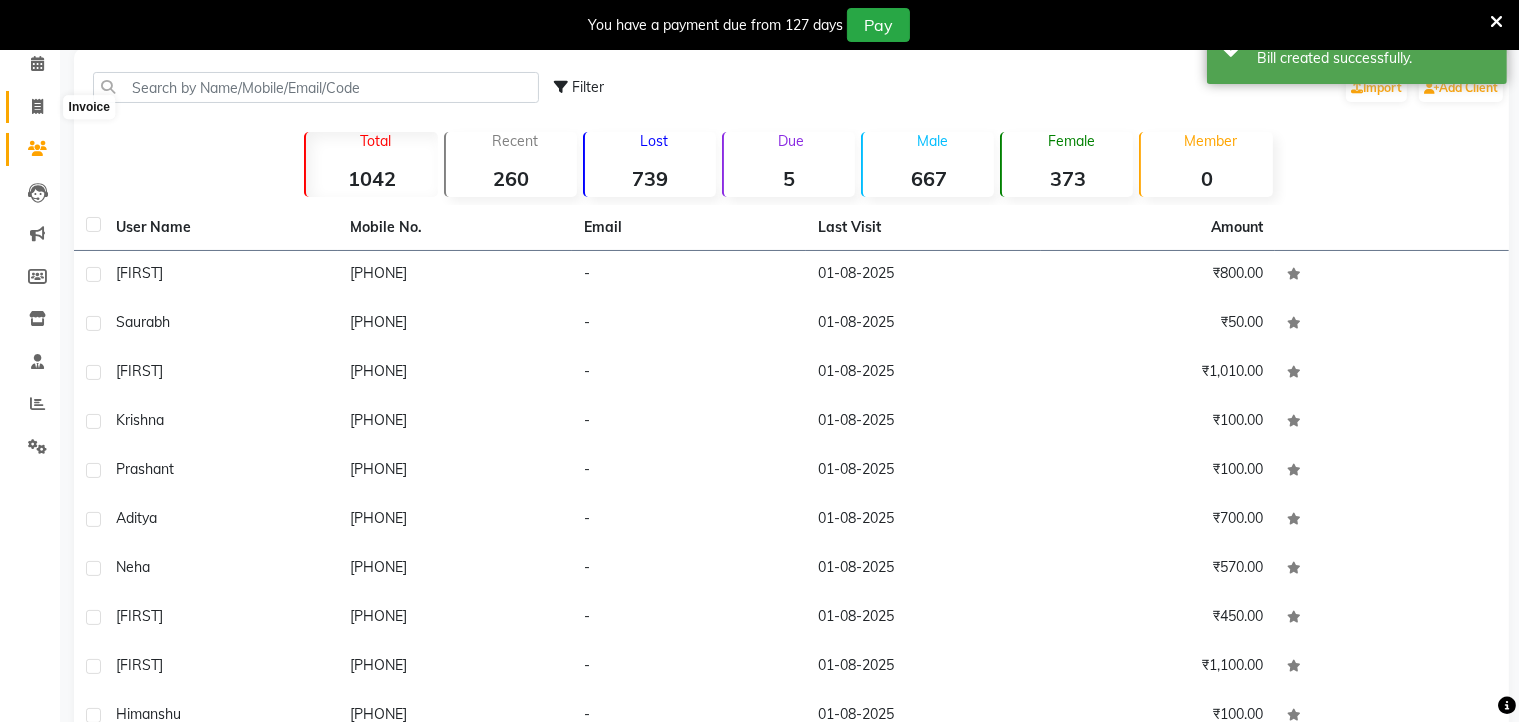 click 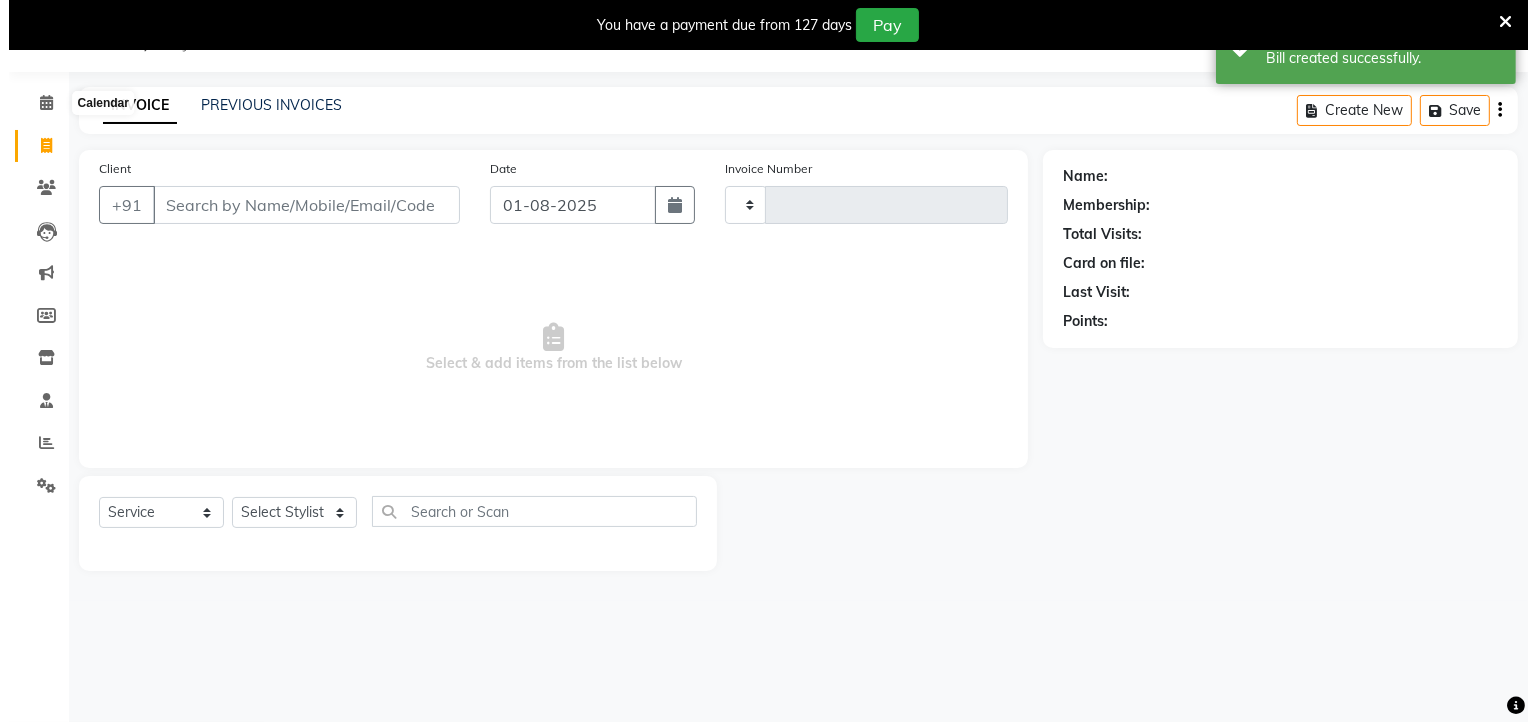 scroll, scrollTop: 50, scrollLeft: 0, axis: vertical 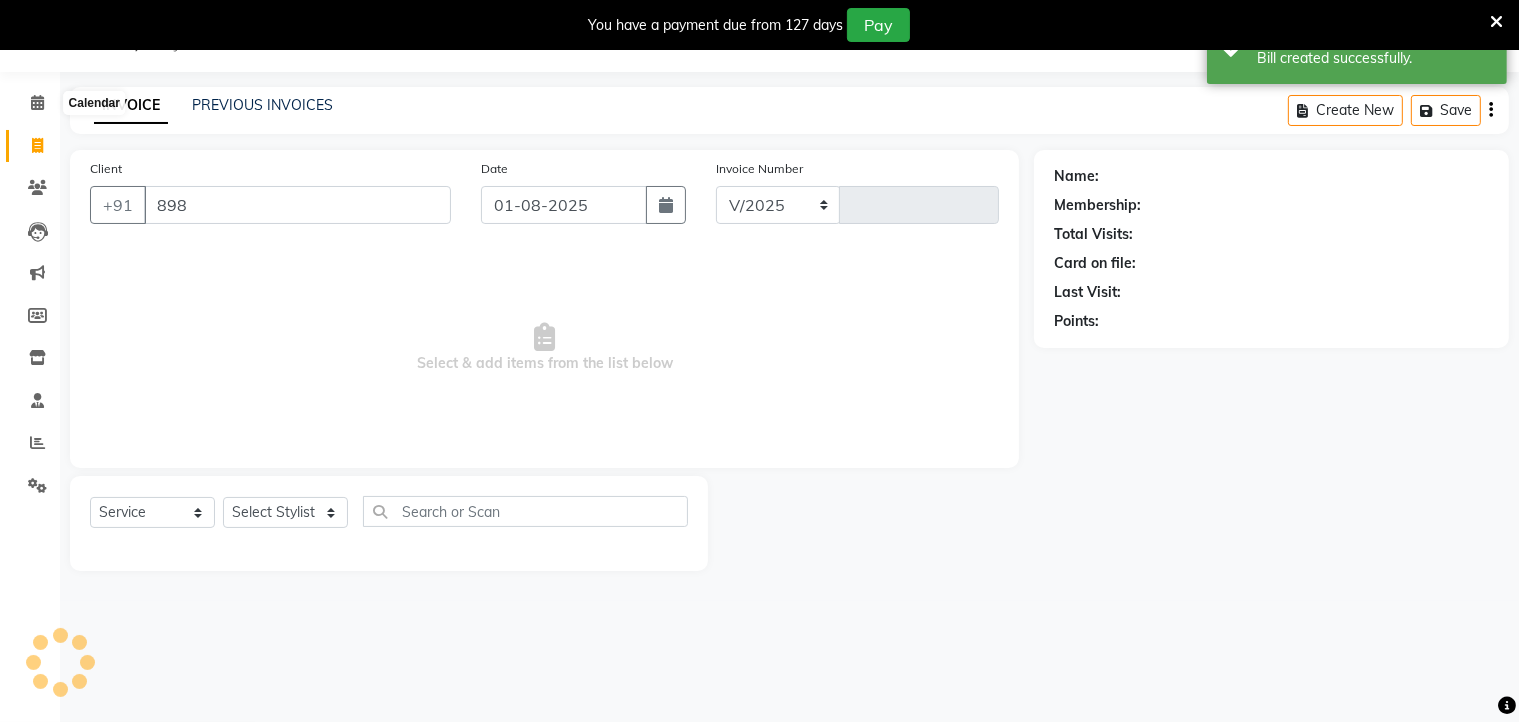 type on "8989" 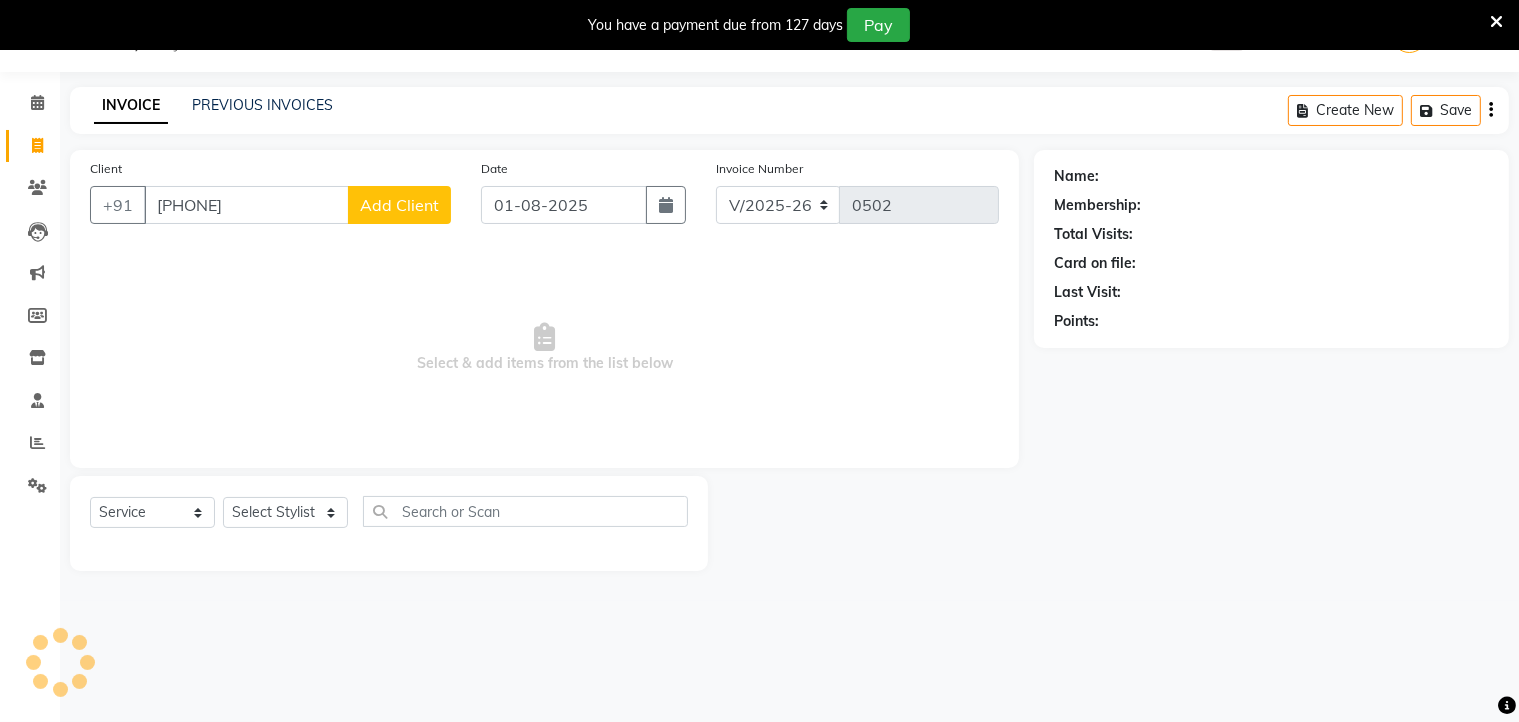 type on "8989240218" 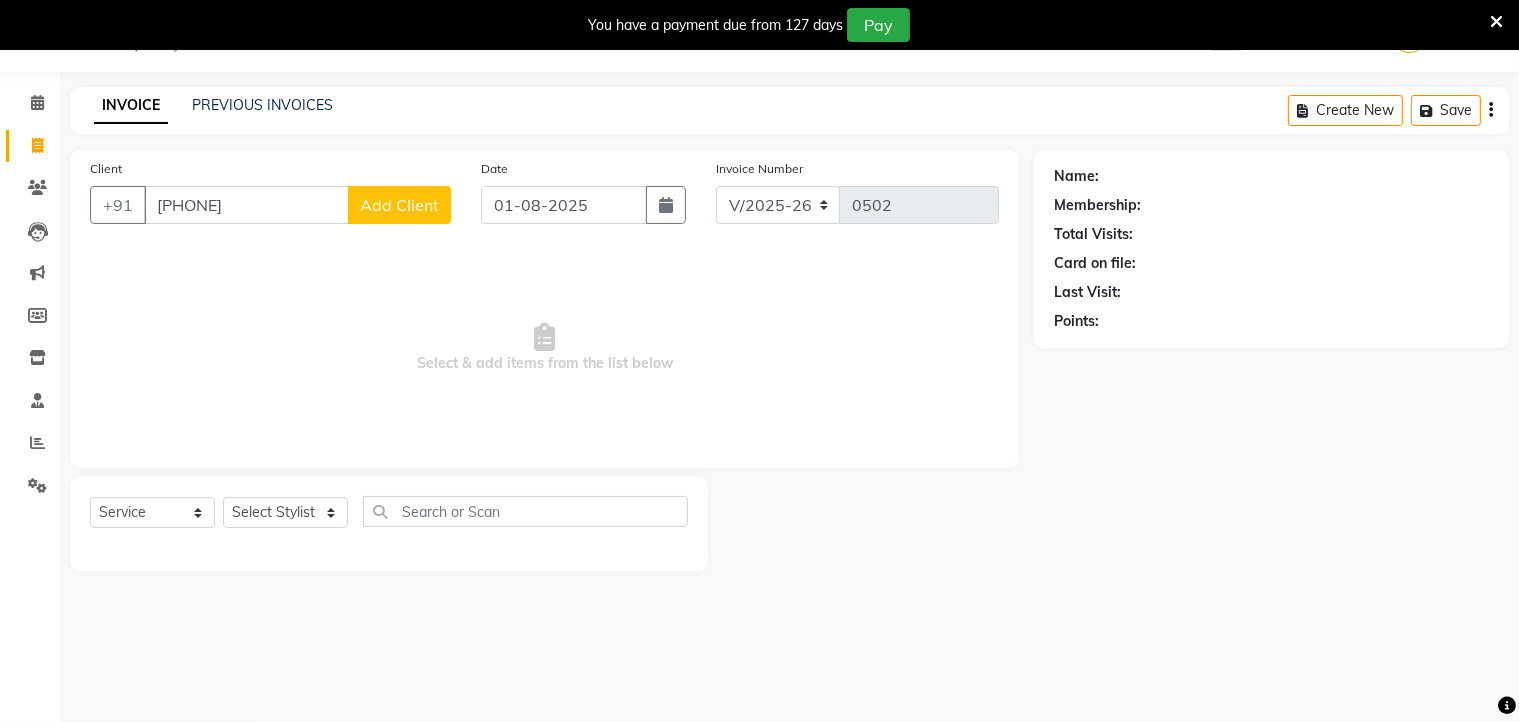 click on "Add Client" 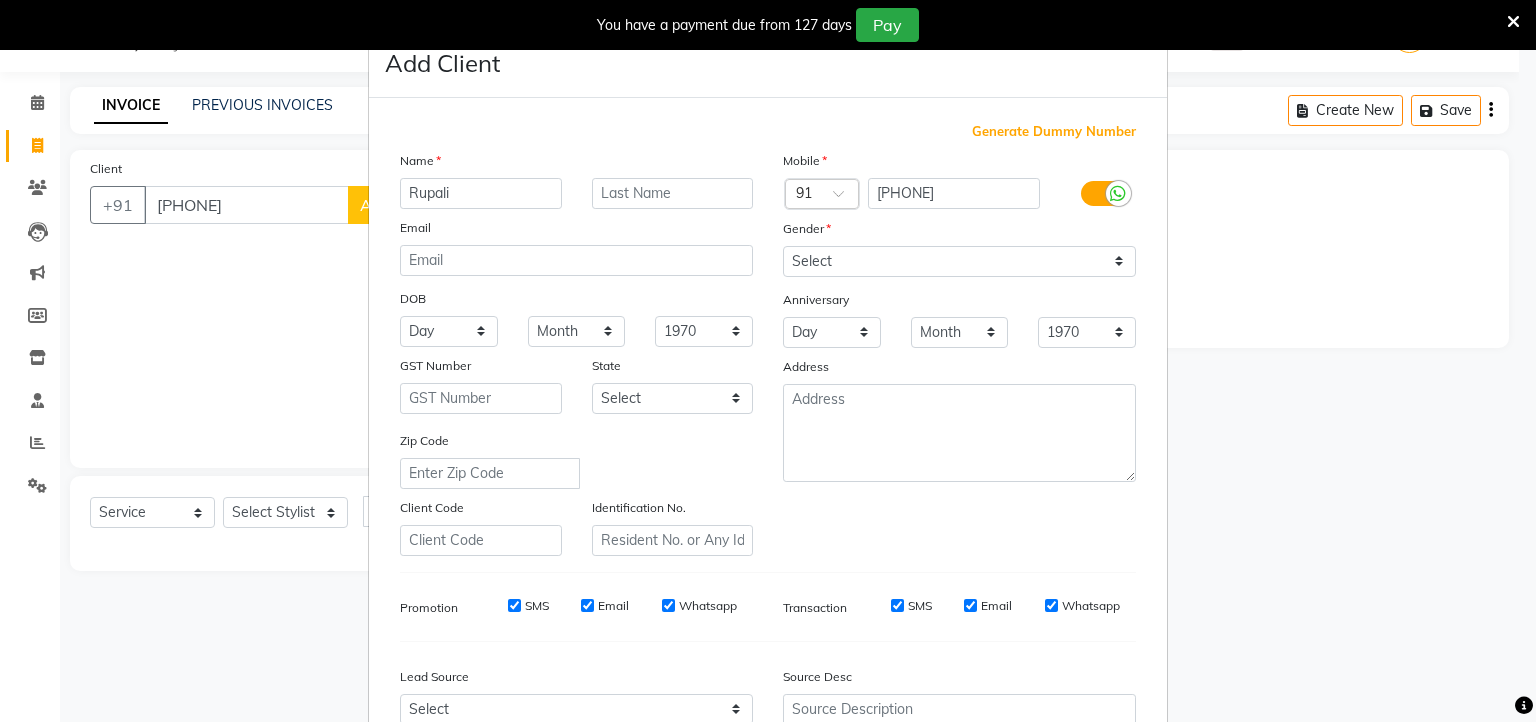 type on "Rupali" 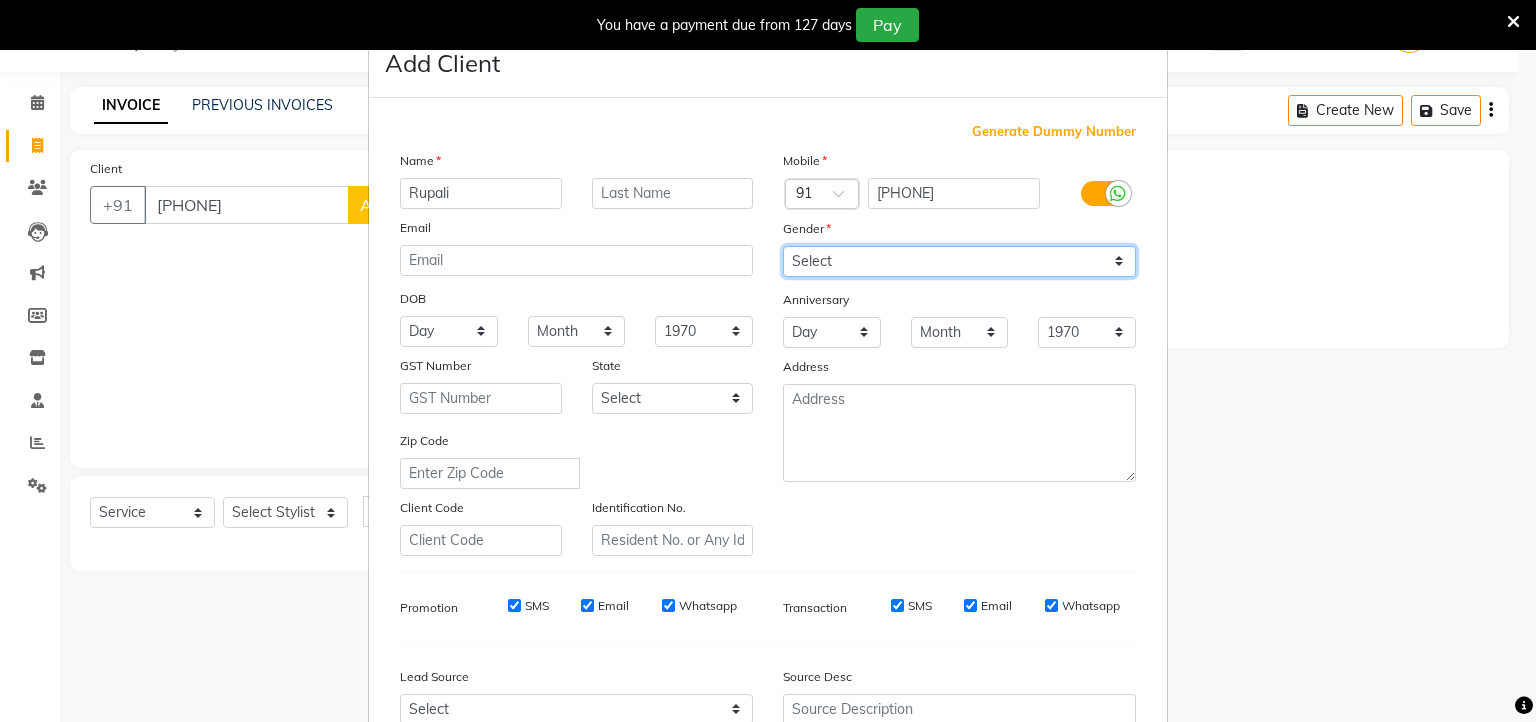 click on "Select Male Female Other Prefer Not To Say" at bounding box center [959, 261] 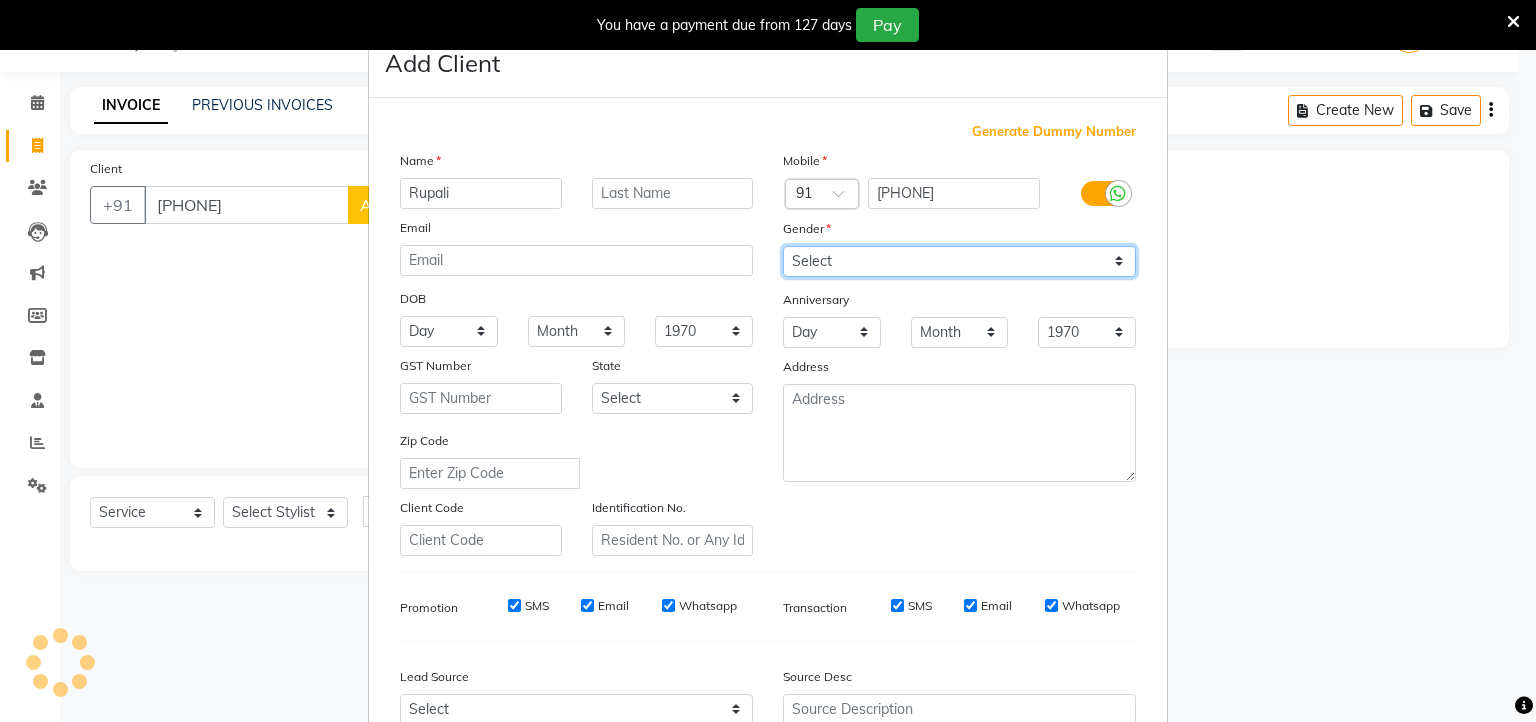 select on "female" 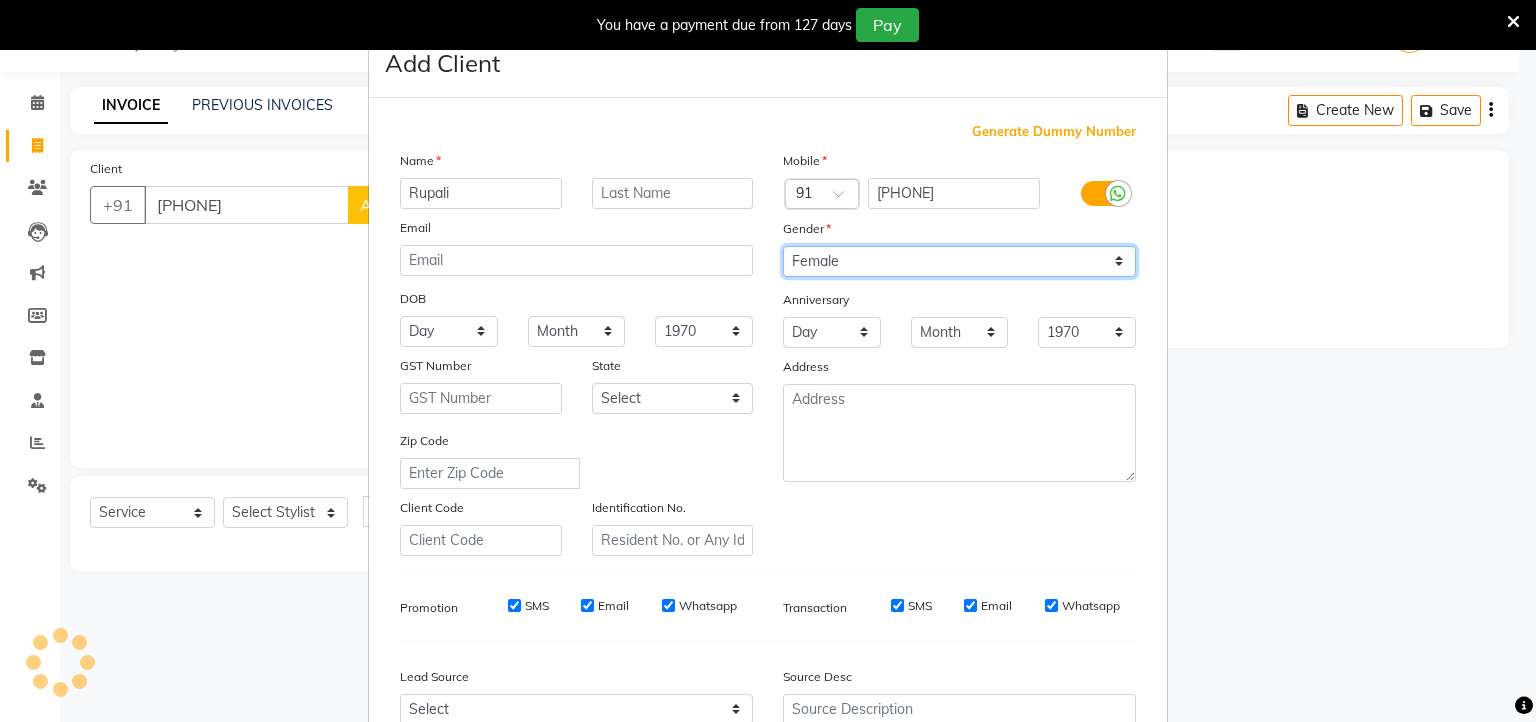 click on "Select Male Female Other Prefer Not To Say" at bounding box center (959, 261) 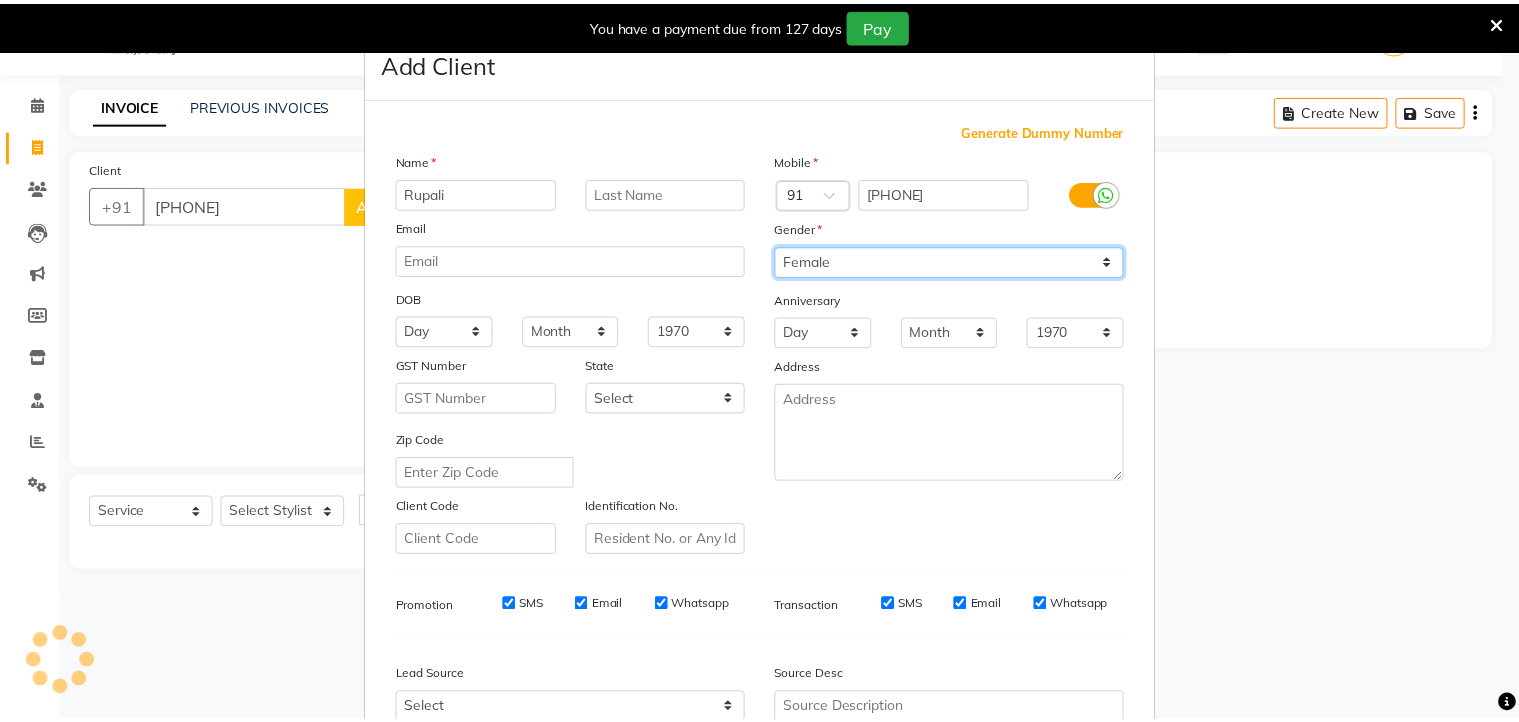 scroll, scrollTop: 212, scrollLeft: 0, axis: vertical 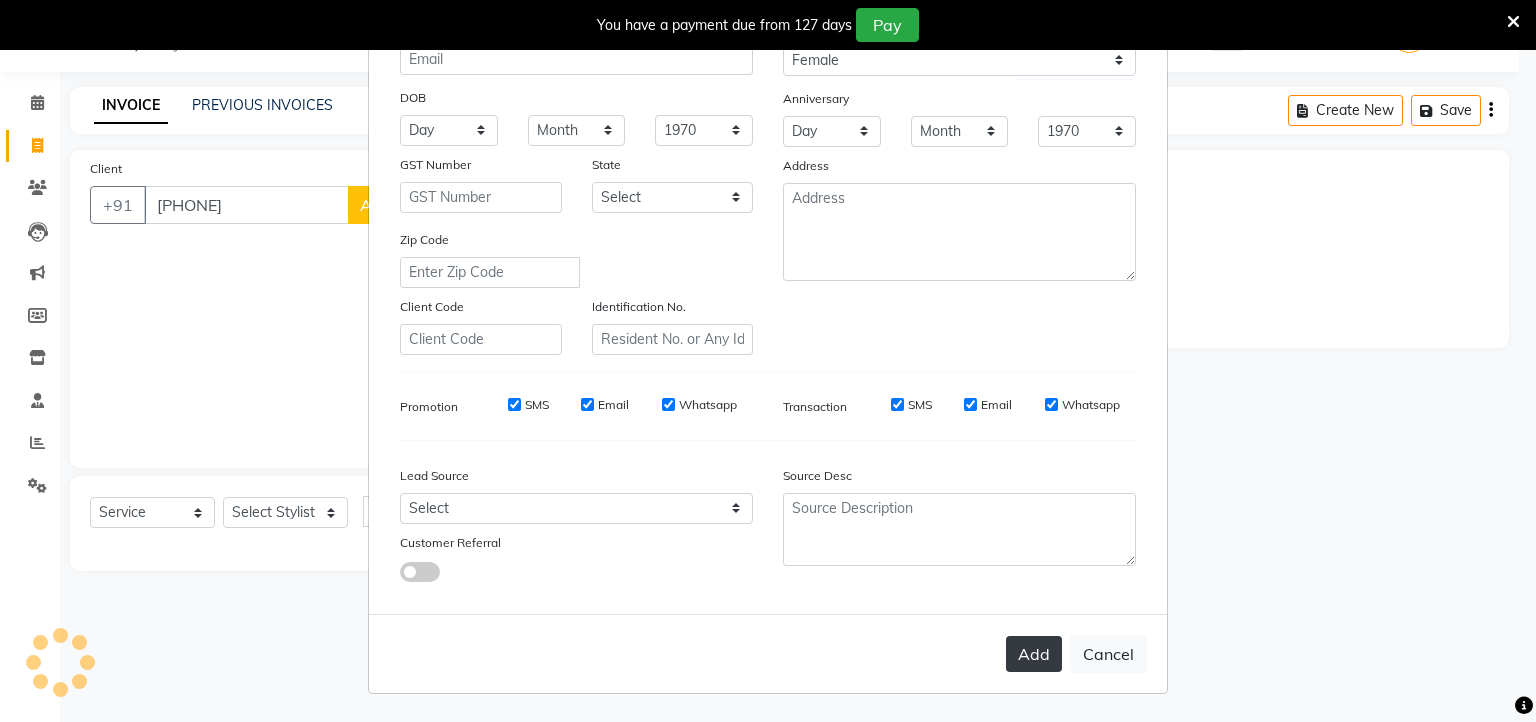 click on "Add" at bounding box center [1034, 654] 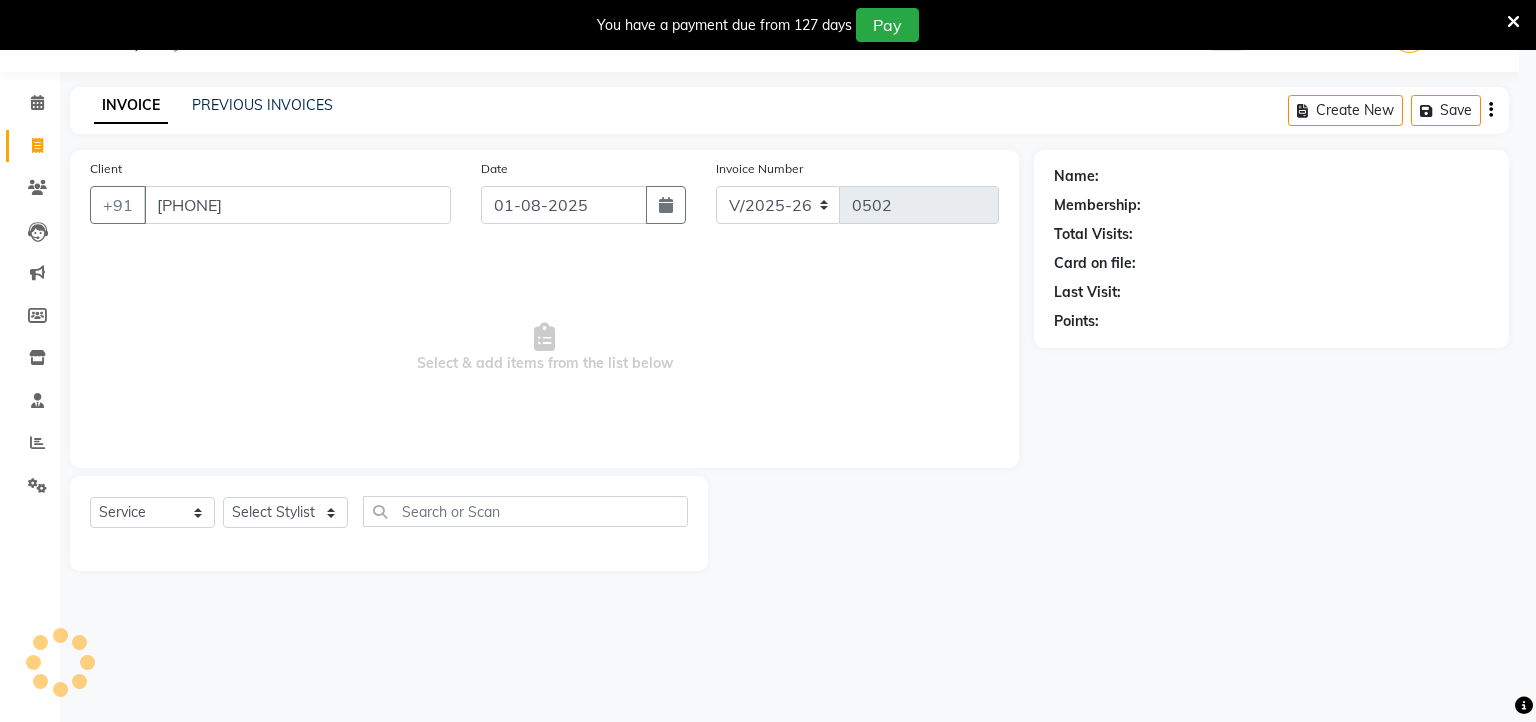 type 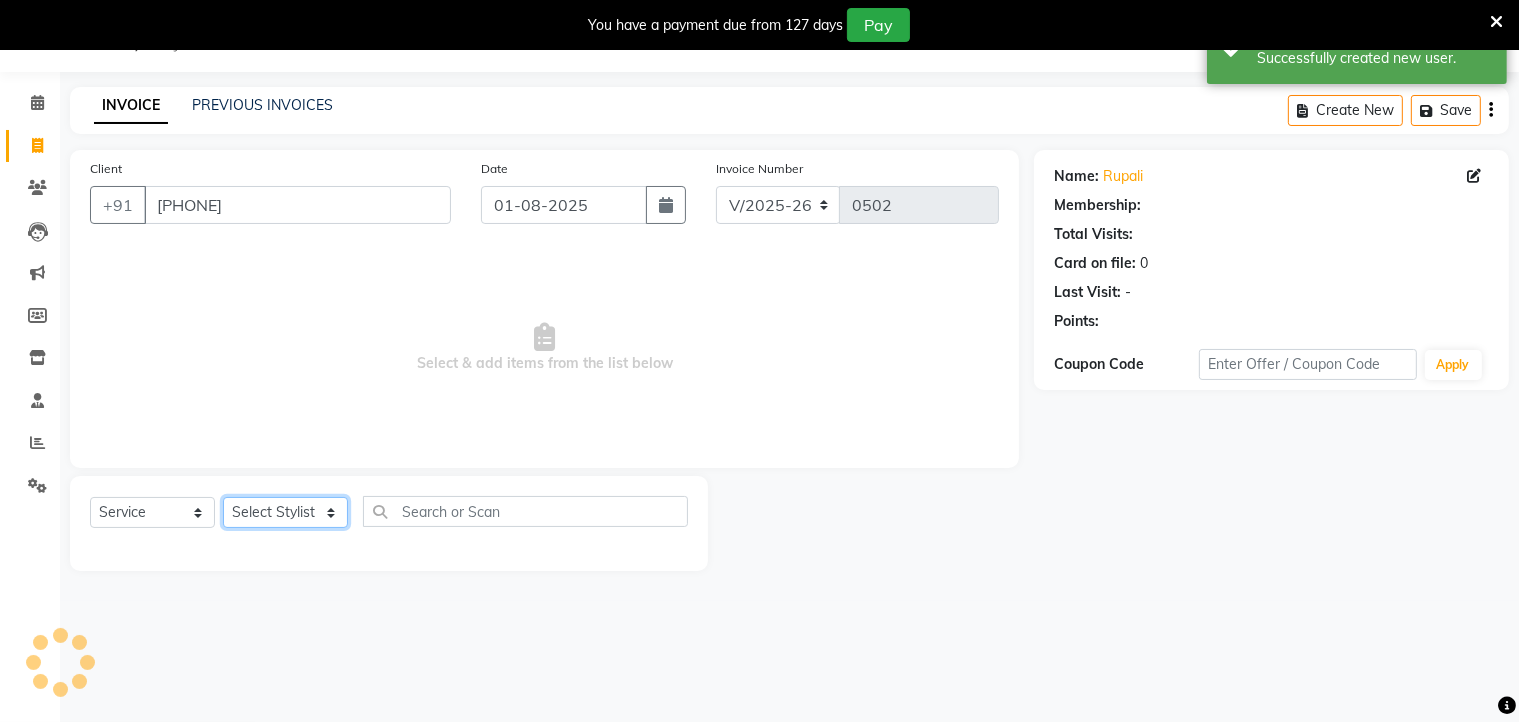 click on "Select Stylist [FIRST] [FIRST] [FIRST] [FIRST] [FIRST] [FIRST] [FIRST]" 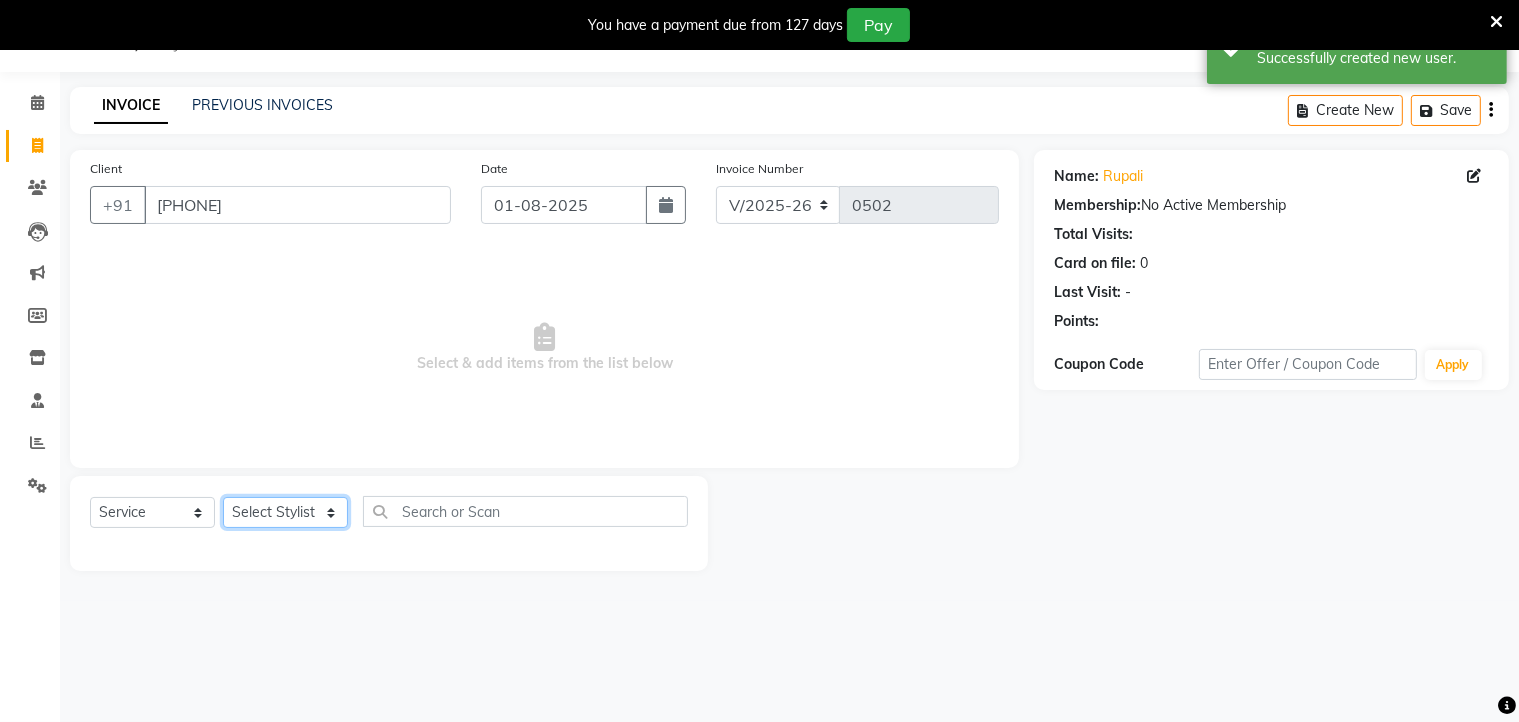 select on "[NUMBER]" 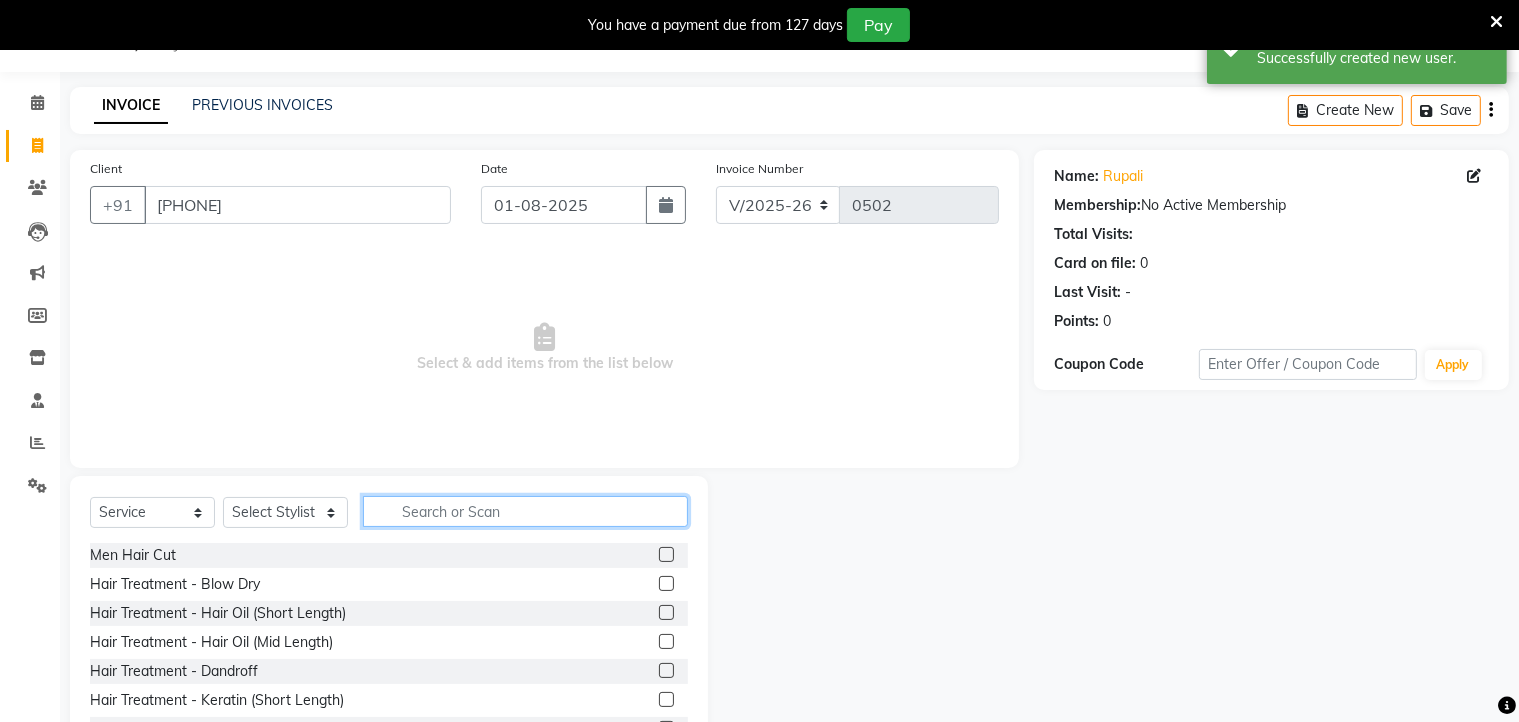 click 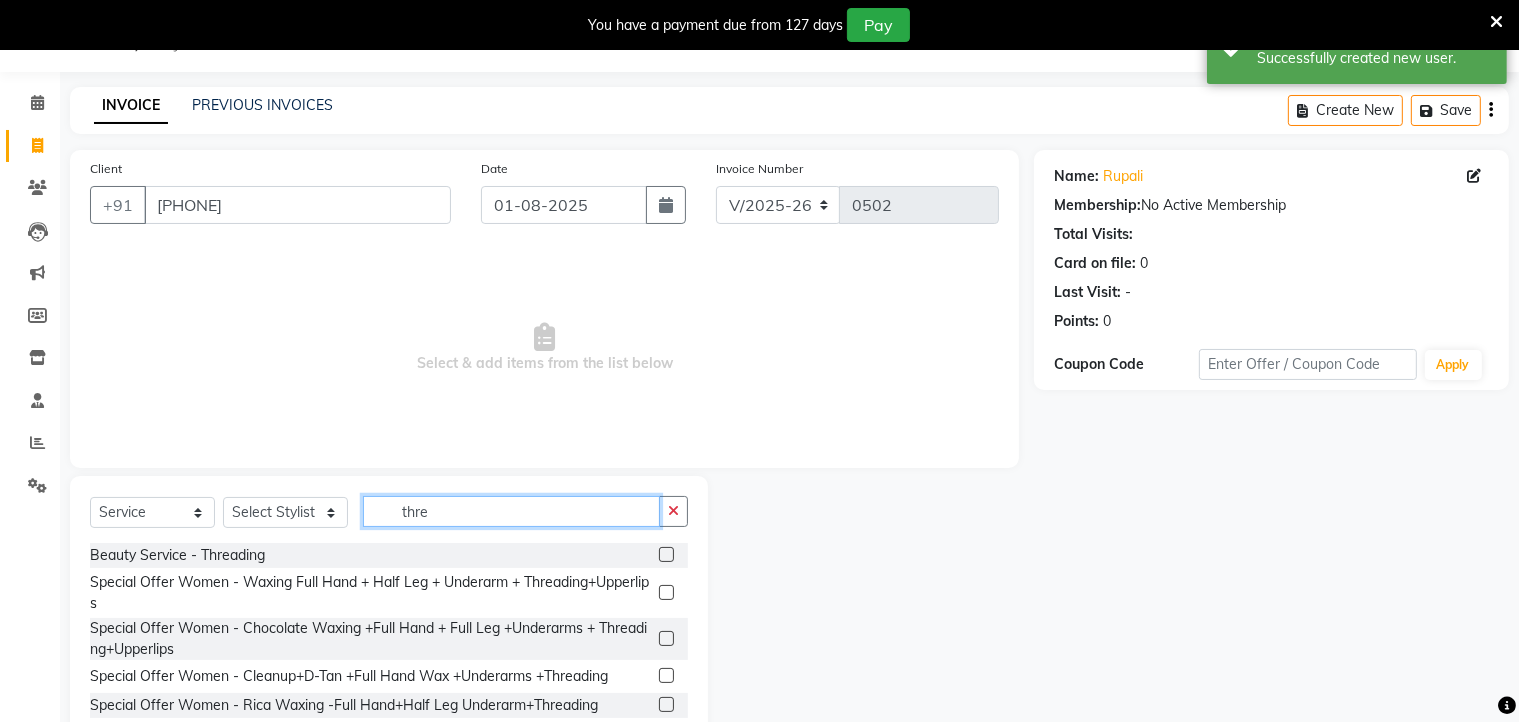 type on "thre" 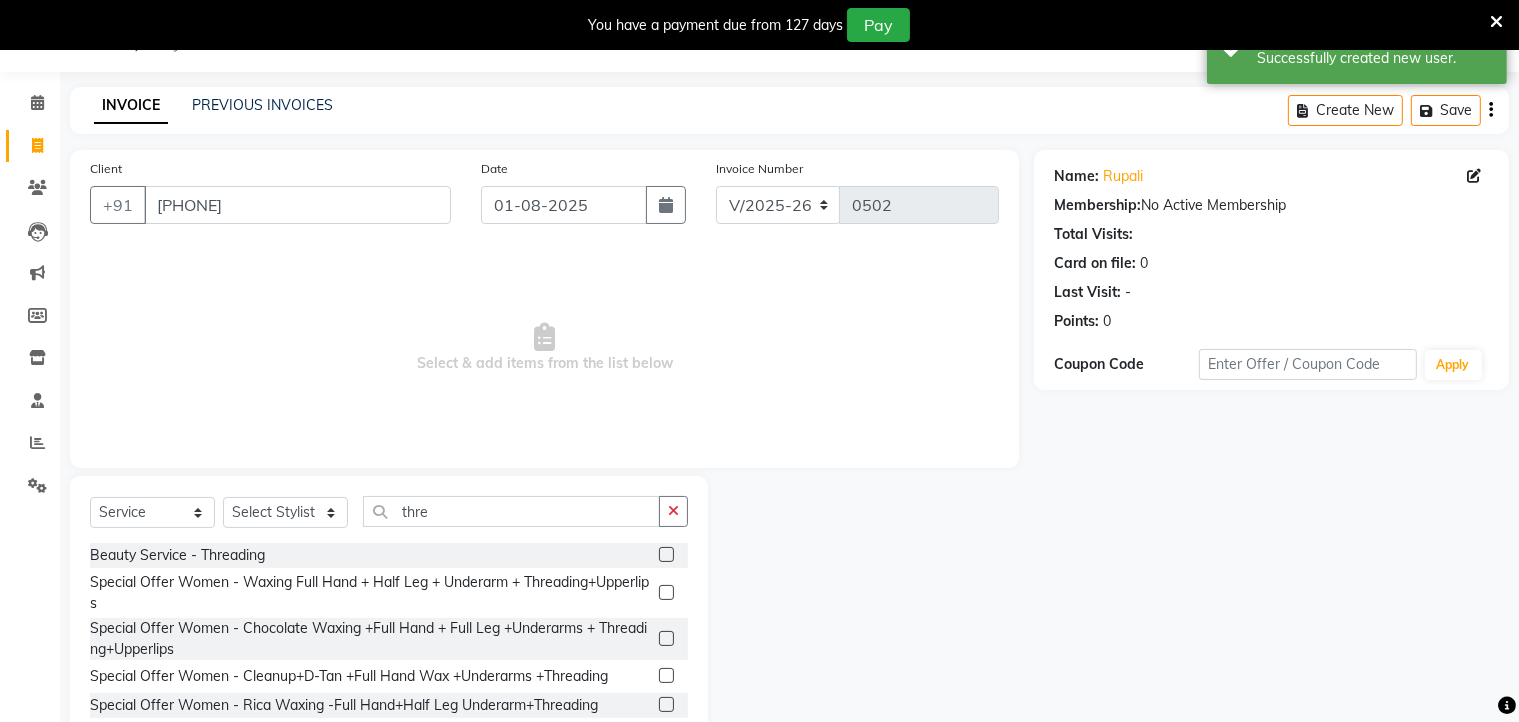 click 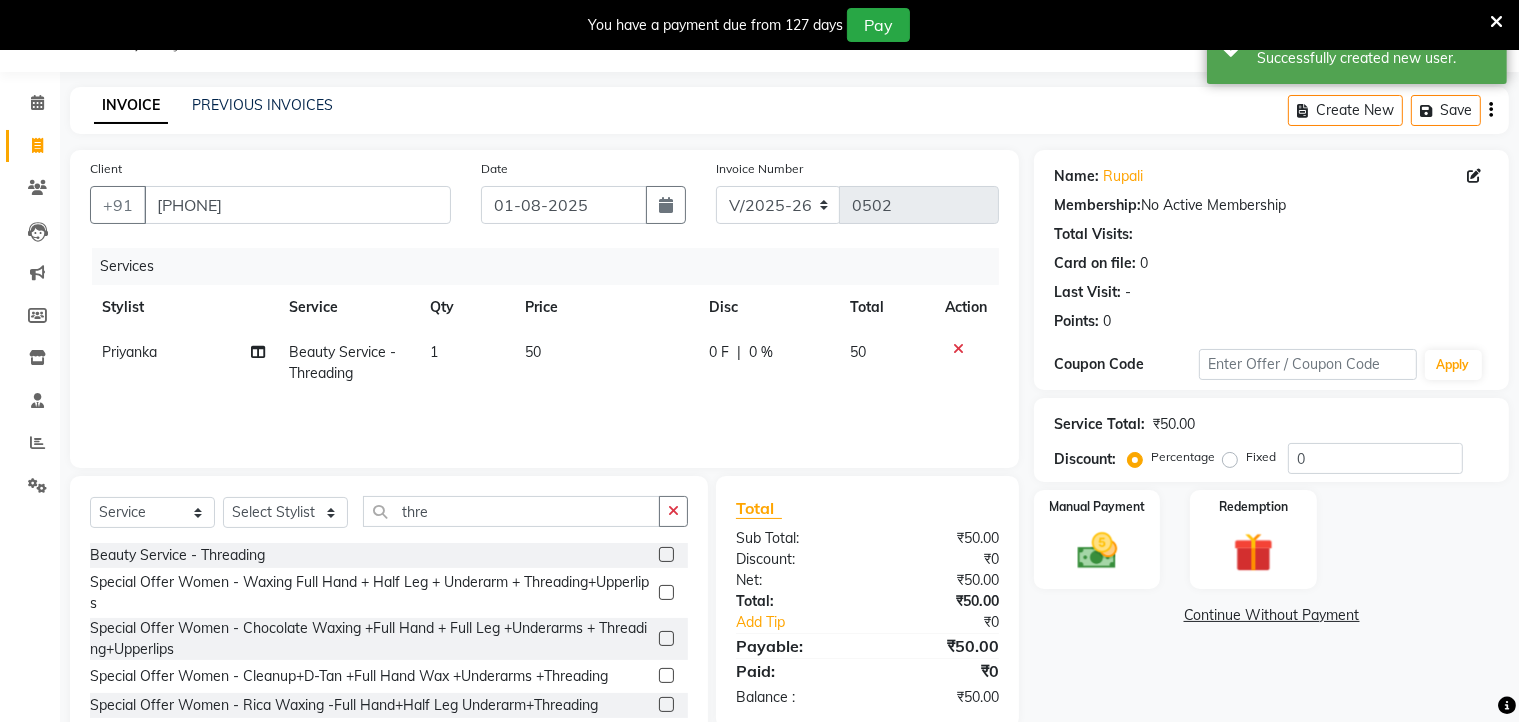 click 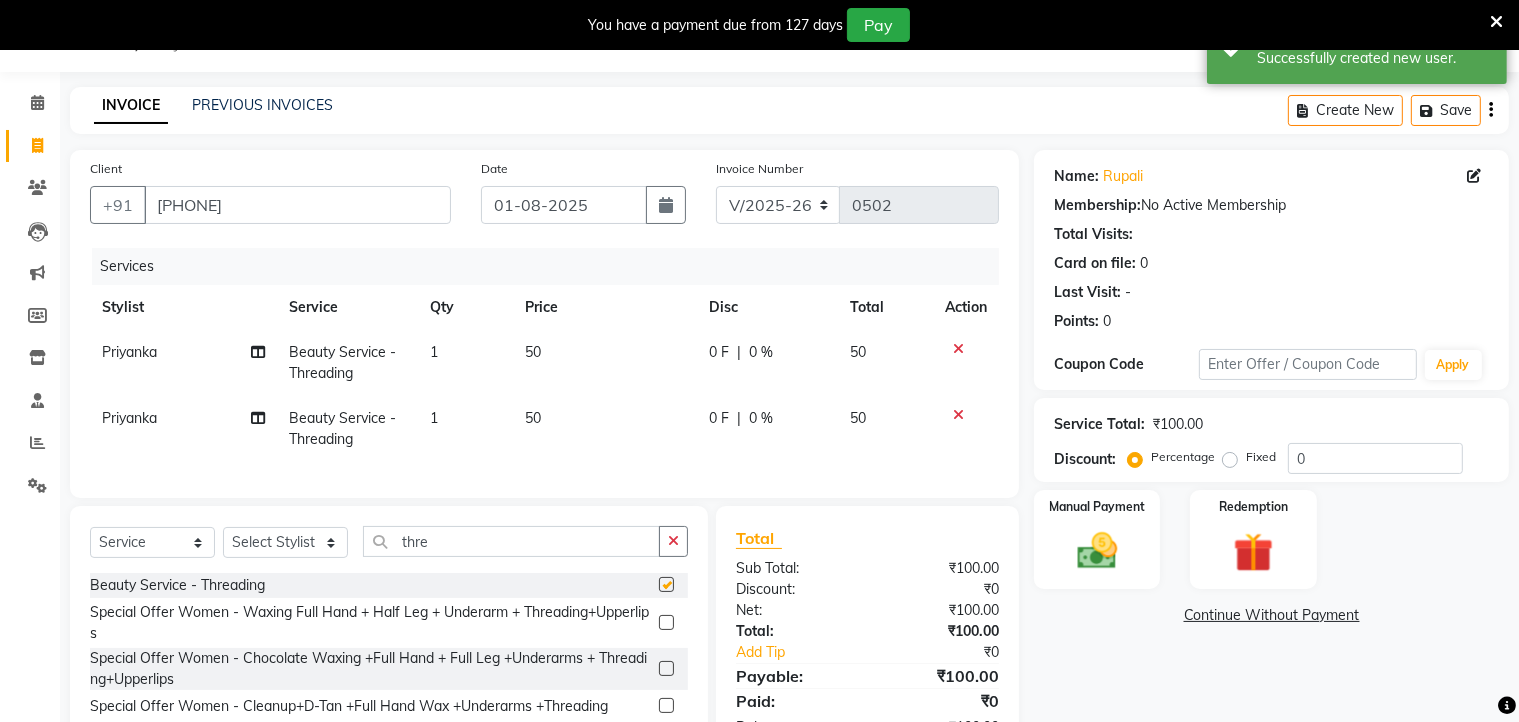 checkbox on "false" 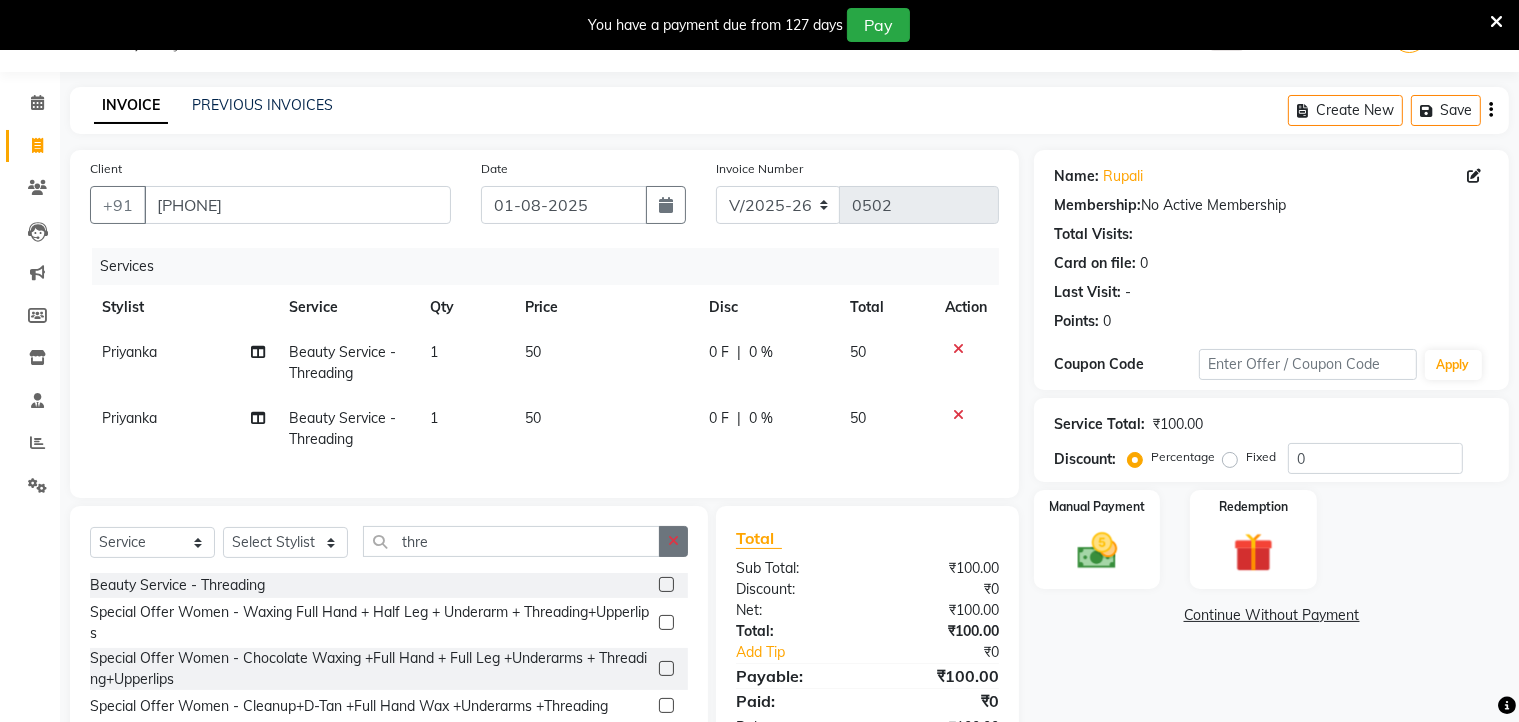 click 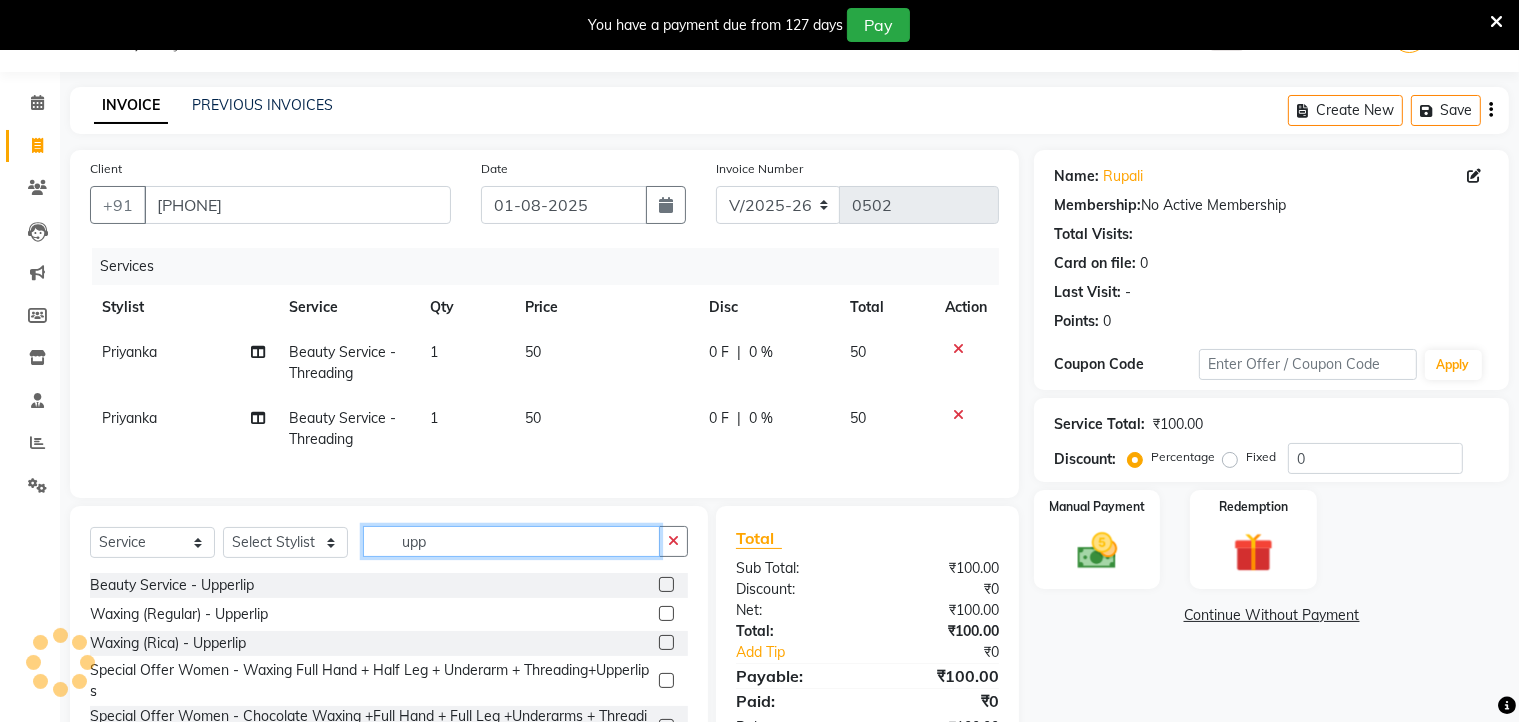 type on "upp" 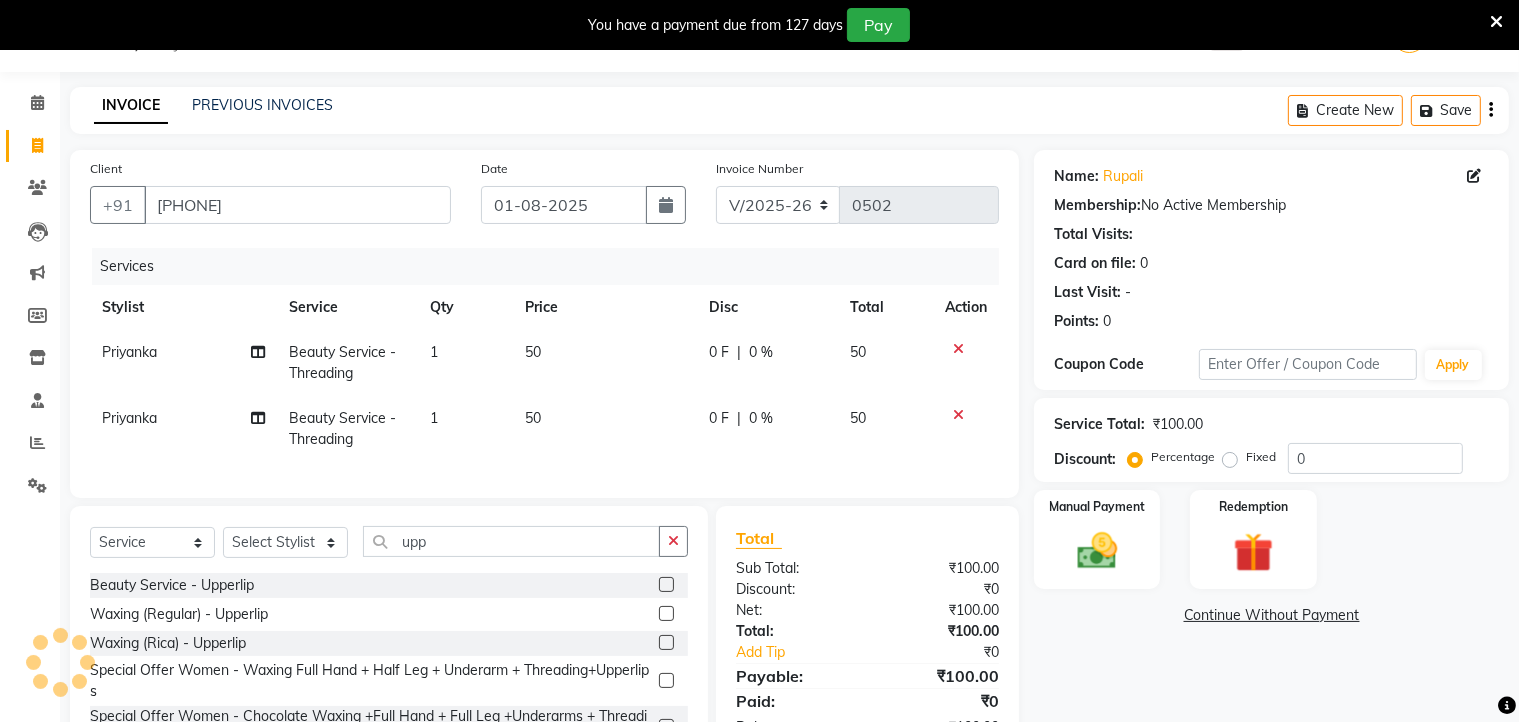 click 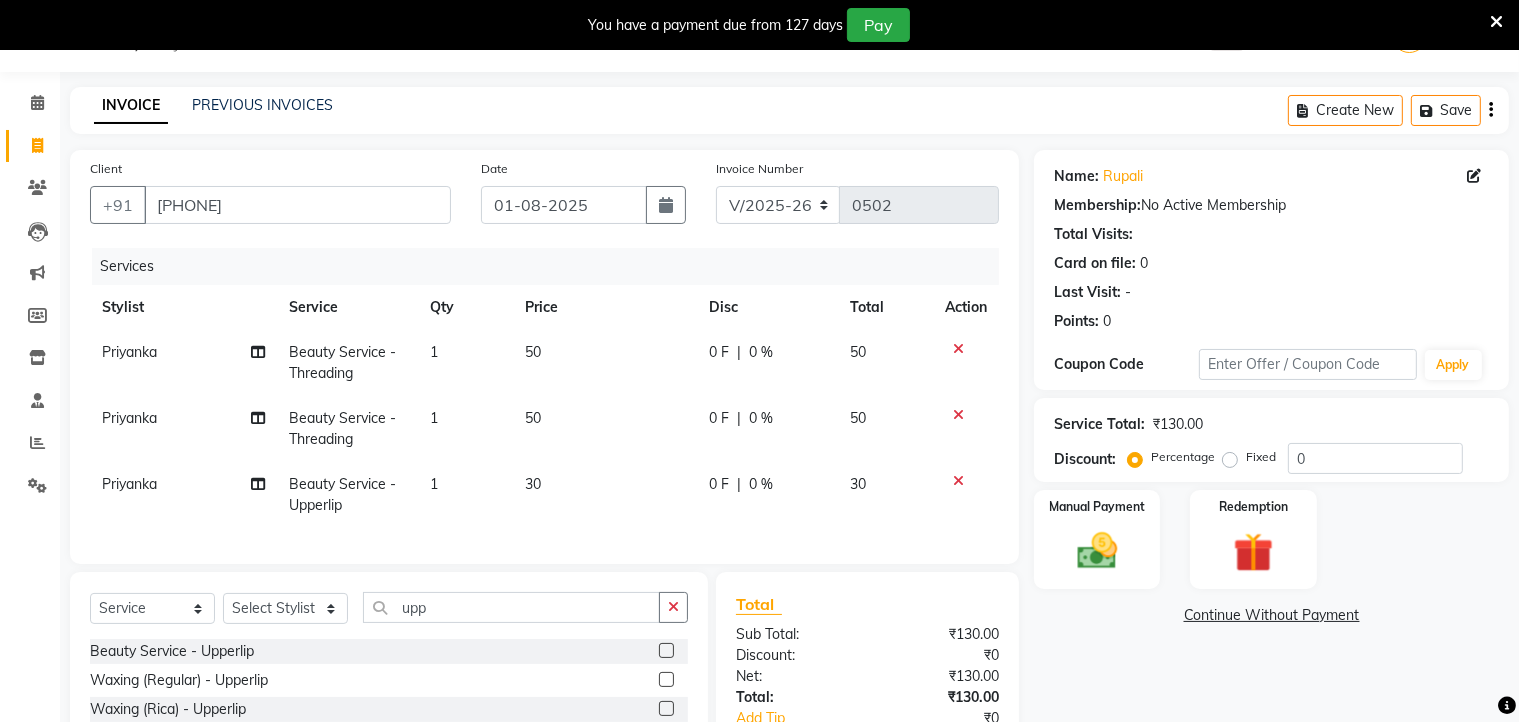 click 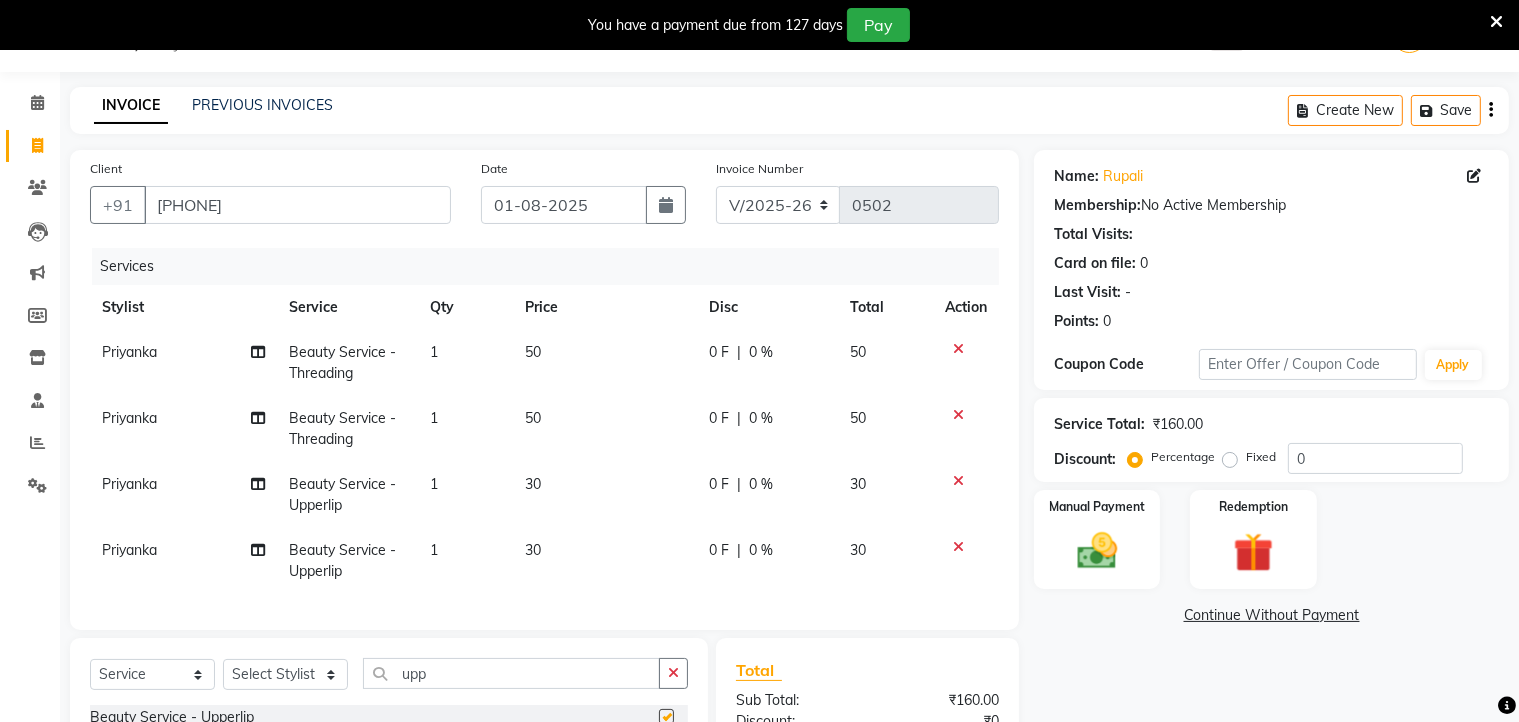 checkbox on "false" 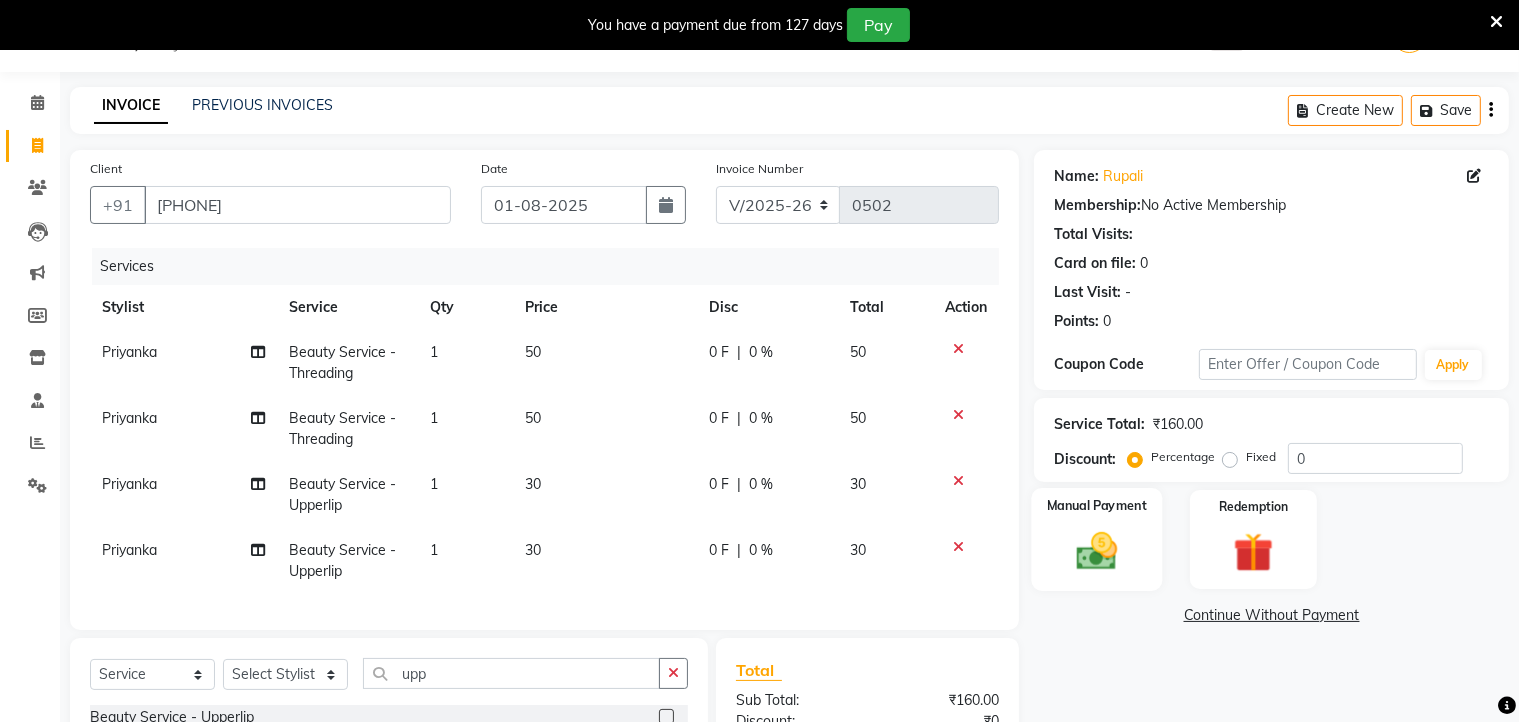 click 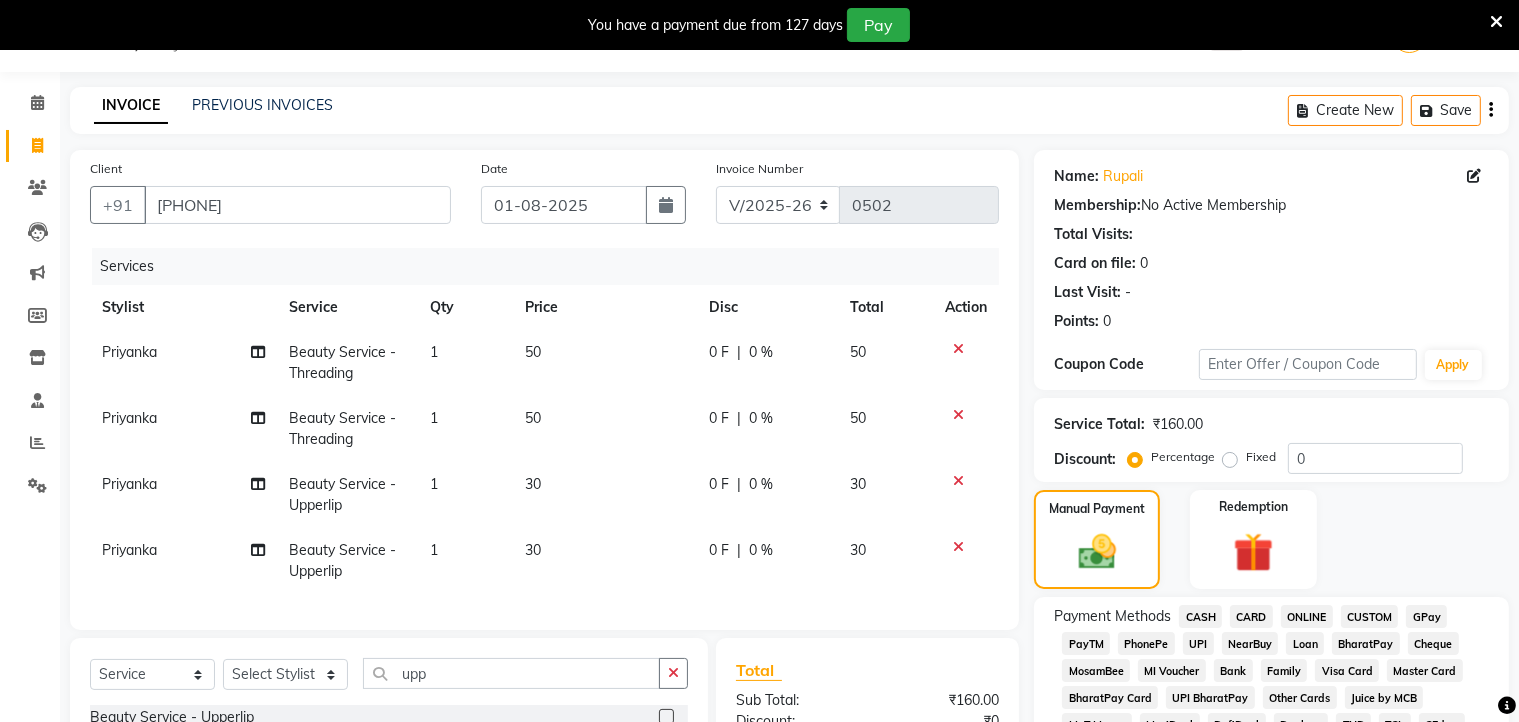 click on "ONLINE" 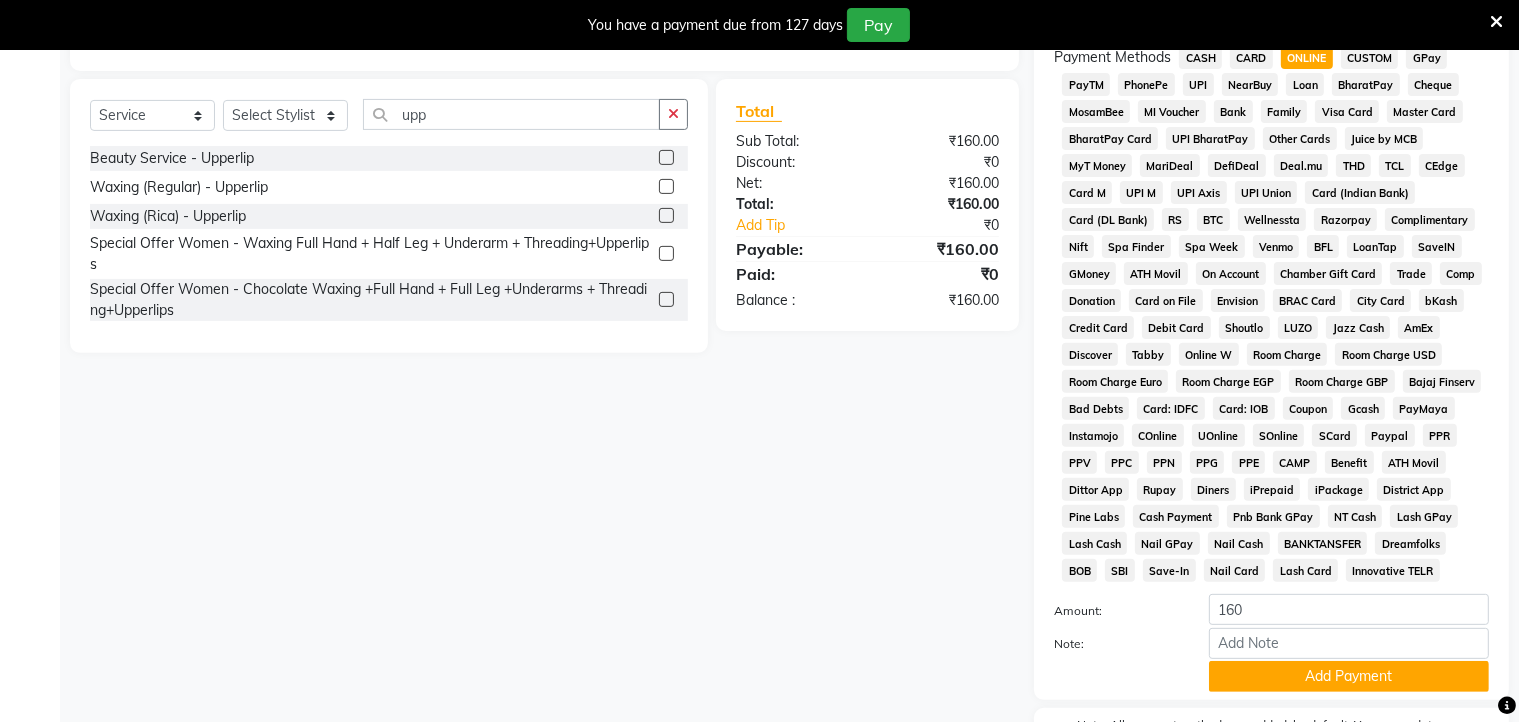 scroll, scrollTop: 752, scrollLeft: 0, axis: vertical 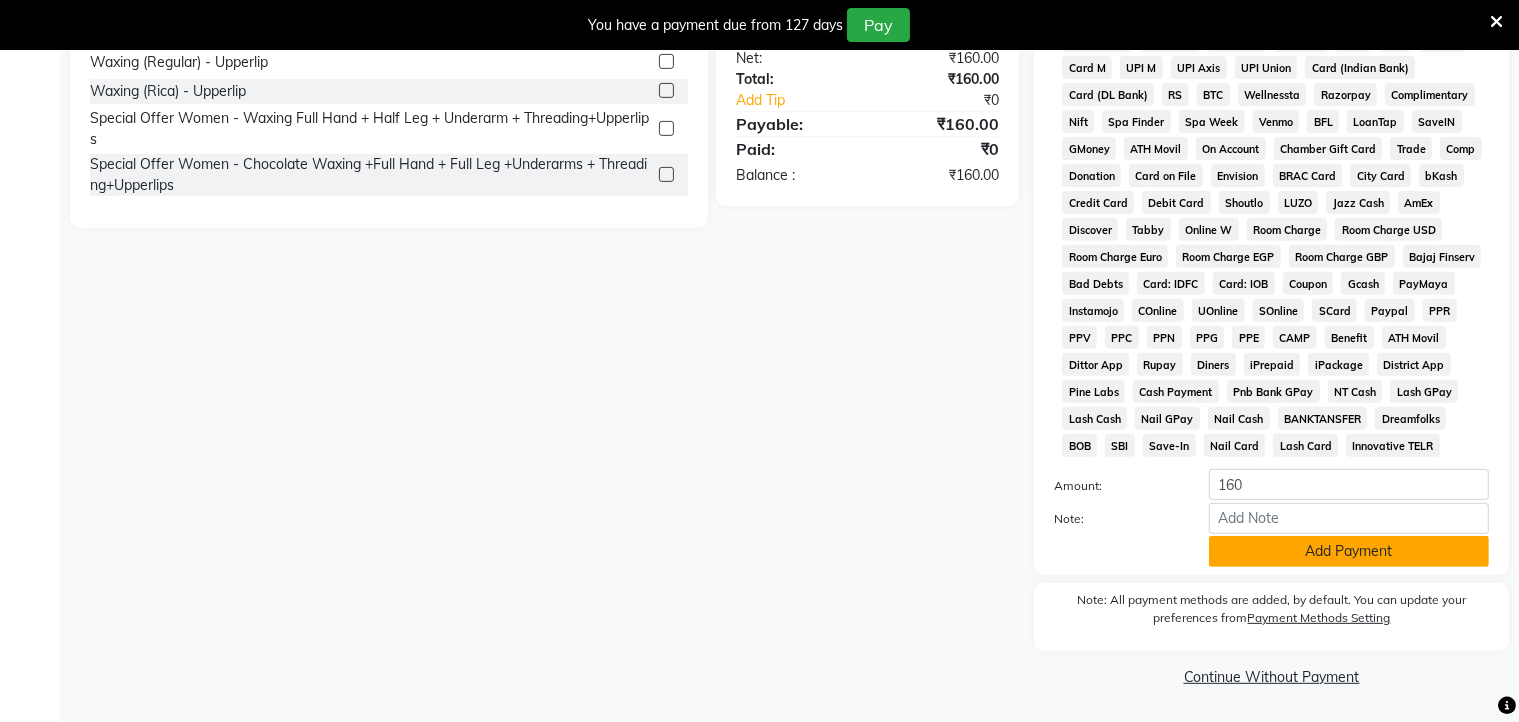 click on "Add Payment" 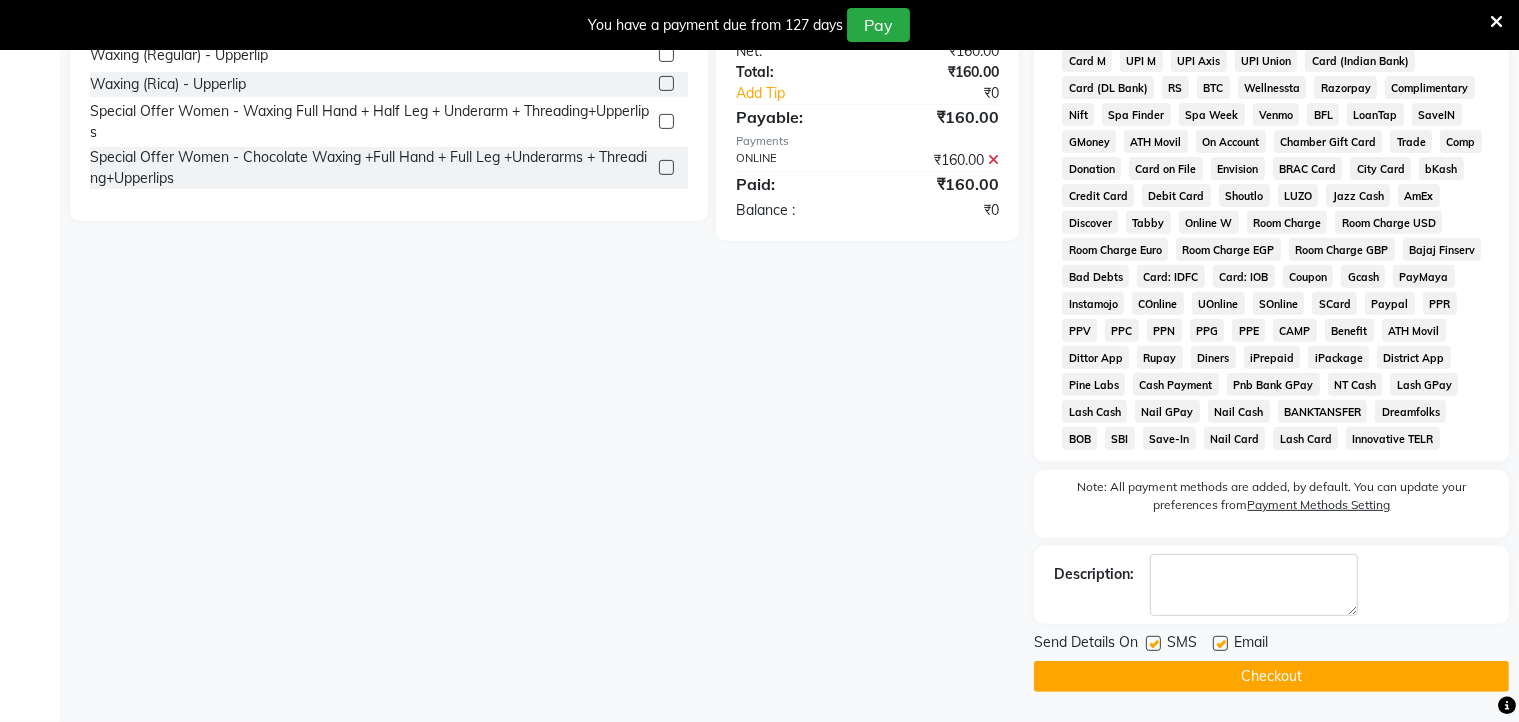 click on "Checkout" 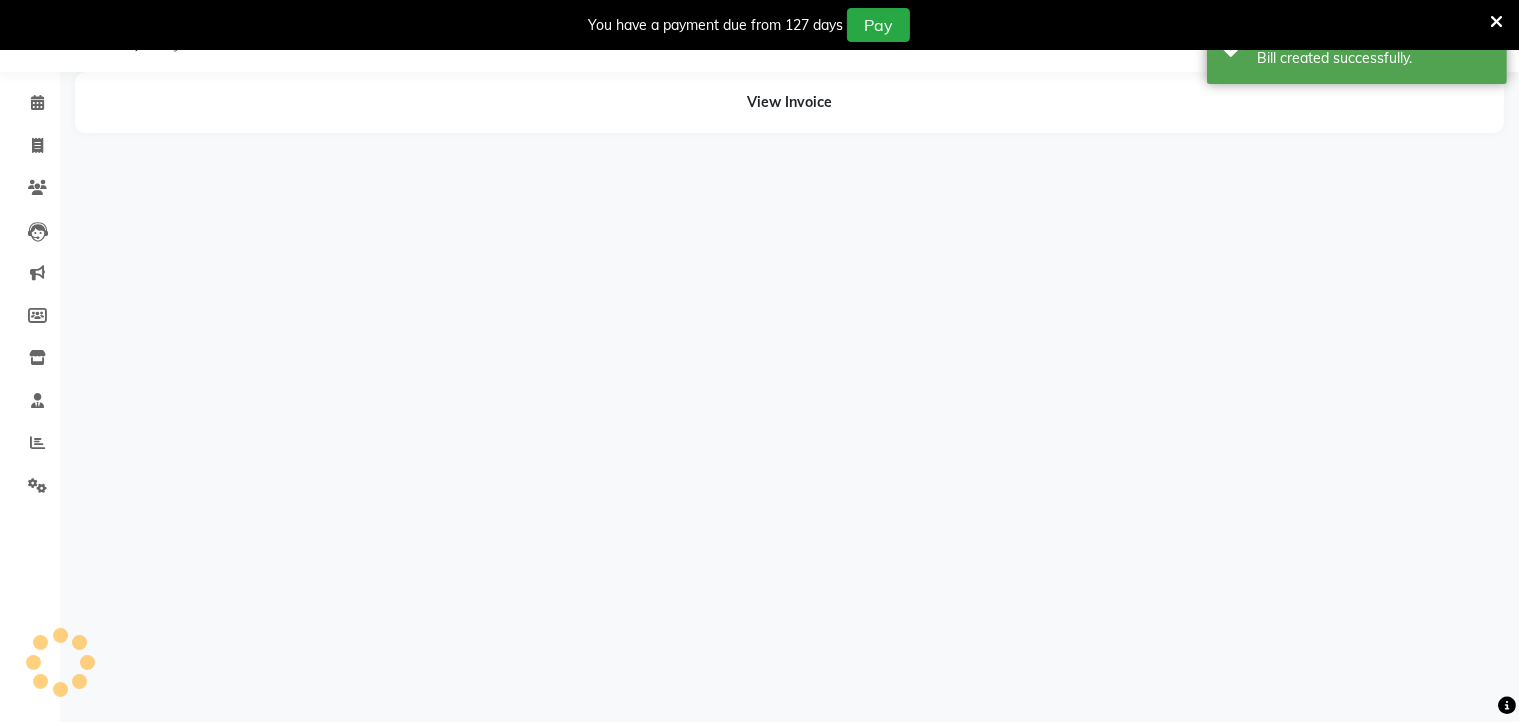 scroll, scrollTop: 50, scrollLeft: 0, axis: vertical 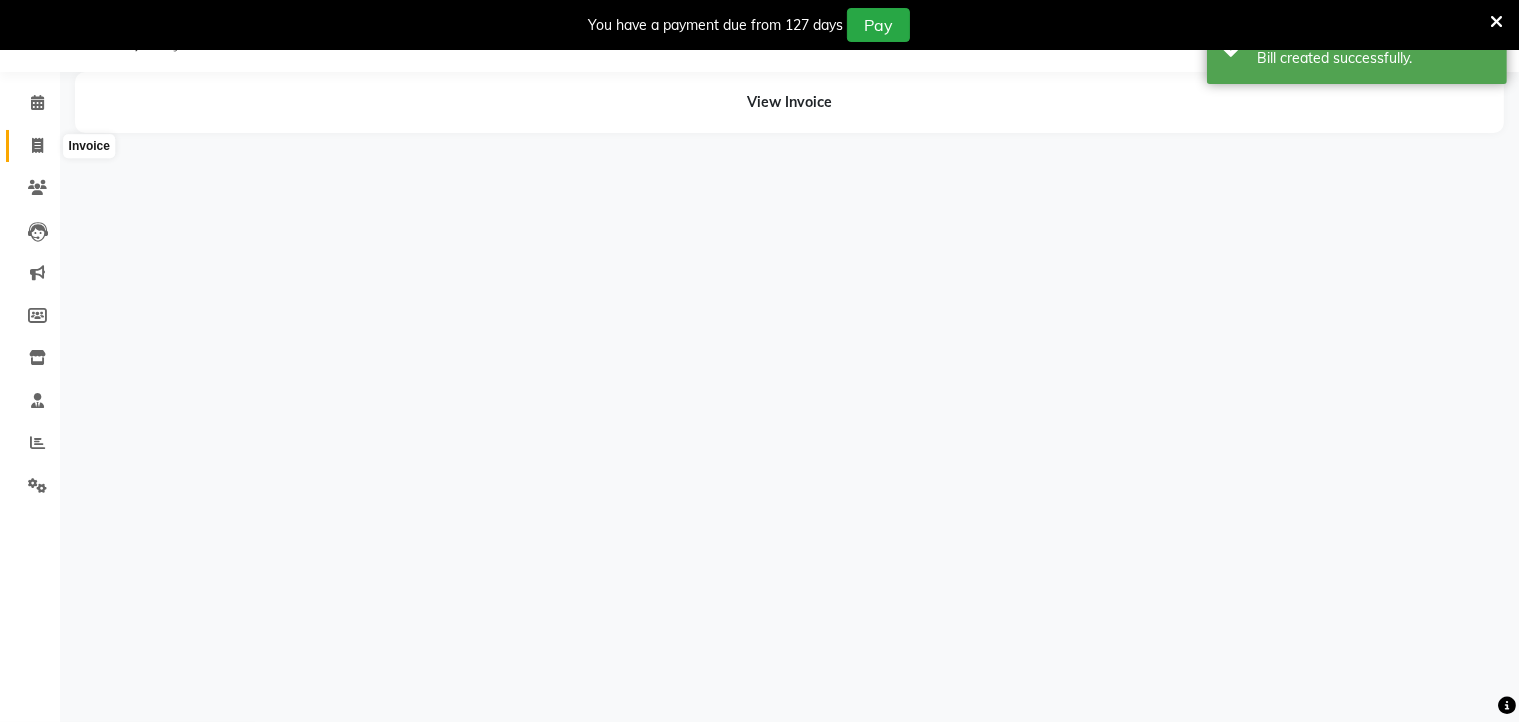 click 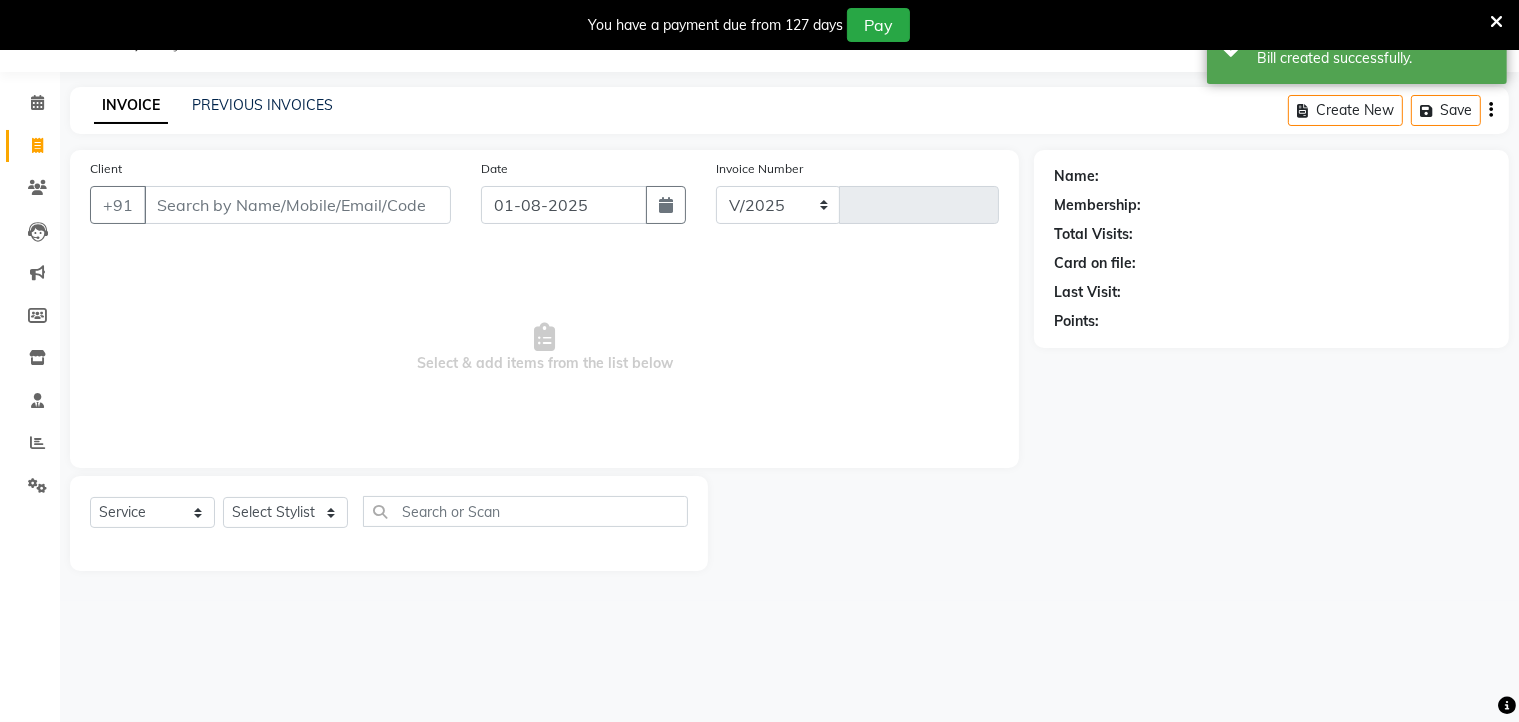 select on "5431" 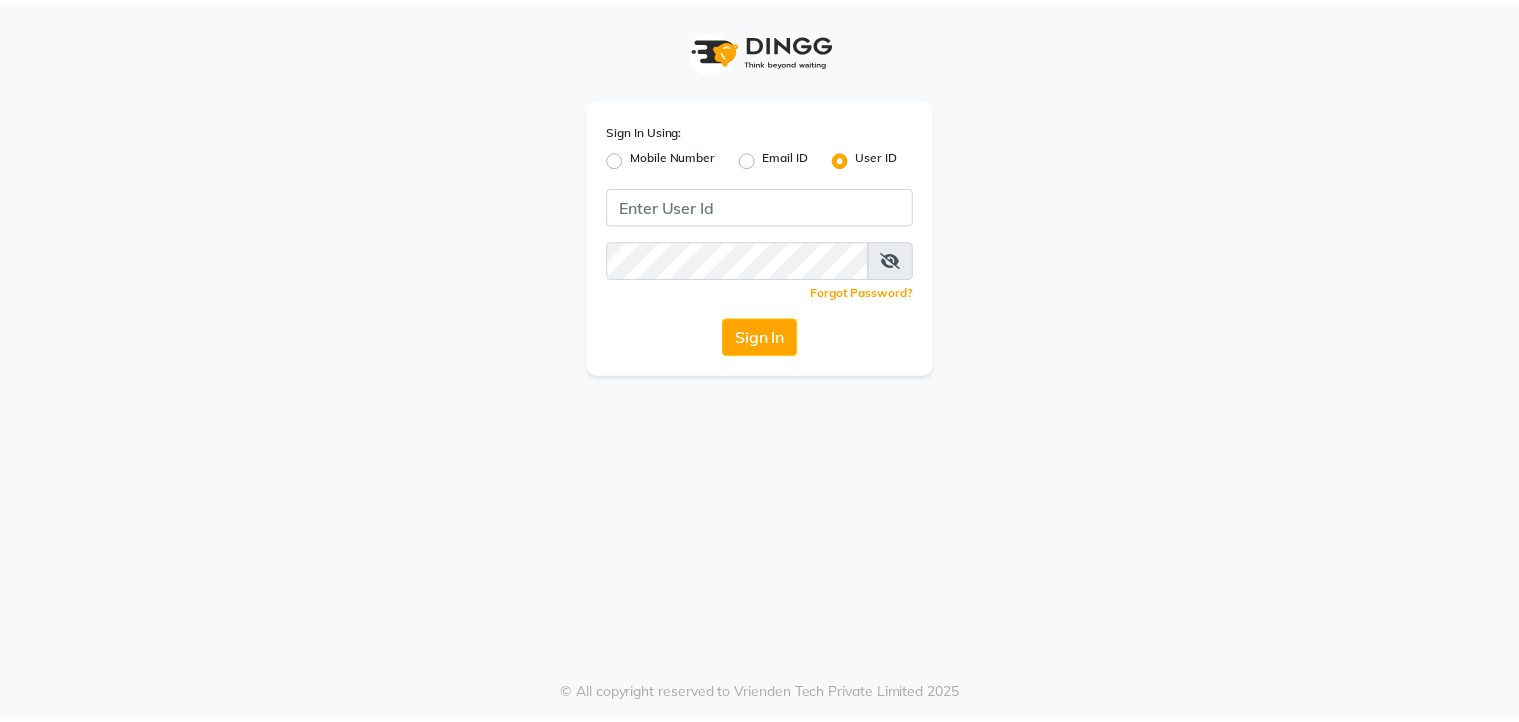 scroll, scrollTop: 0, scrollLeft: 0, axis: both 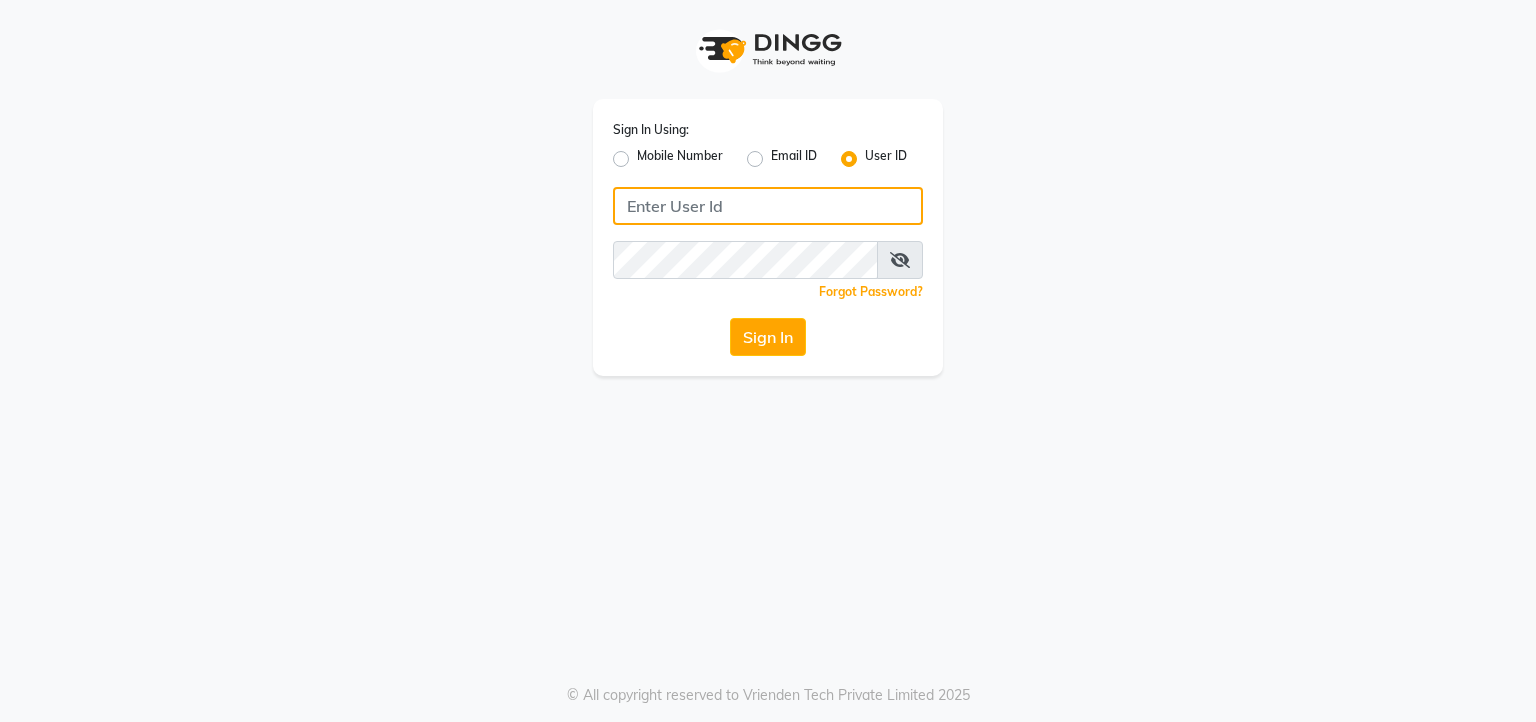 click 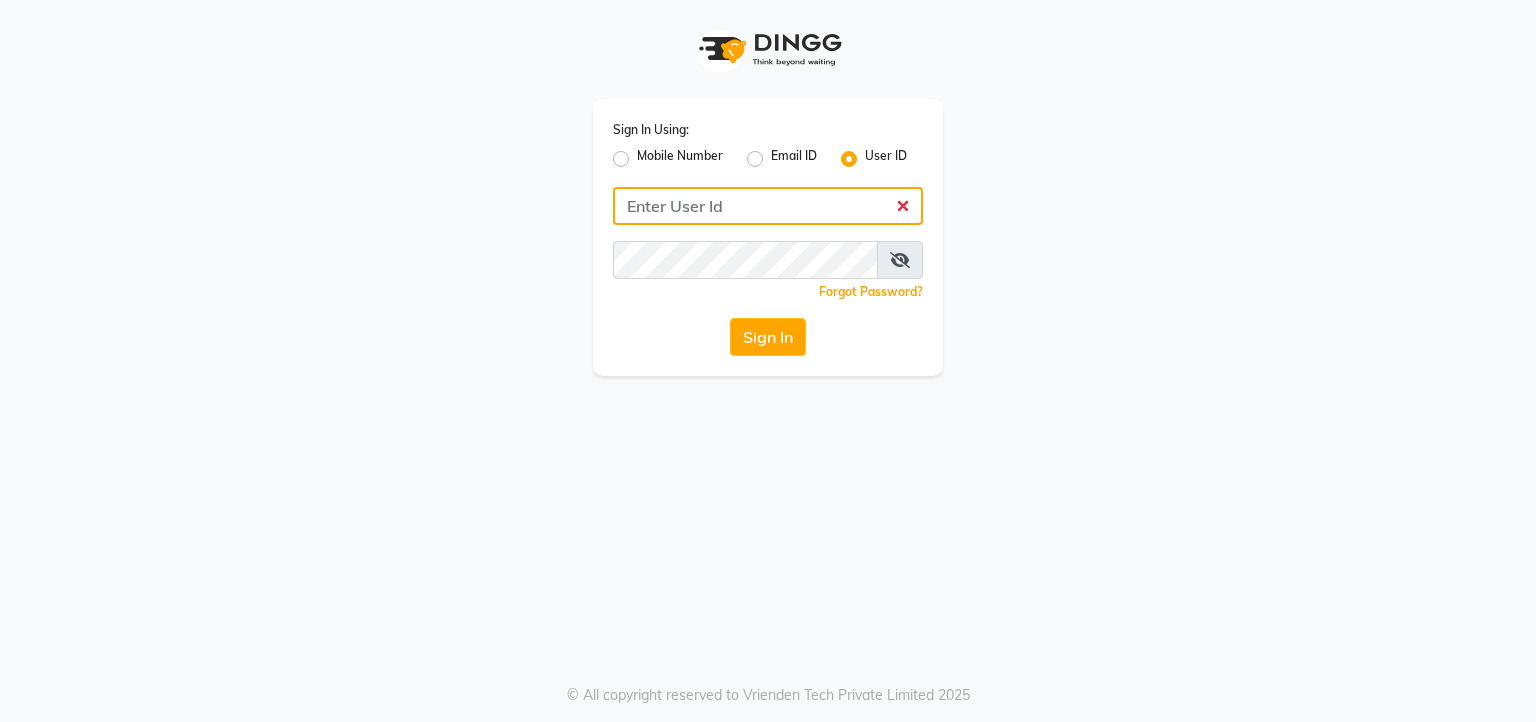 click 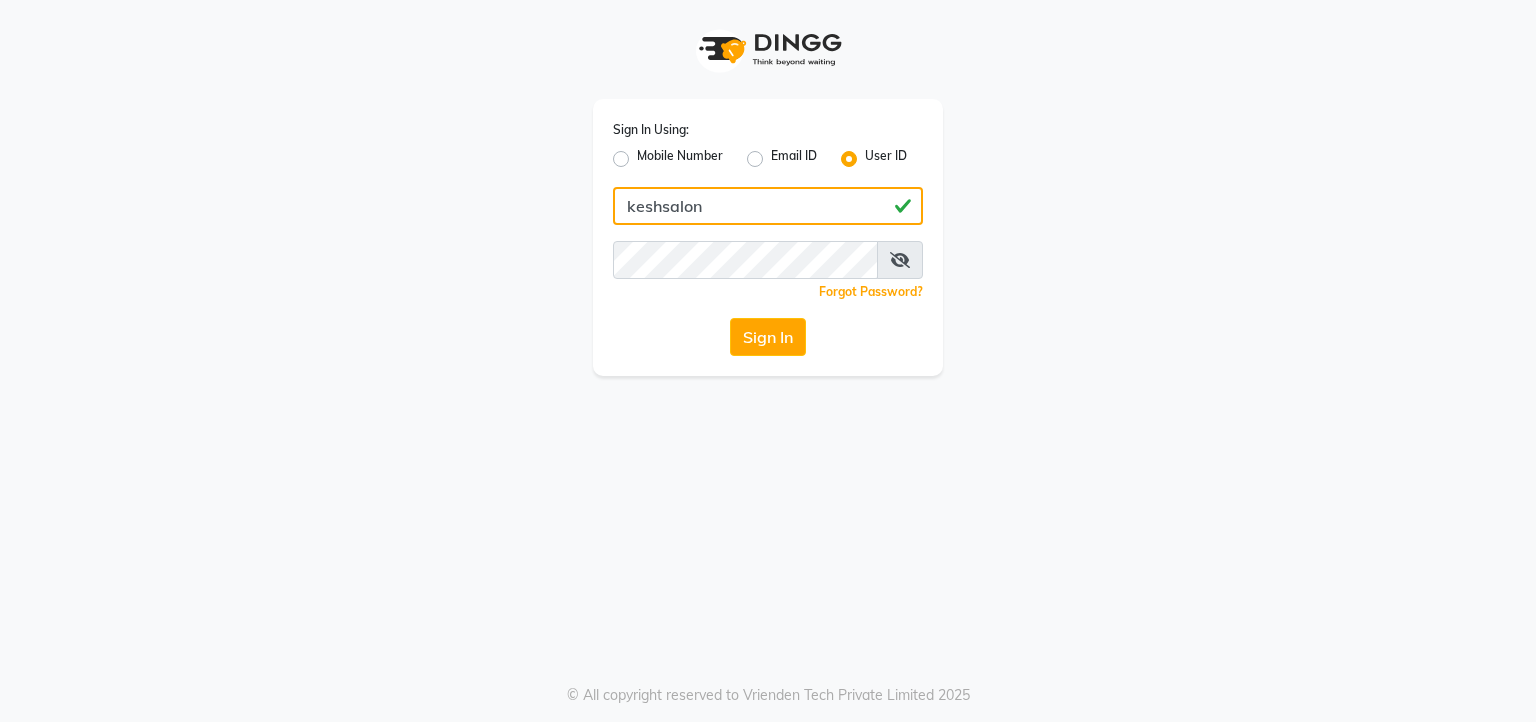 type on "keshsalon" 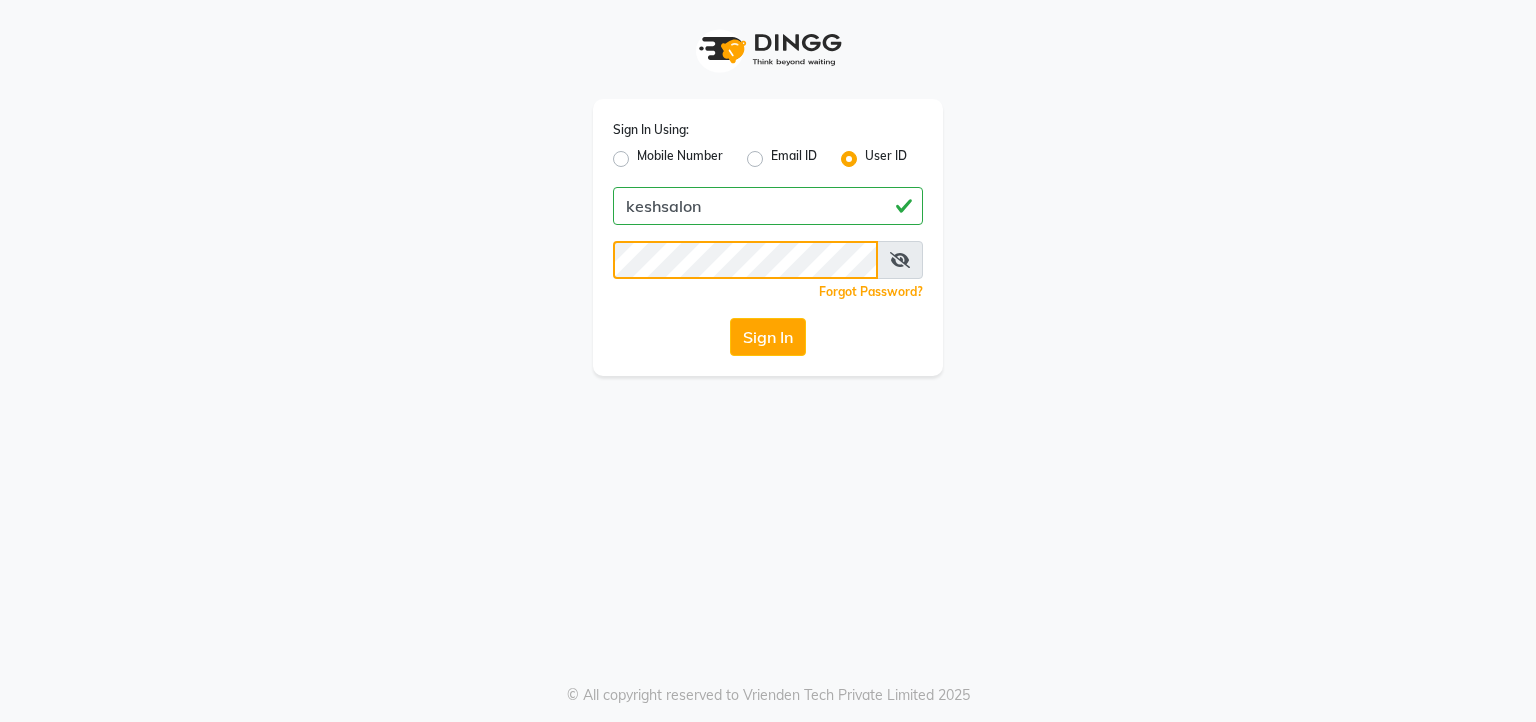 click on "Sign In" 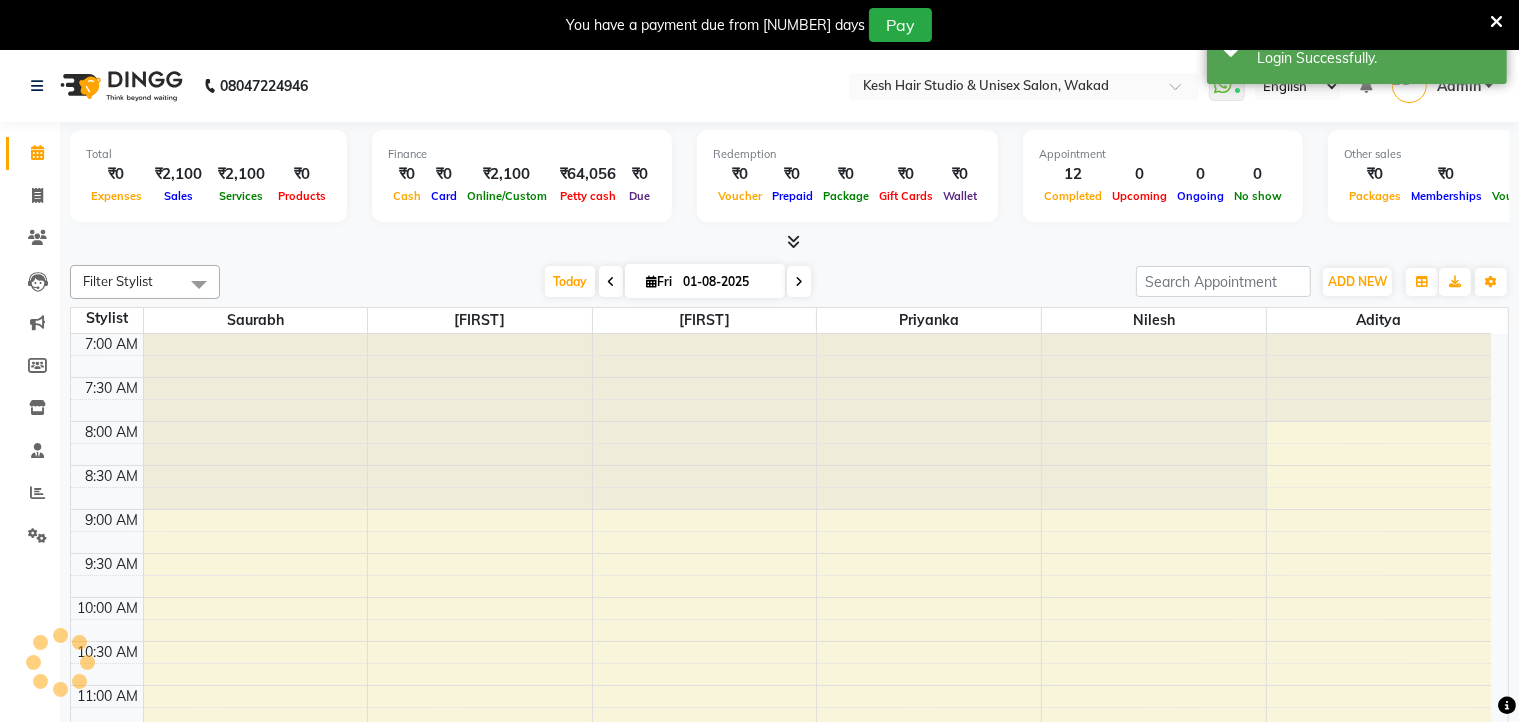 select on "en" 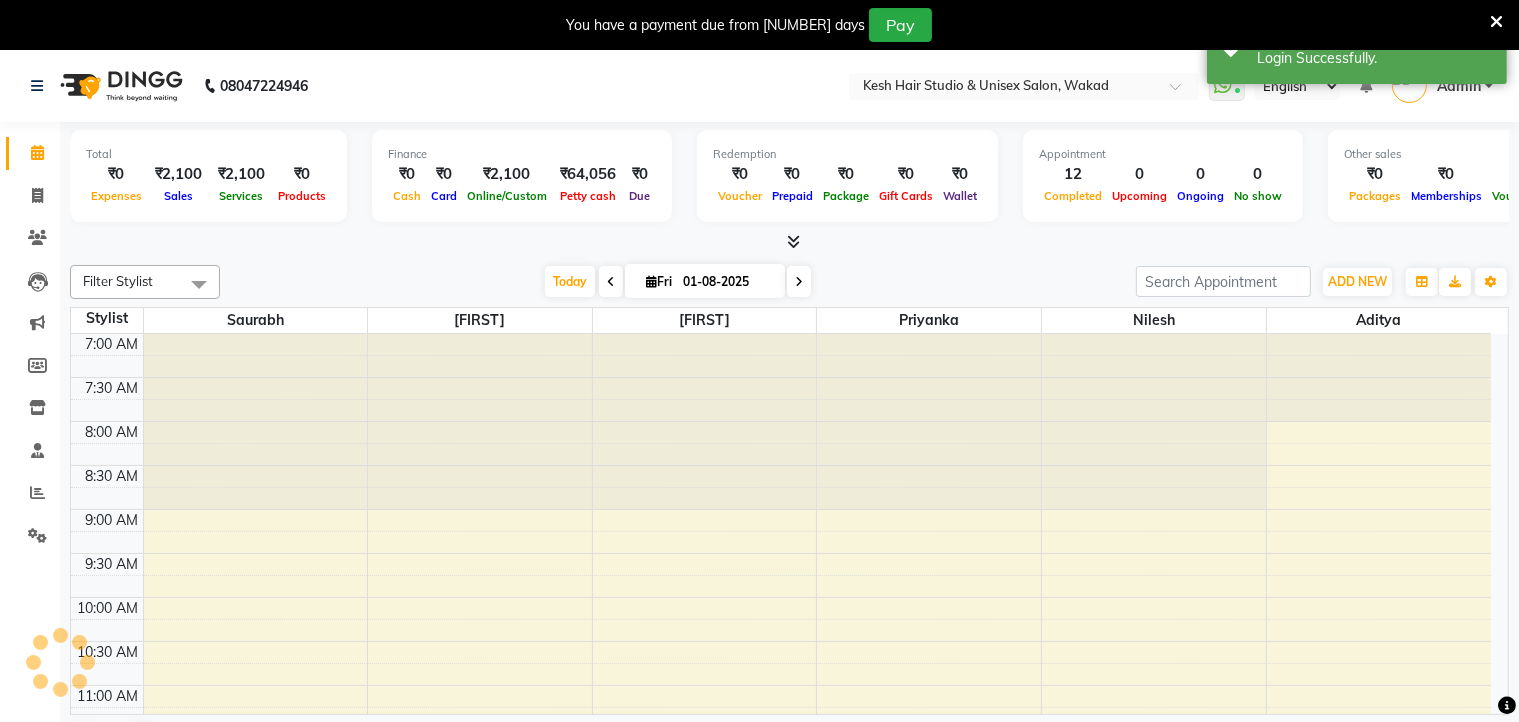 scroll, scrollTop: 0, scrollLeft: 0, axis: both 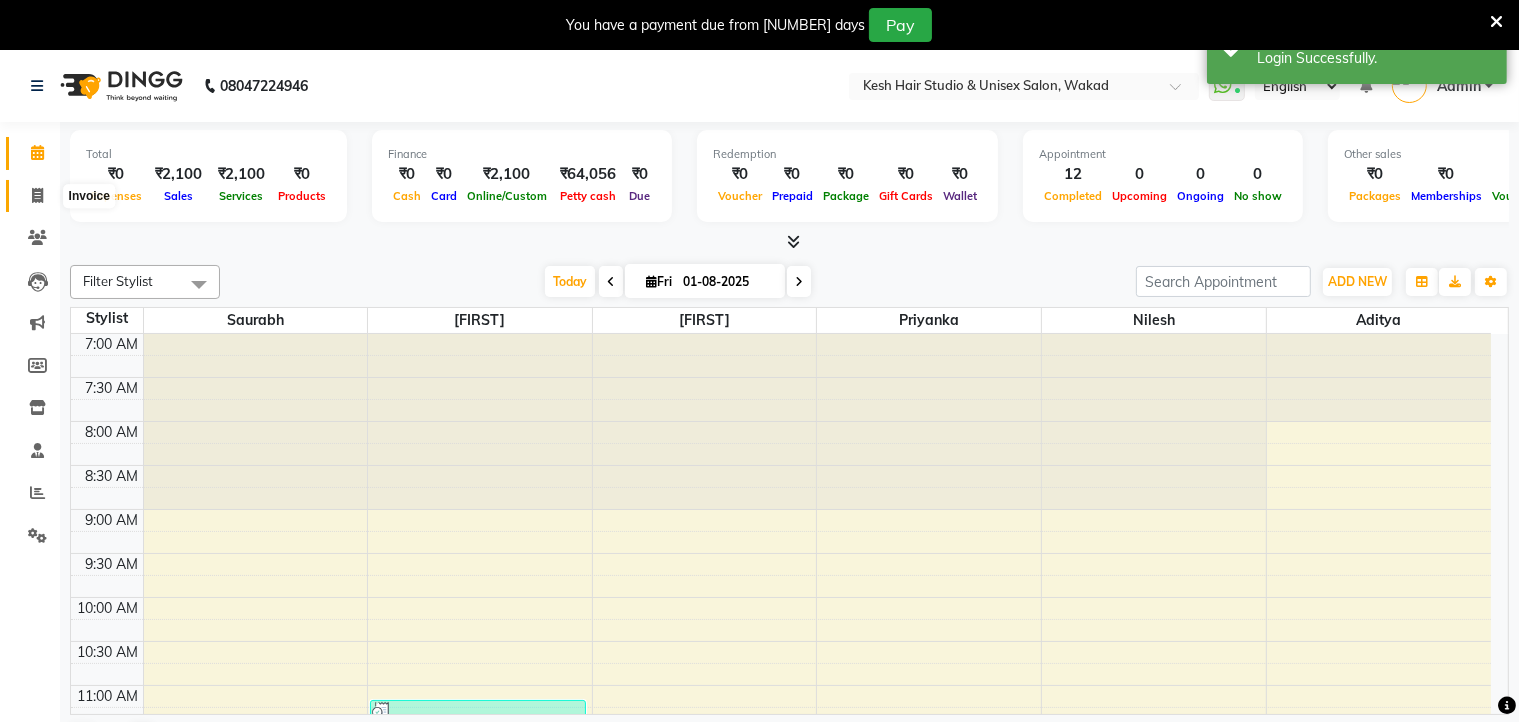 click 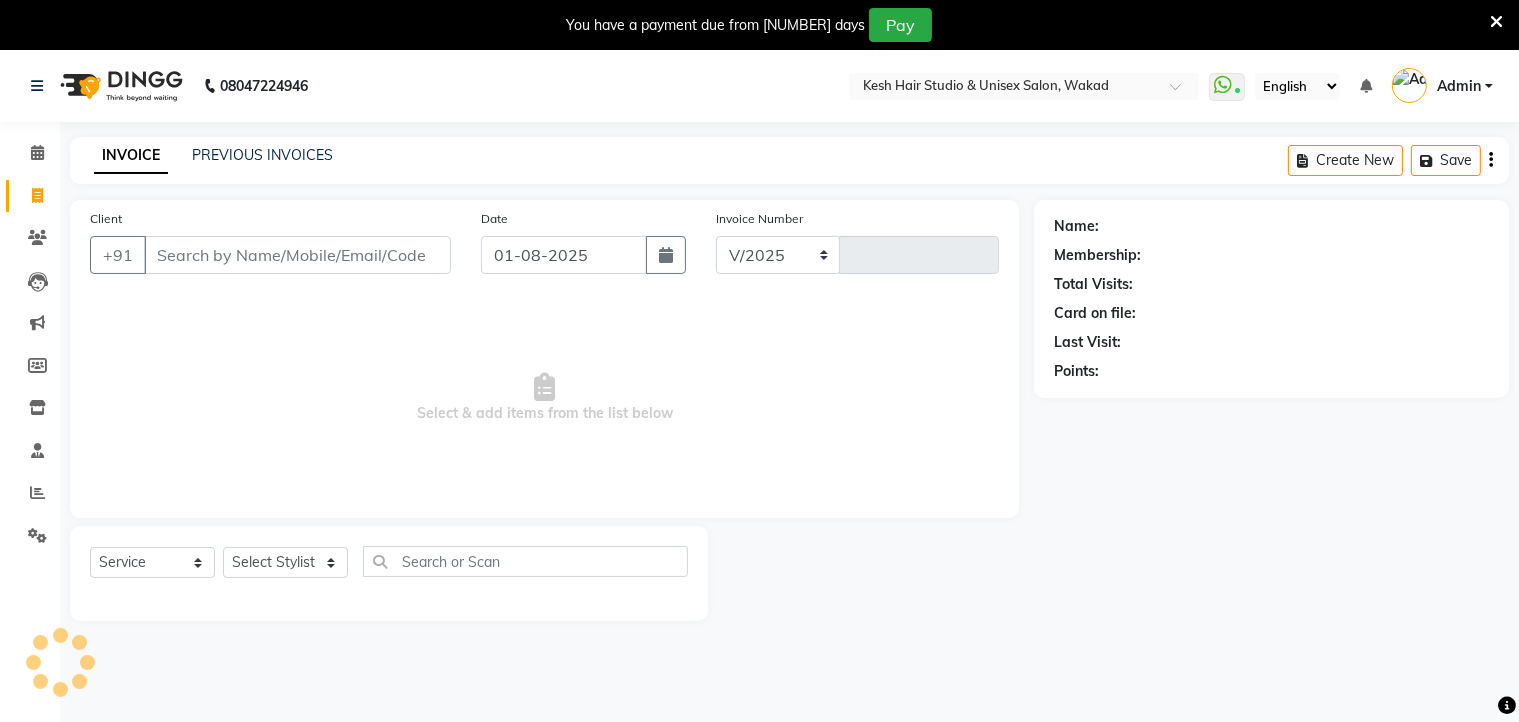 select on "5431" 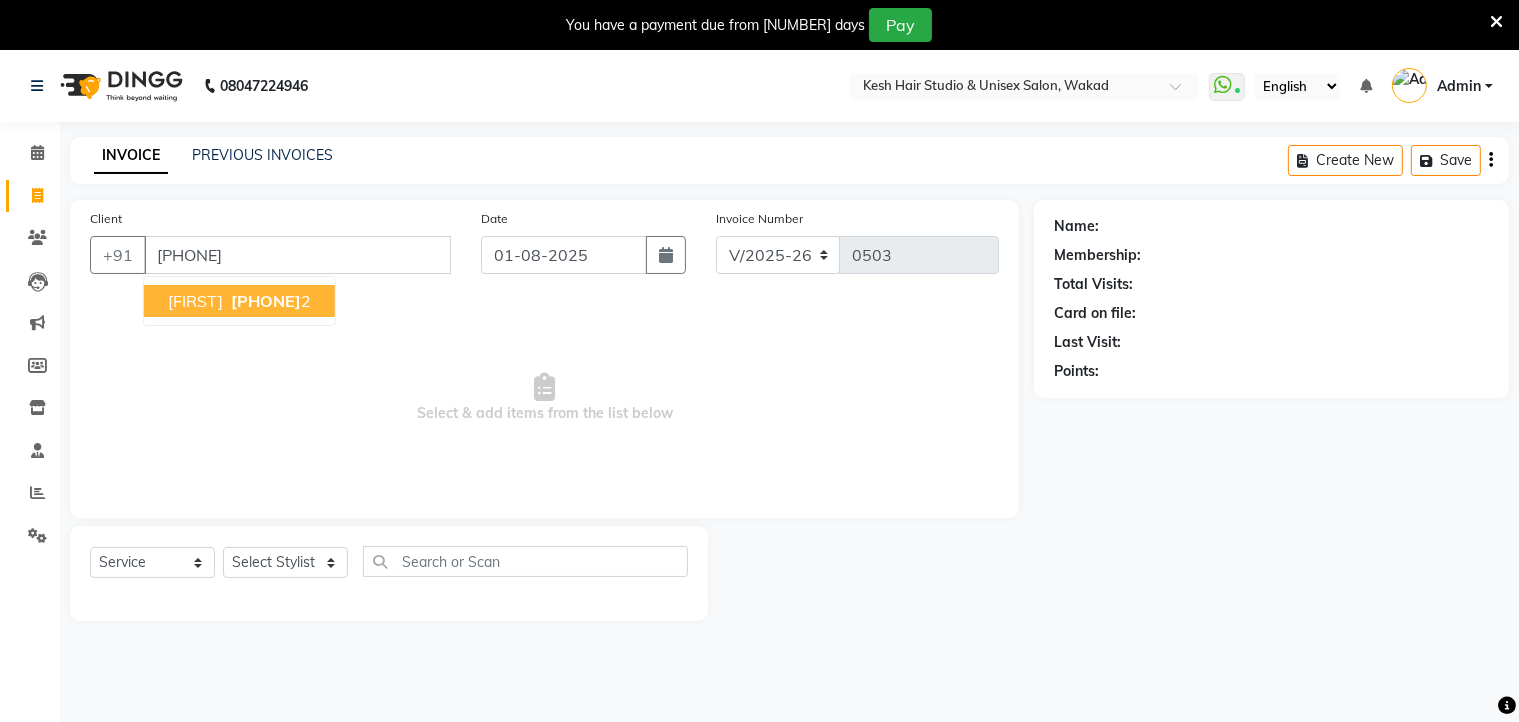 type on "[PHONE]" 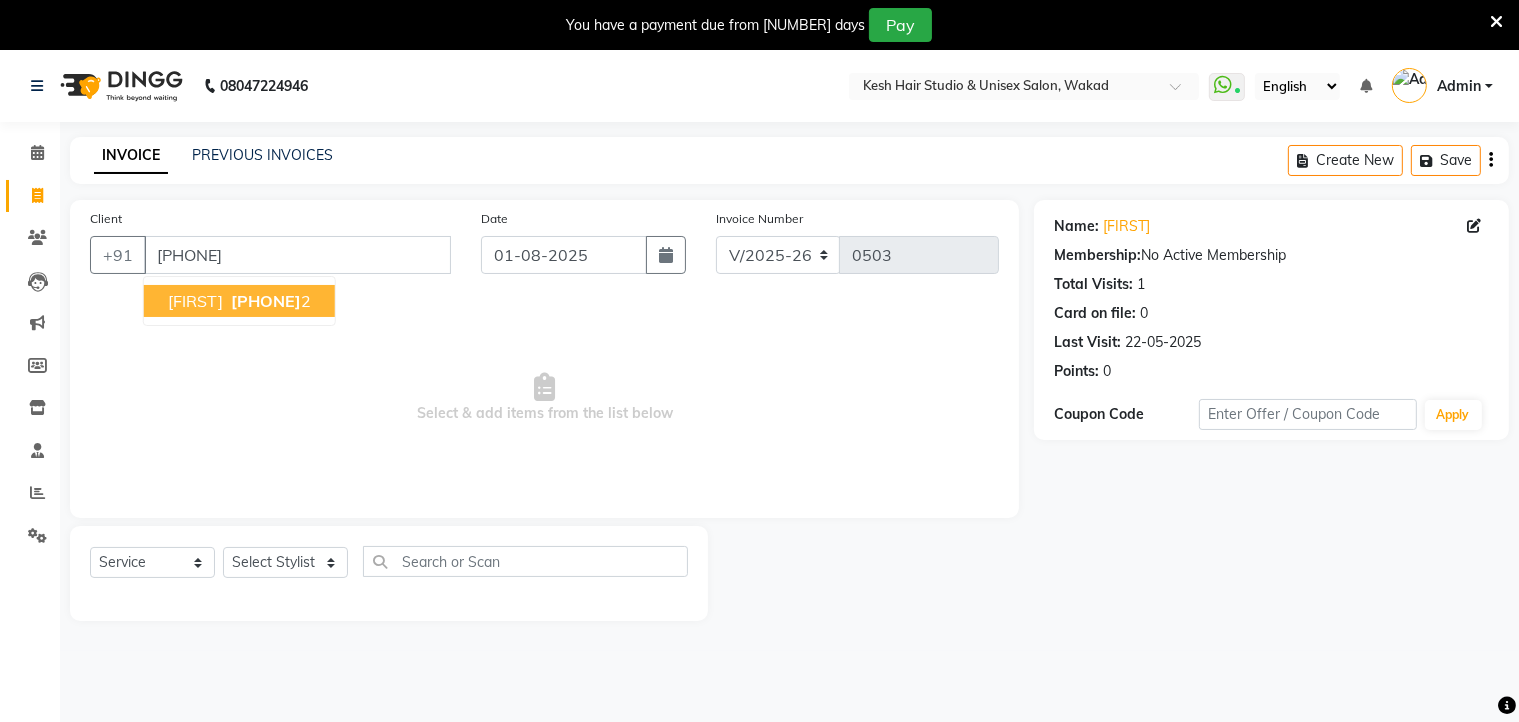 click on "[FIRST] [PHONE] 2" at bounding box center [239, 301] 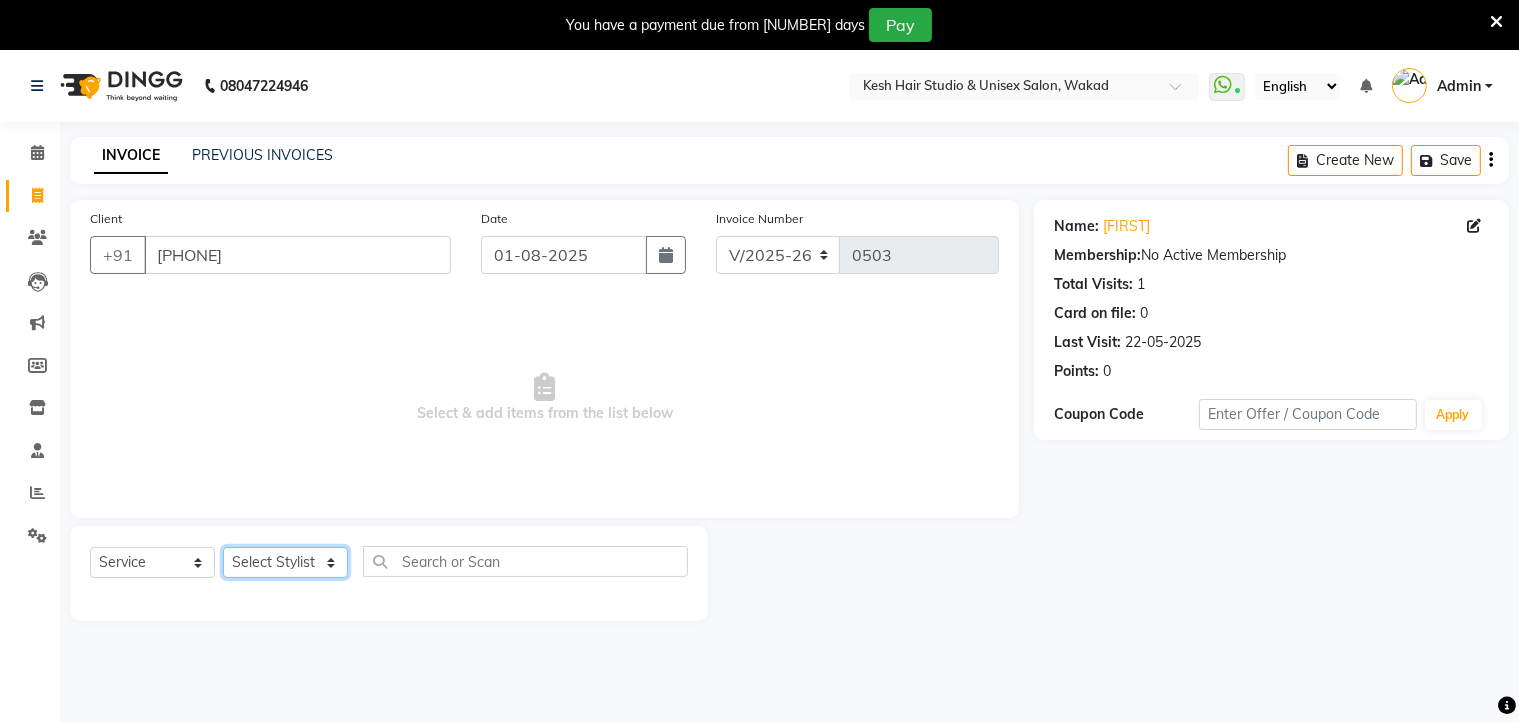 click on "Select Stylist [FIRST] [FIRST] [FIRST] [FIRST] [FIRST] [FIRST] [FIRST]" 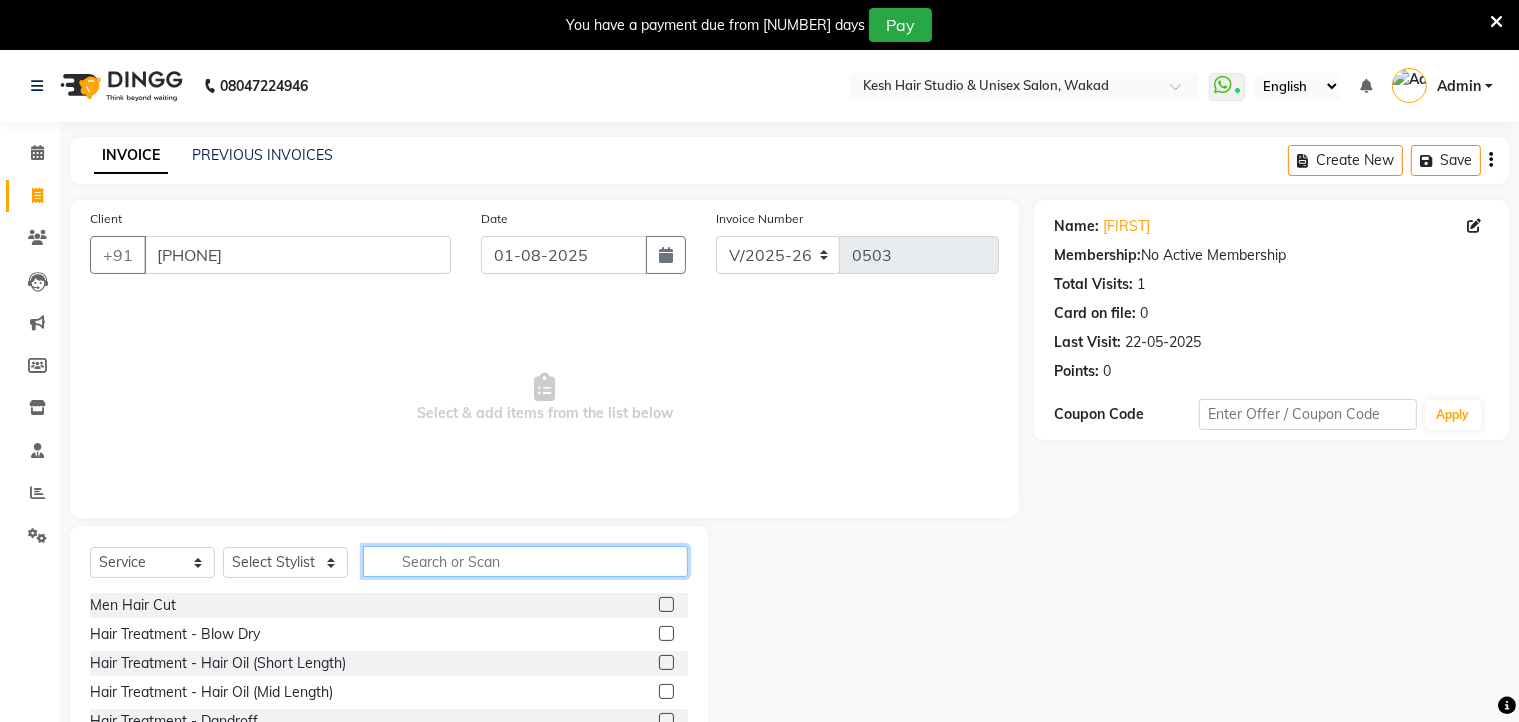 click 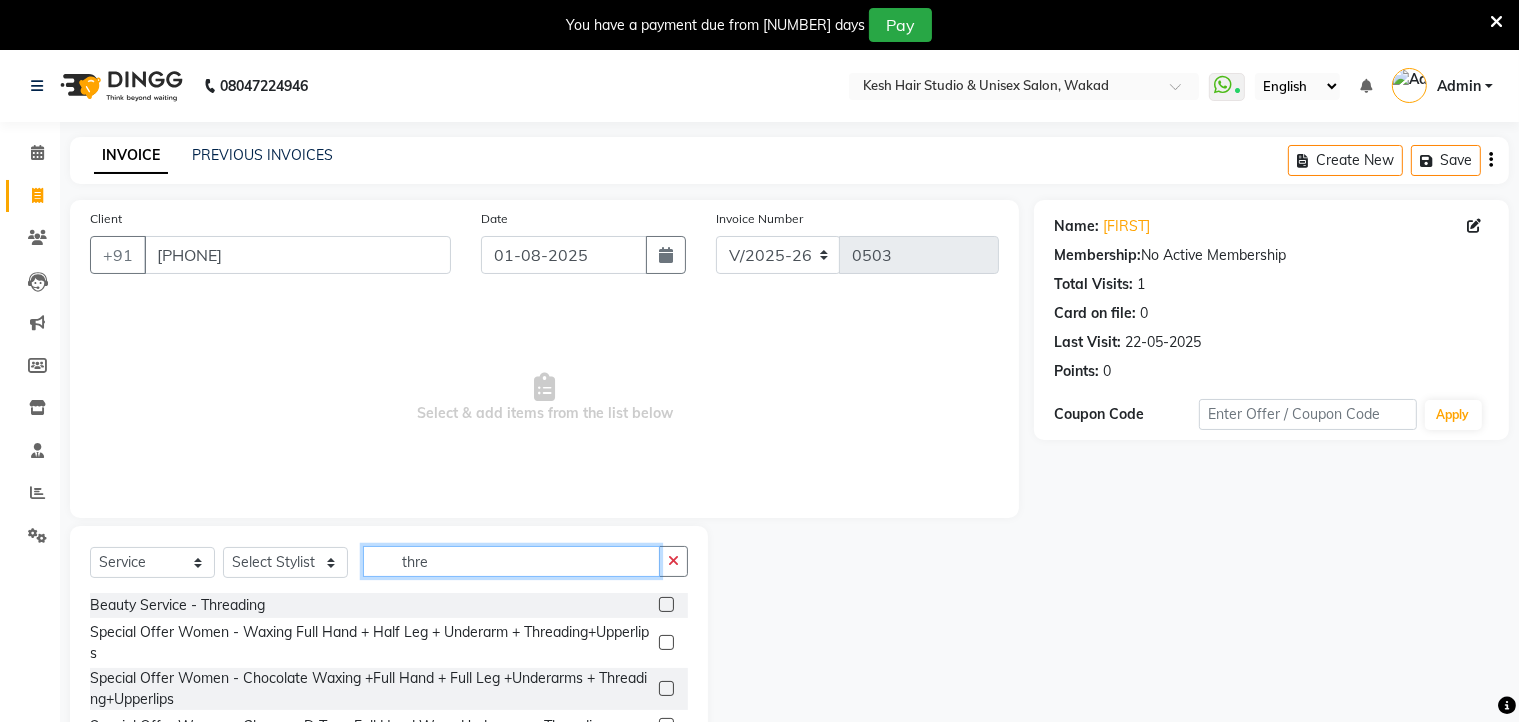 type on "thre" 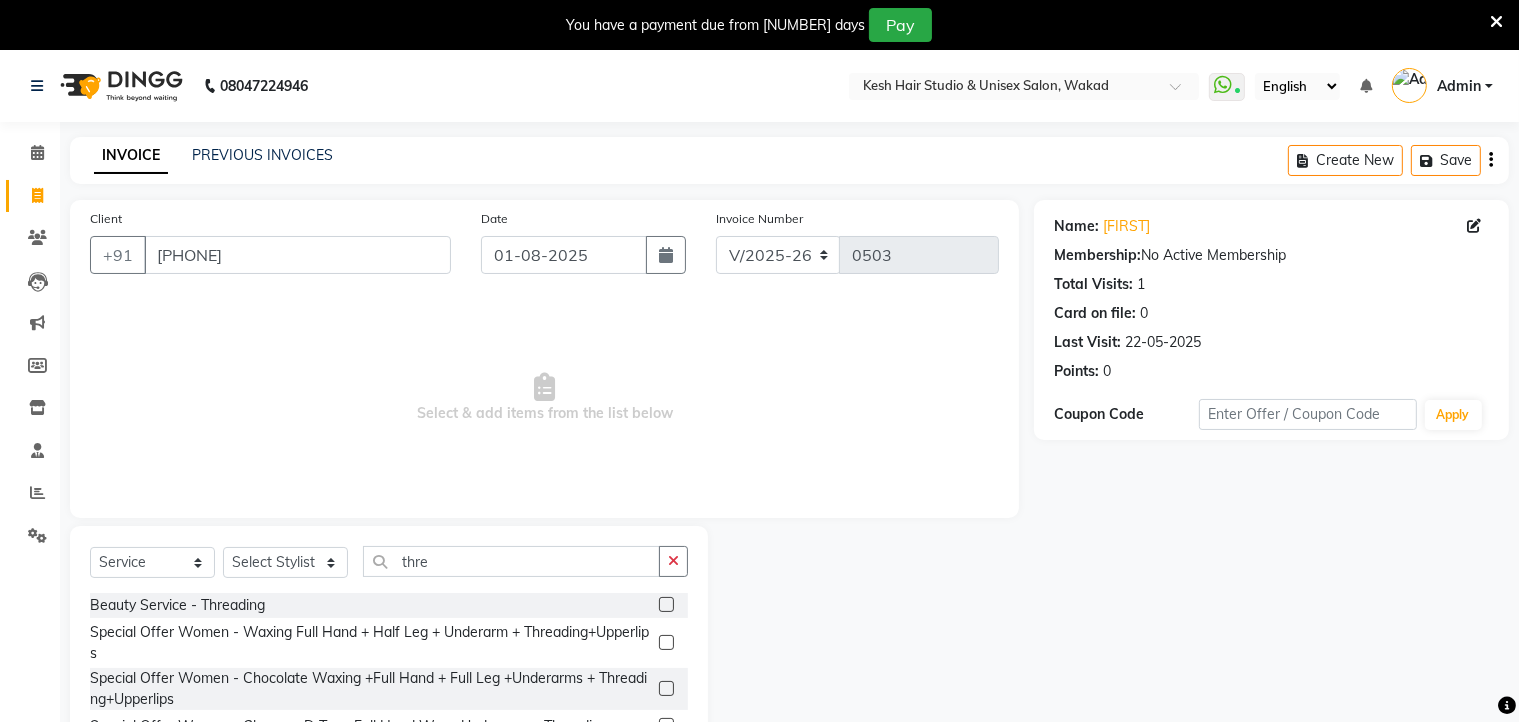 click 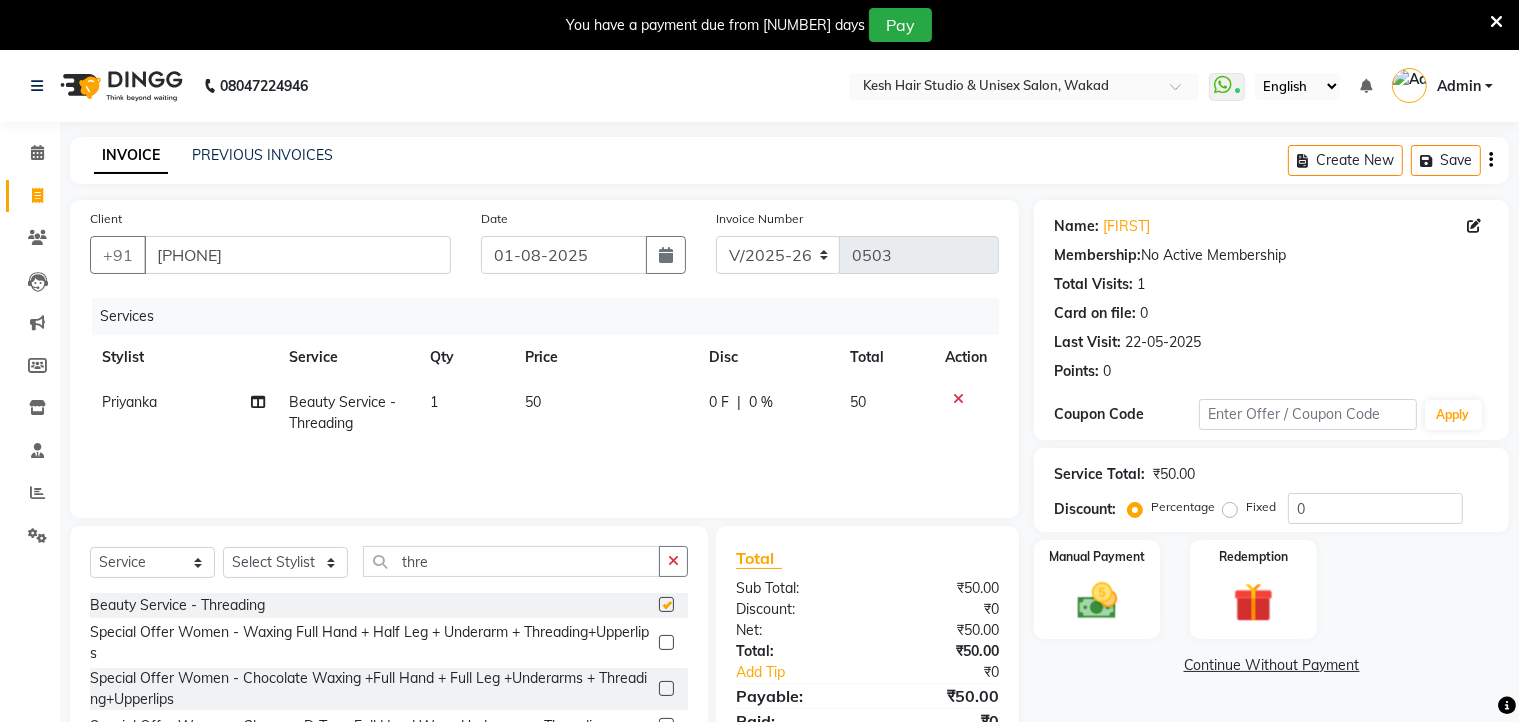 checkbox on "false" 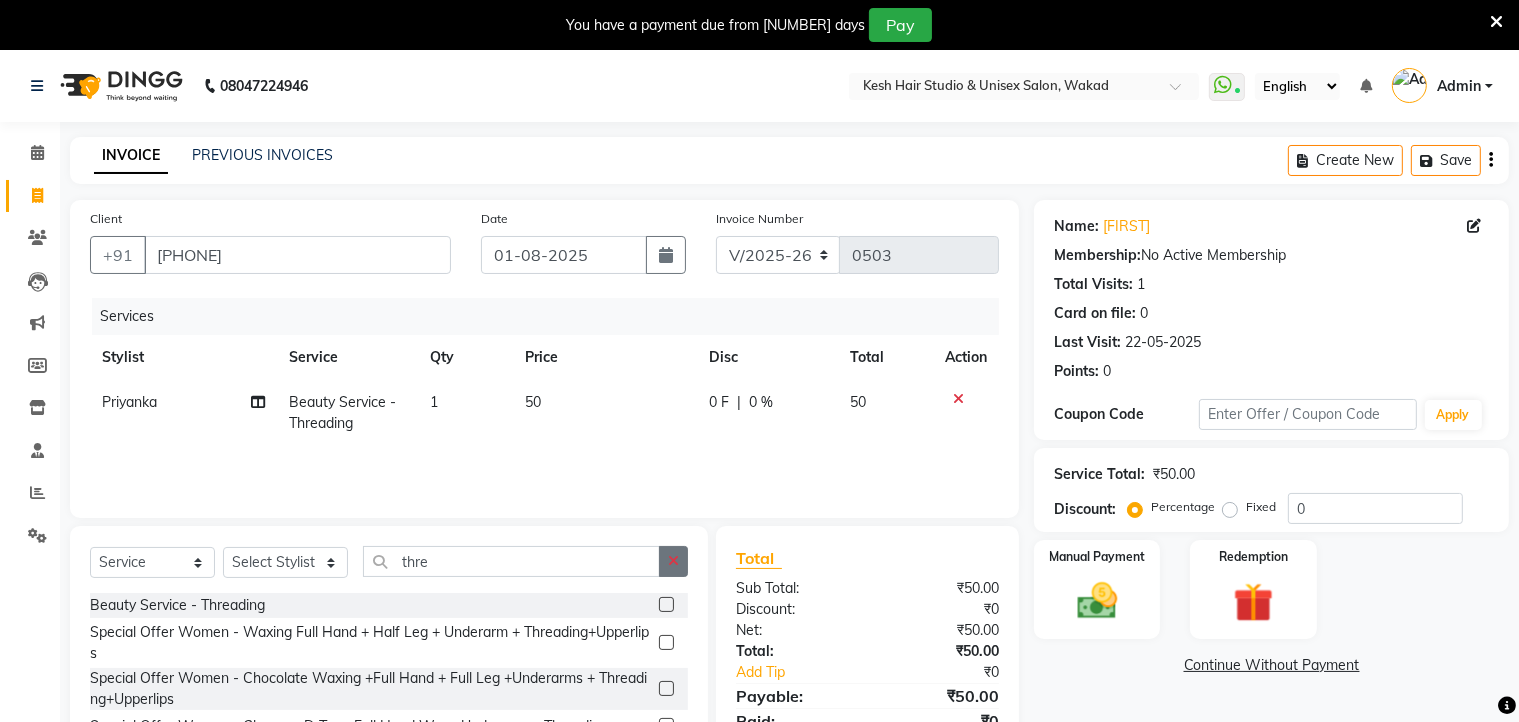 click 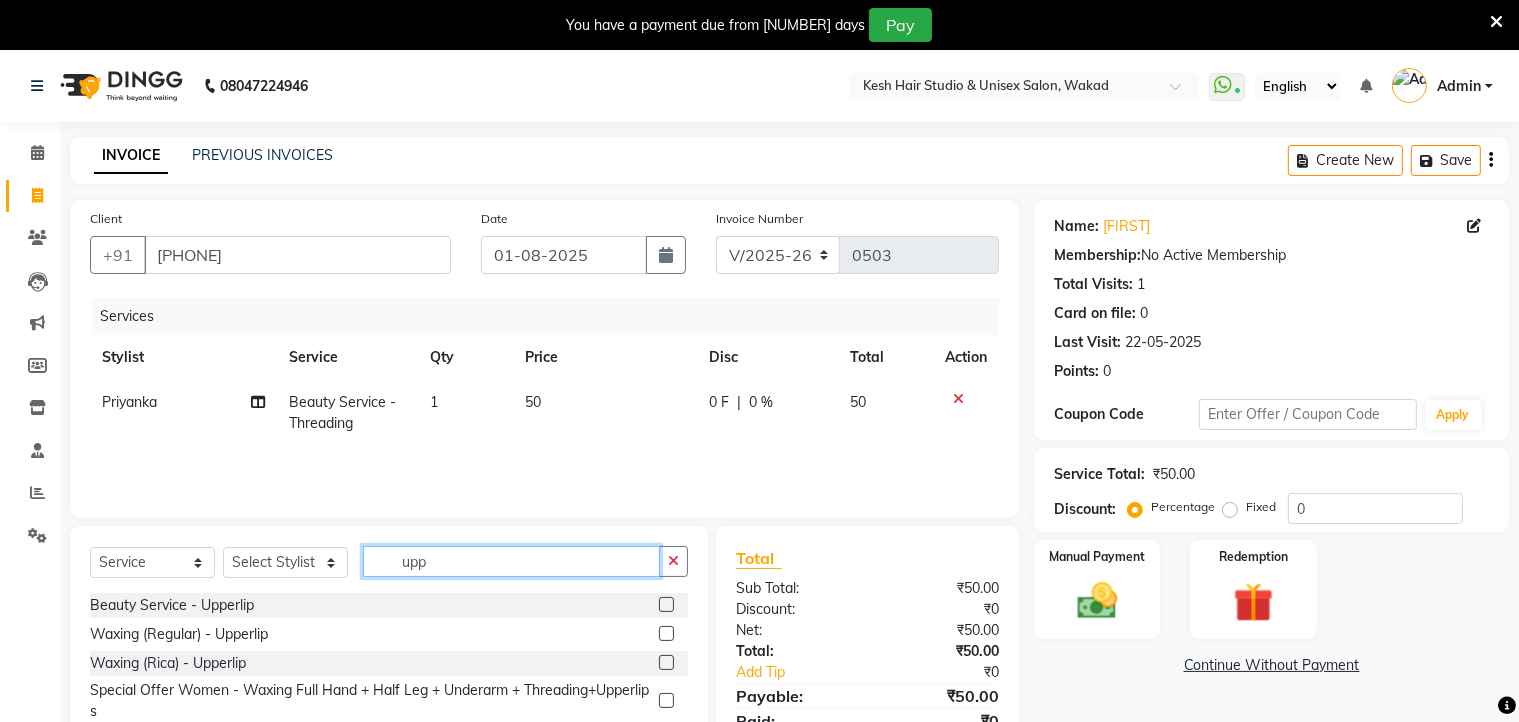 type on "upp" 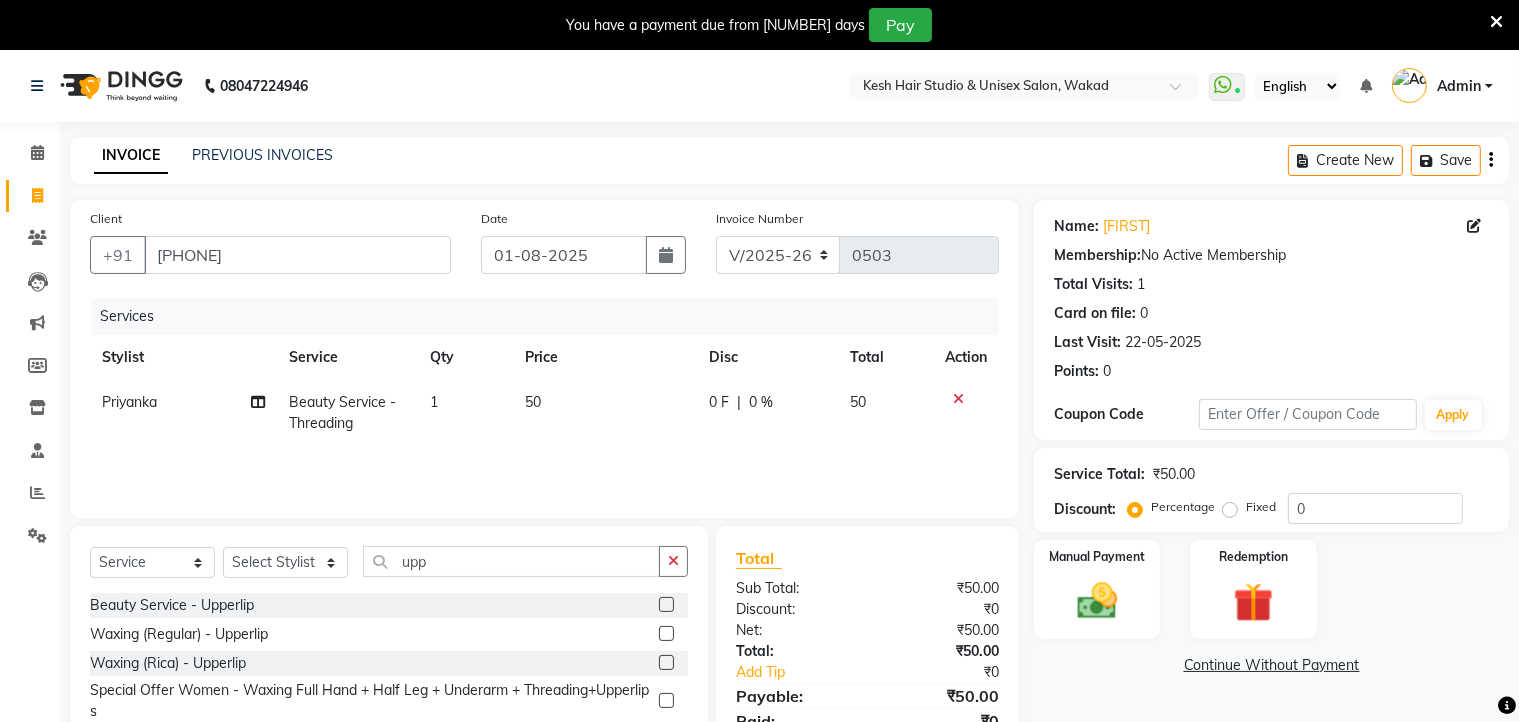 click 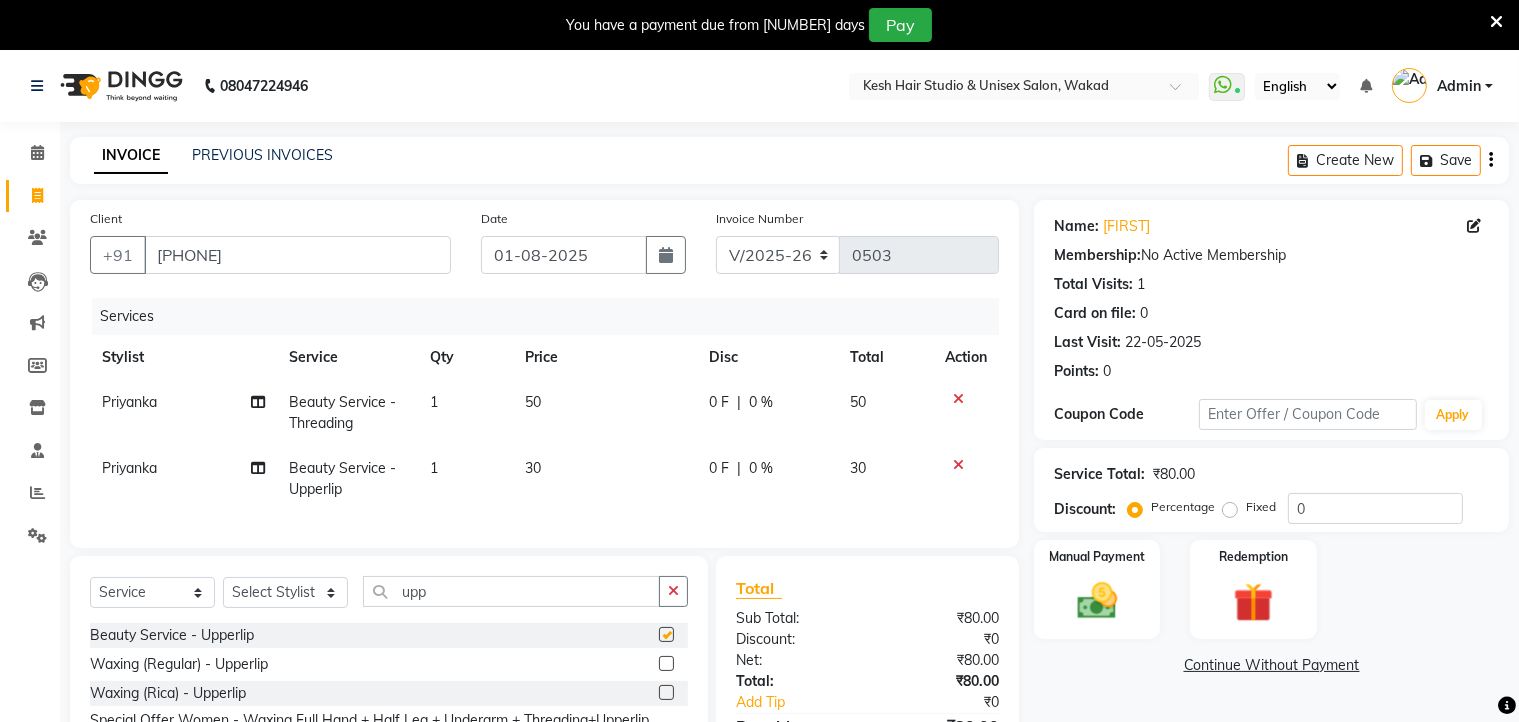 checkbox on "false" 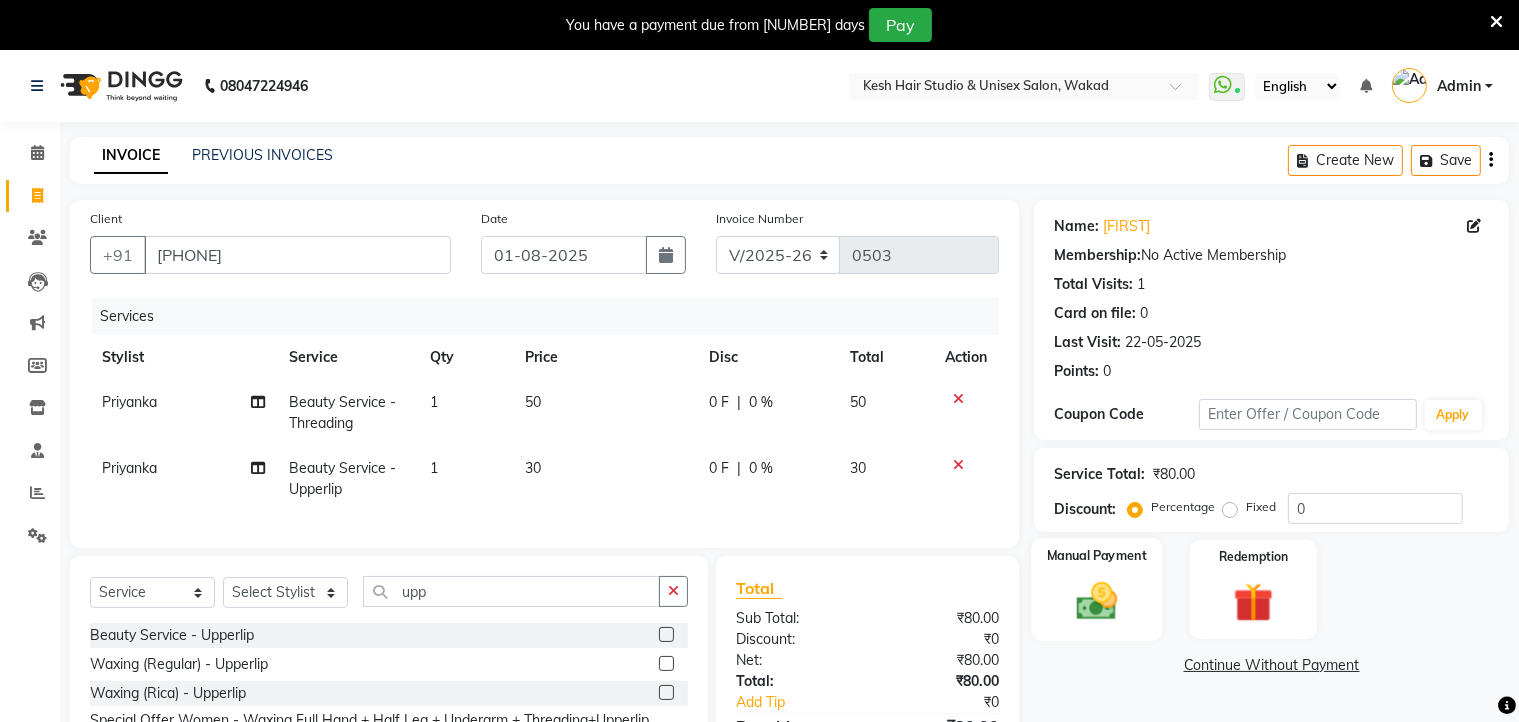 click 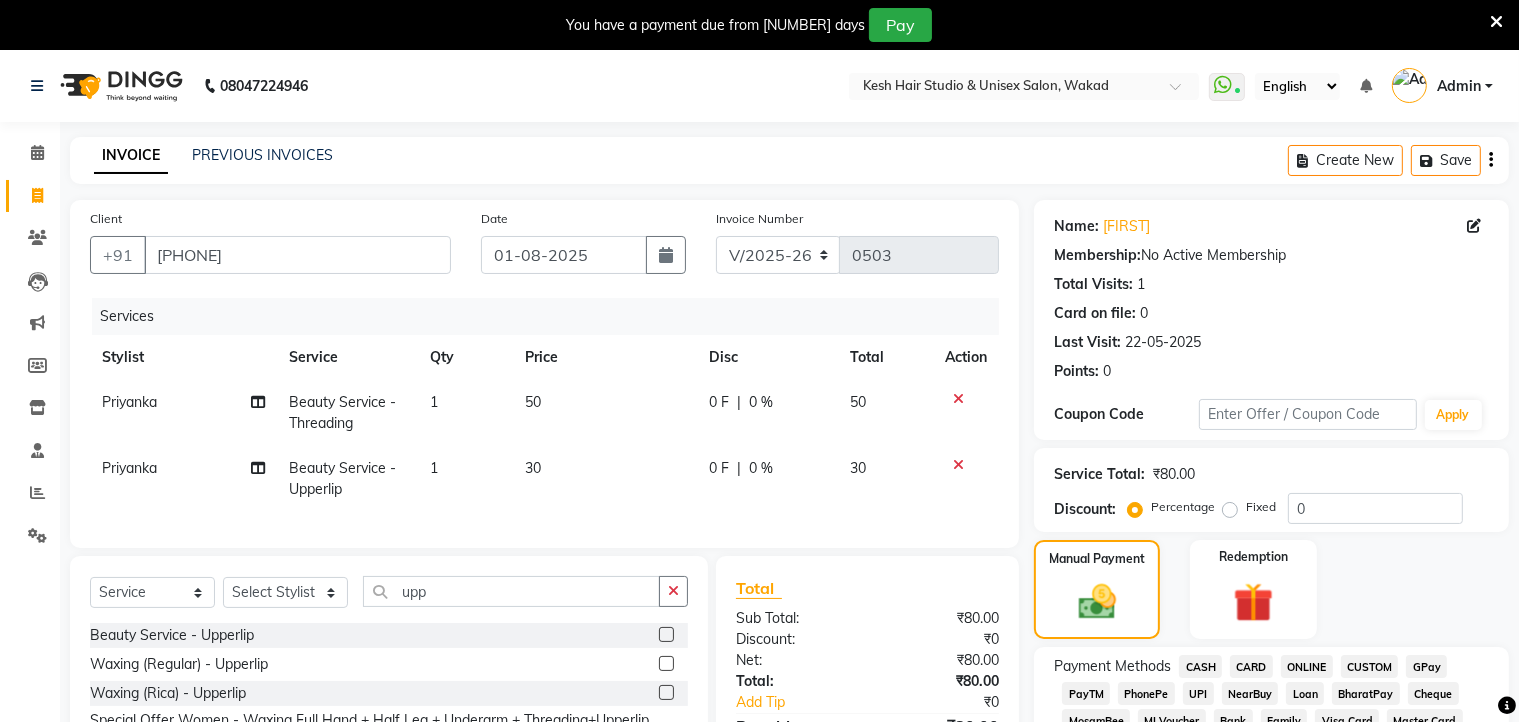 click on "ONLINE" 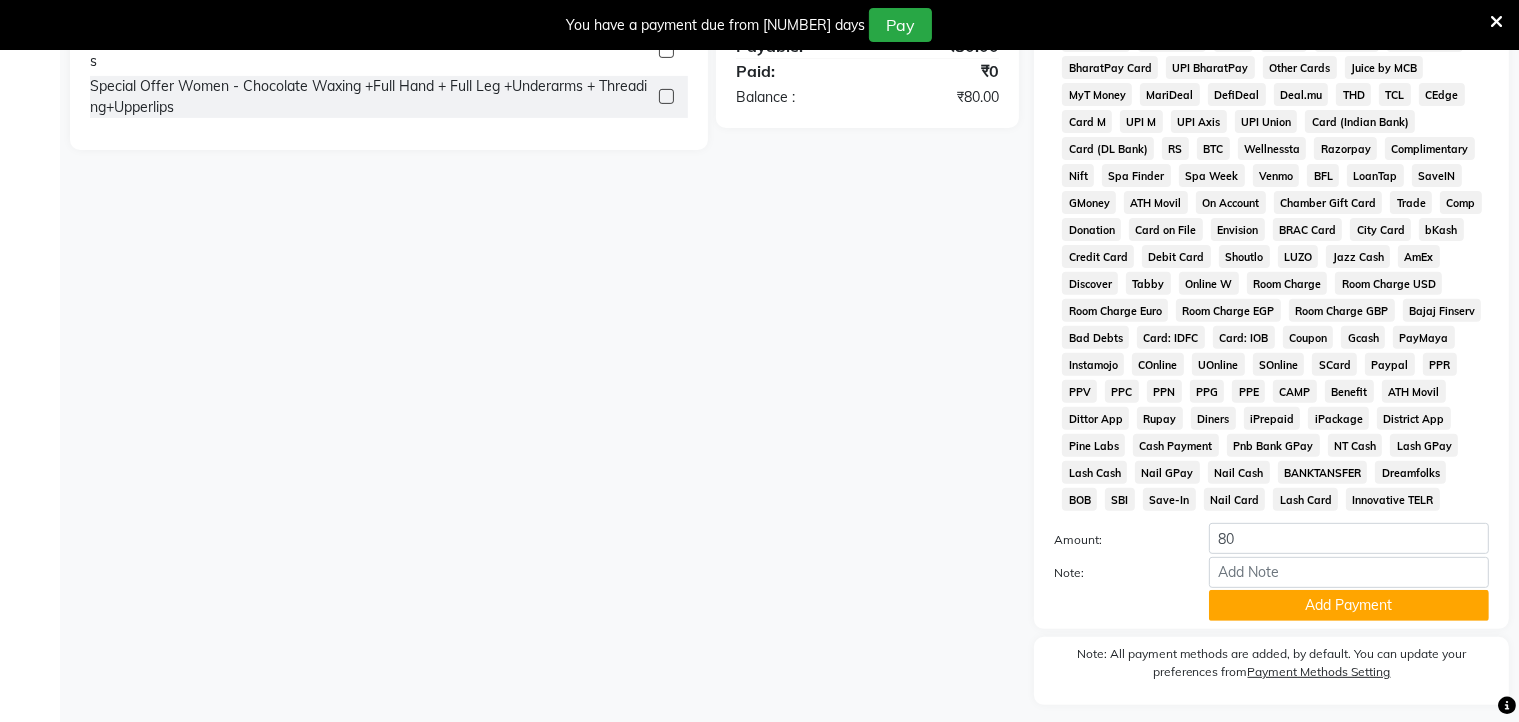 scroll, scrollTop: 752, scrollLeft: 0, axis: vertical 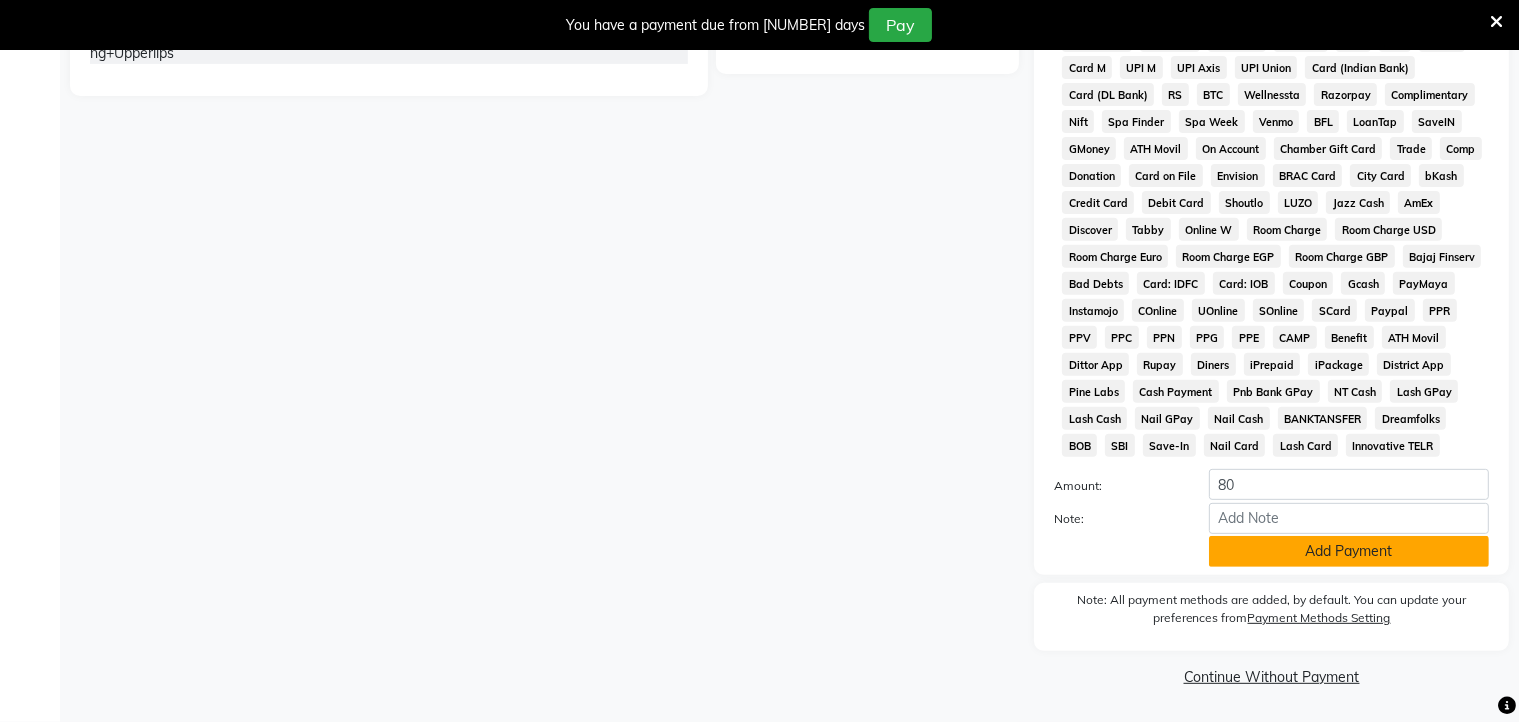 click on "Add Payment" 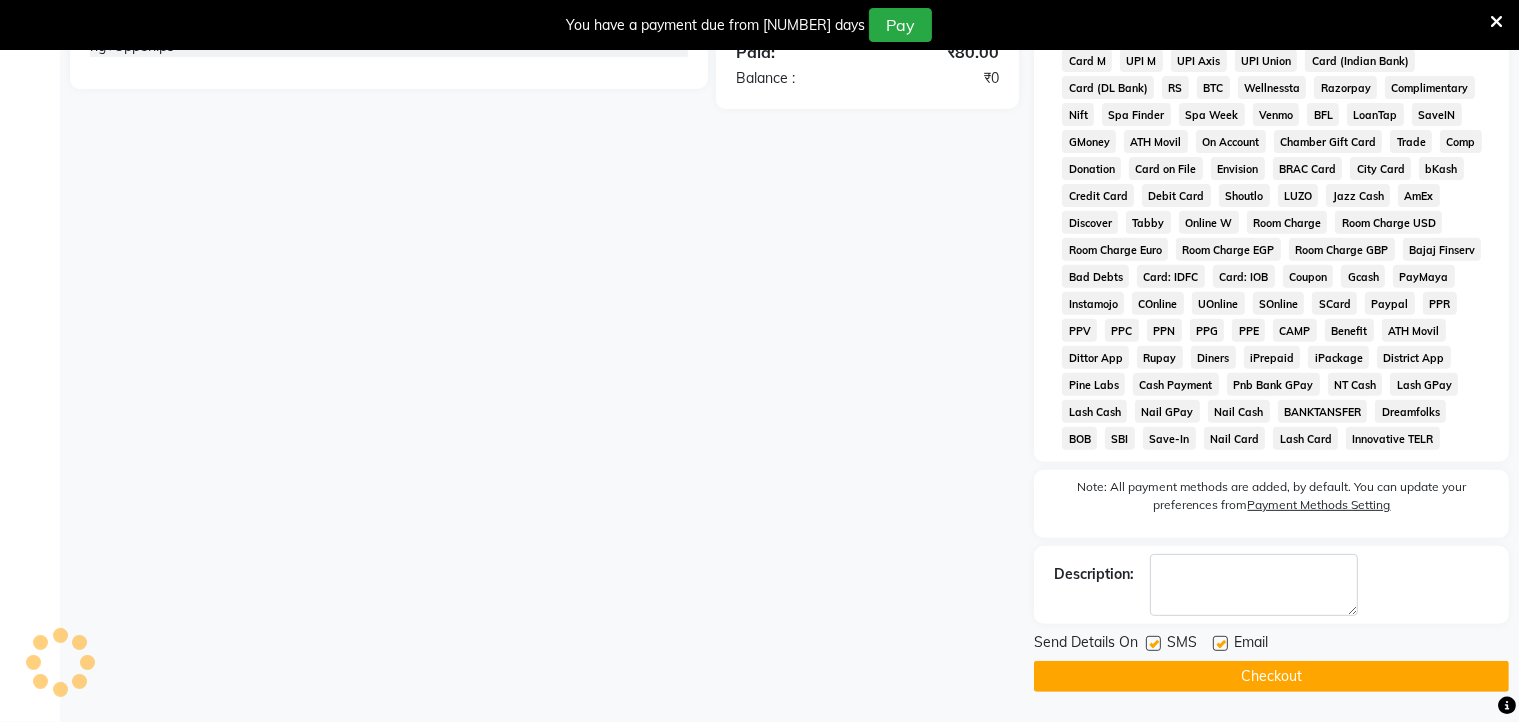 click on "Checkout" 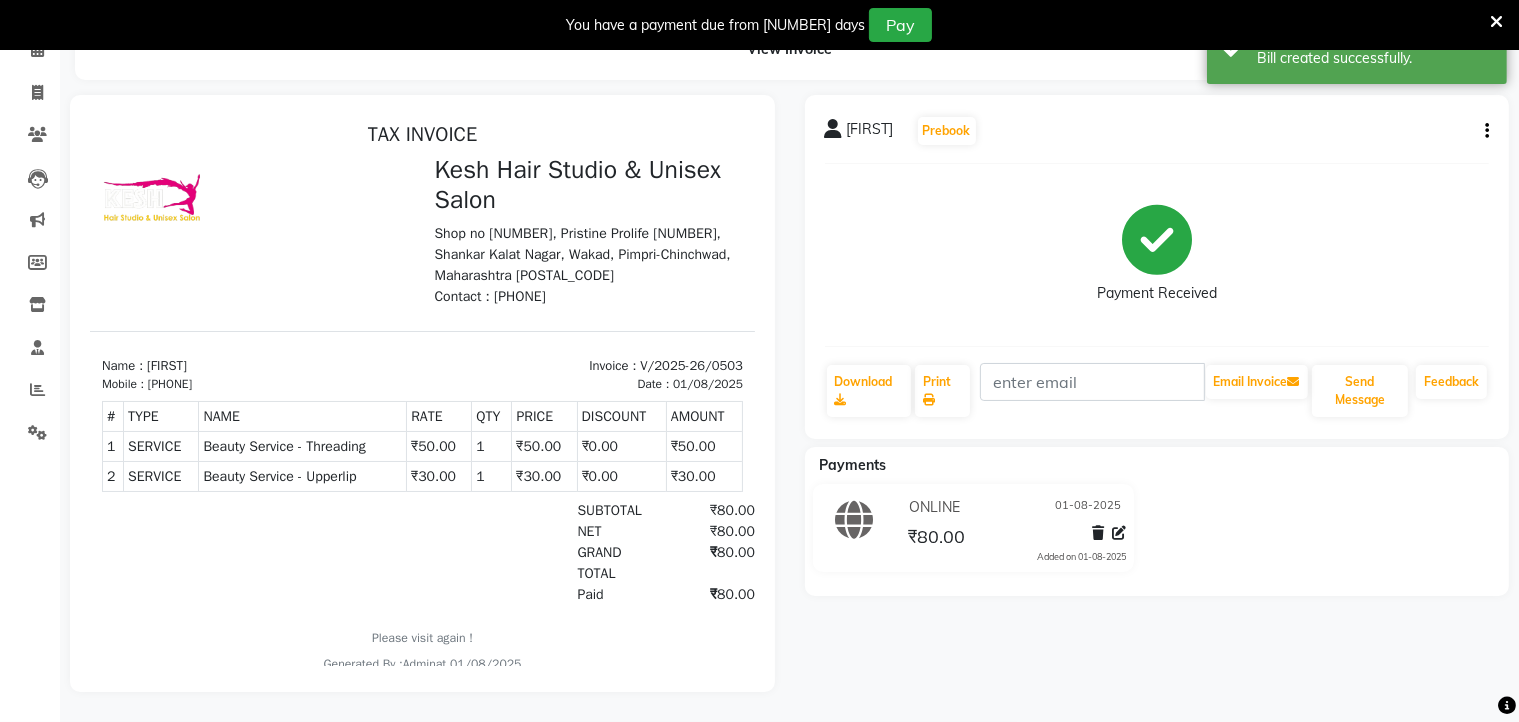 scroll, scrollTop: 0, scrollLeft: 0, axis: both 